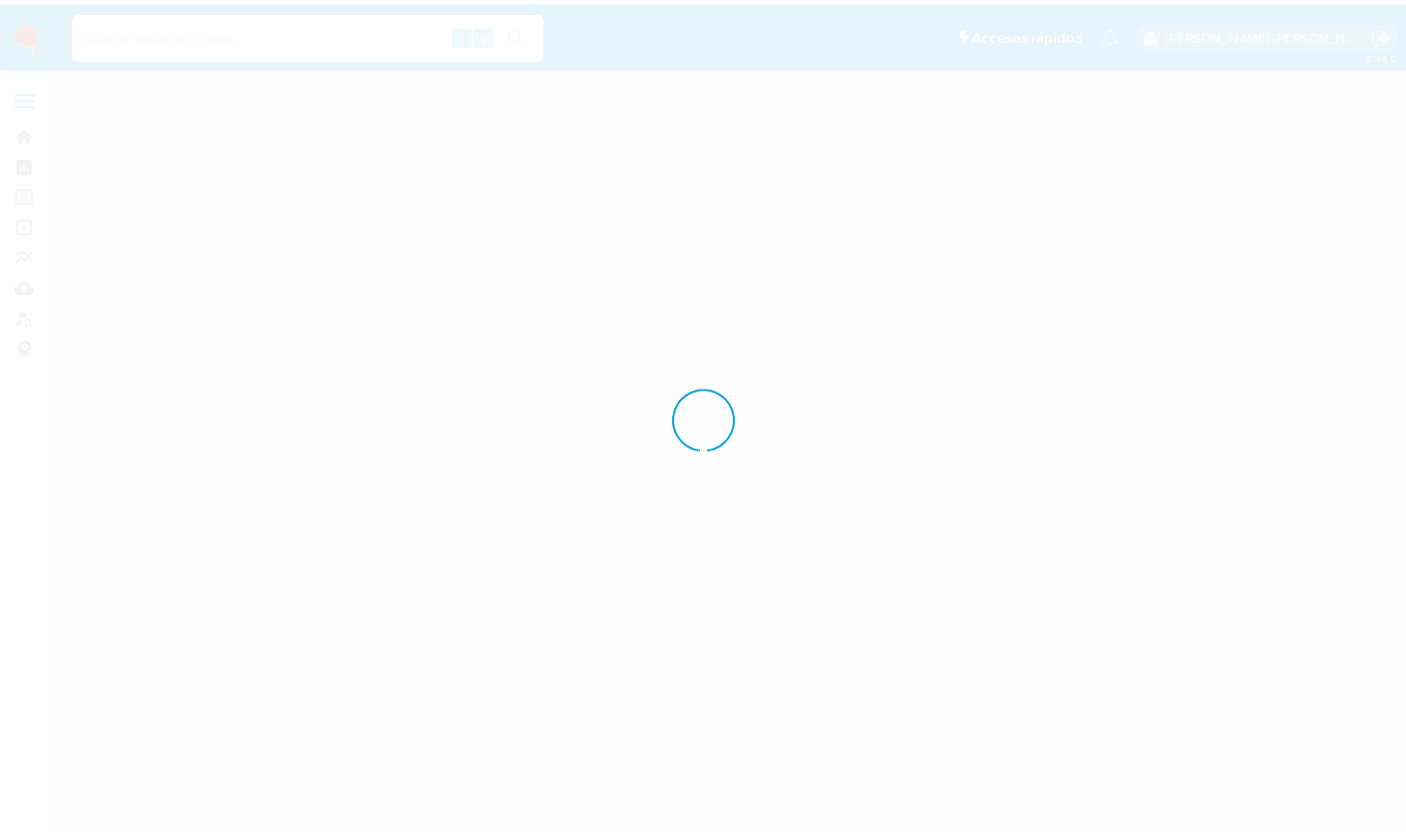 scroll, scrollTop: 0, scrollLeft: 0, axis: both 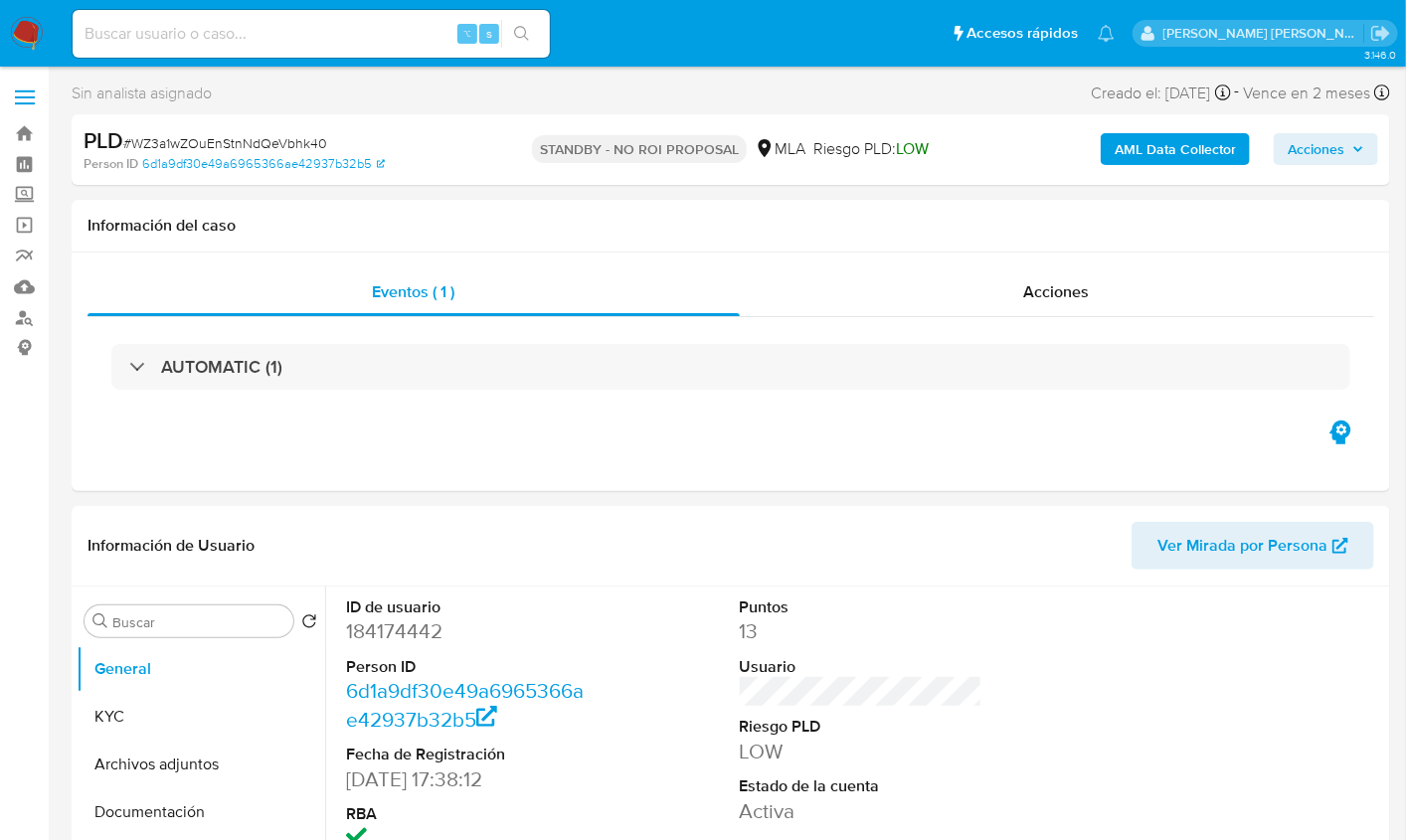 select on "10" 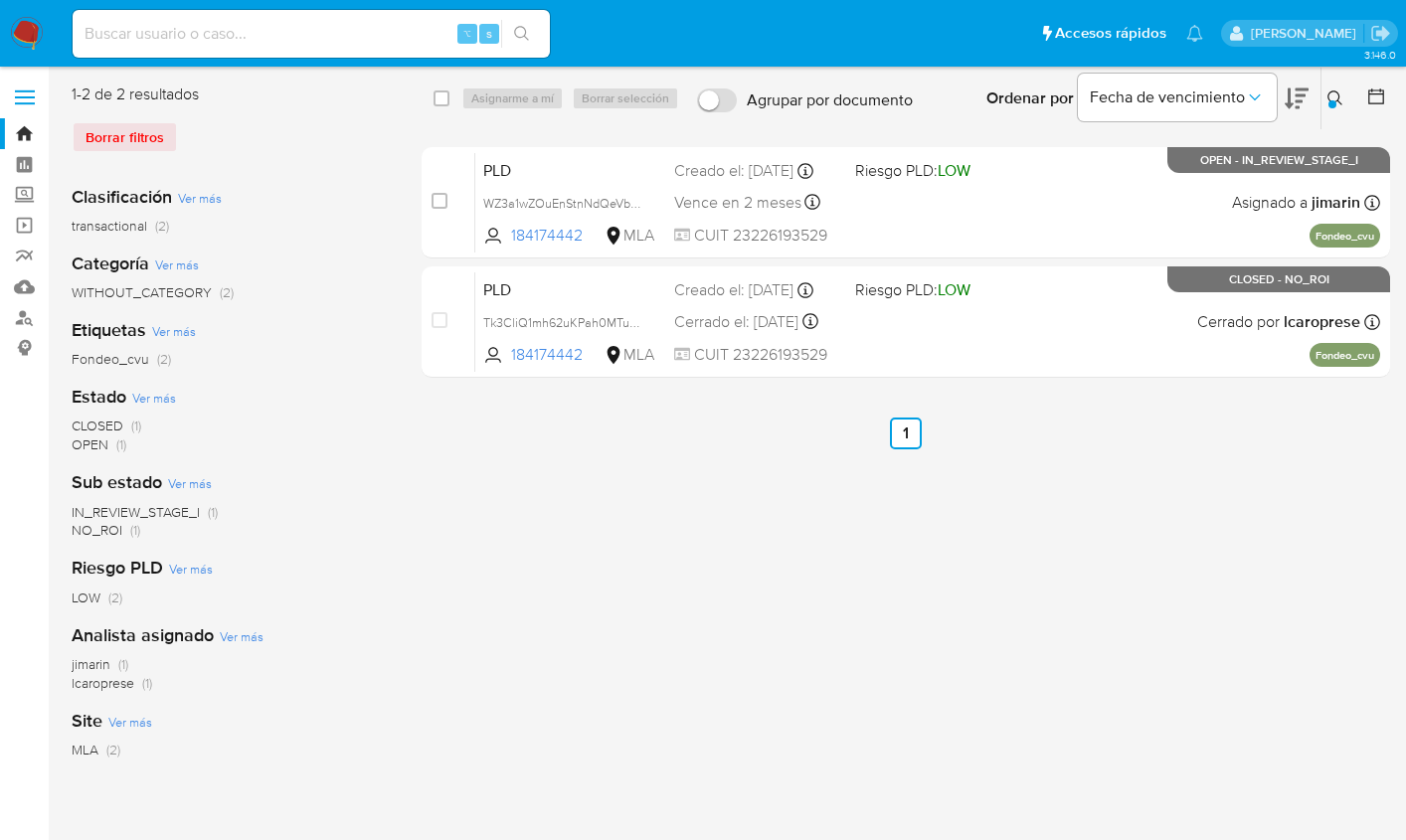 scroll, scrollTop: 0, scrollLeft: 0, axis: both 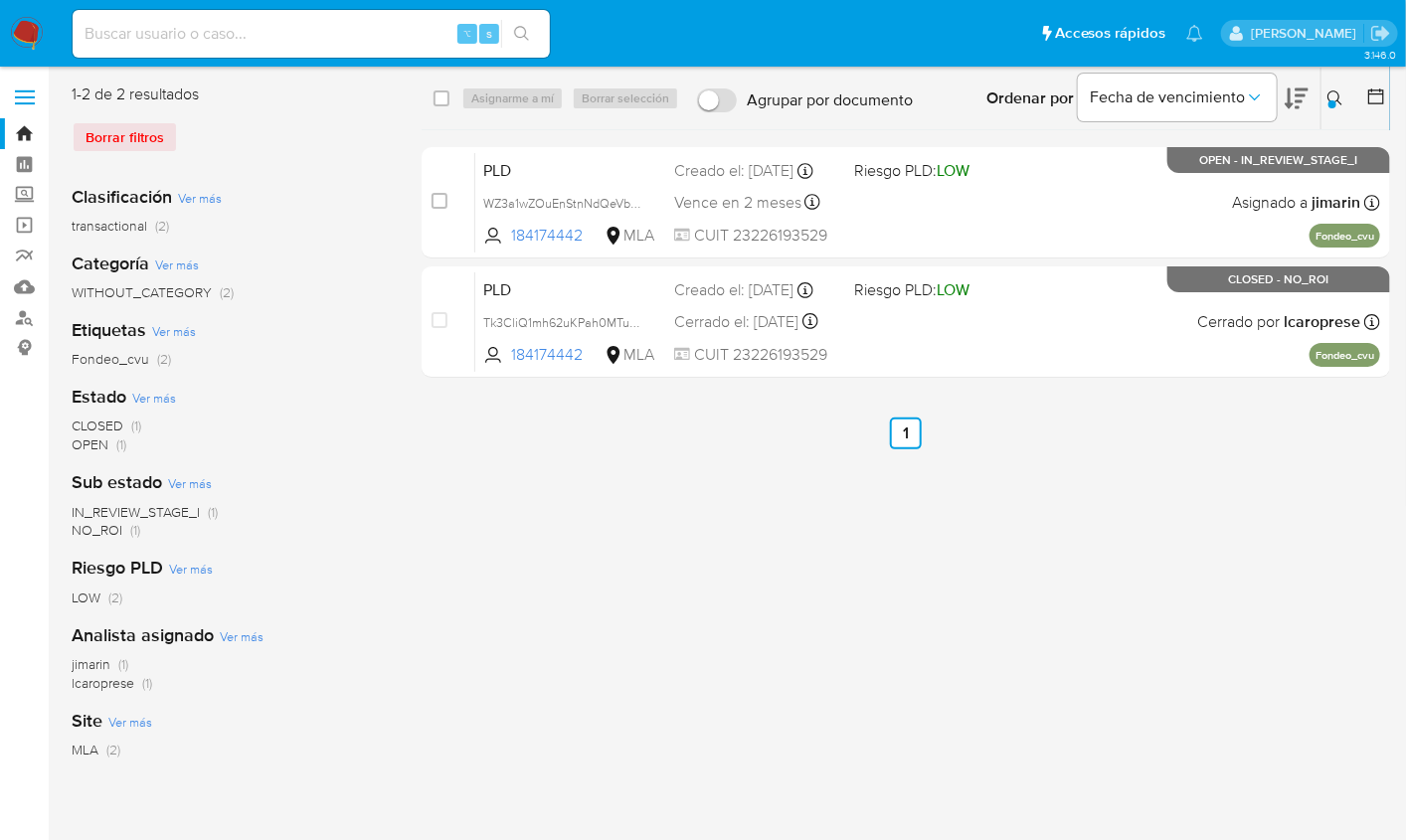 click 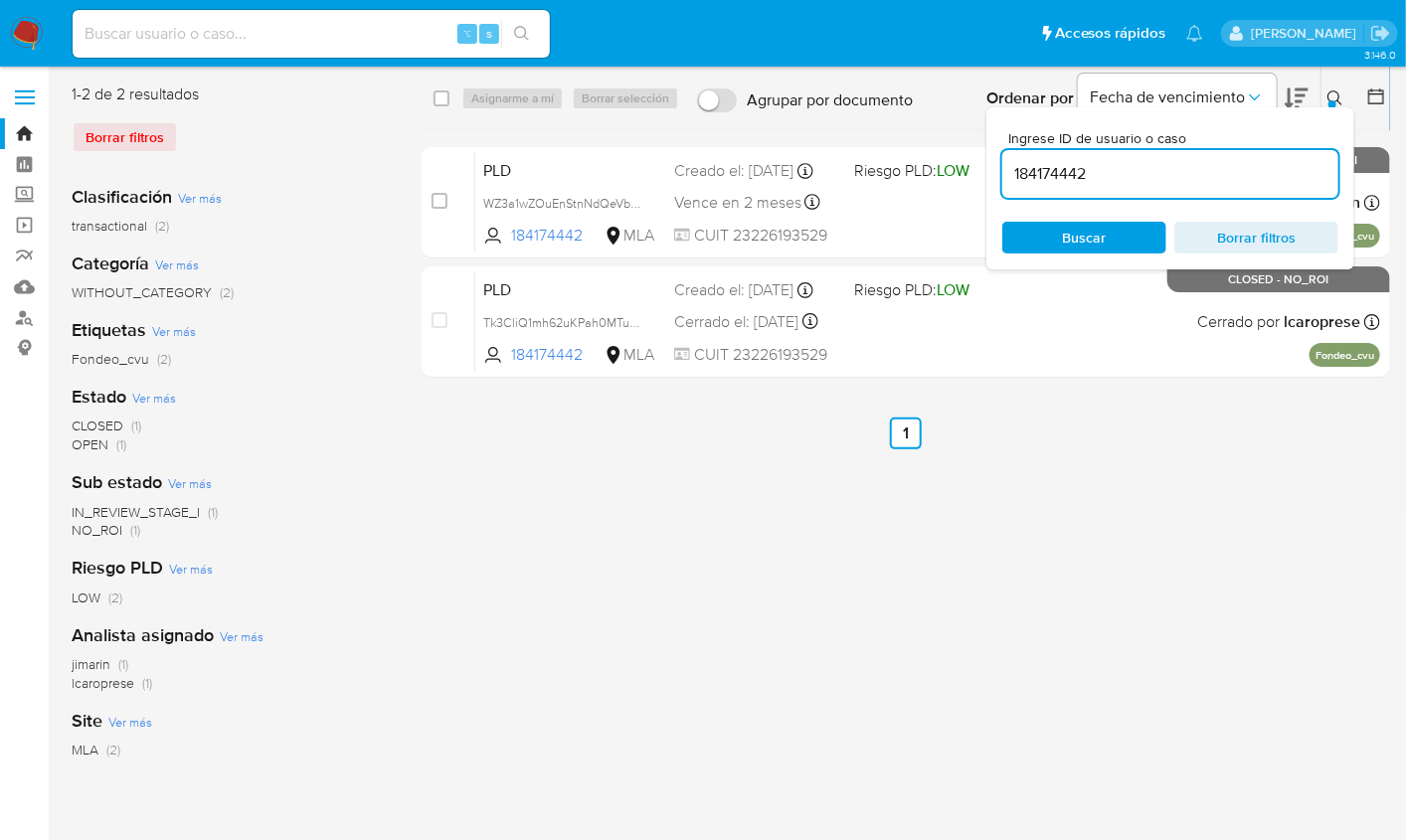 click on "184174442" at bounding box center (1170, 174) 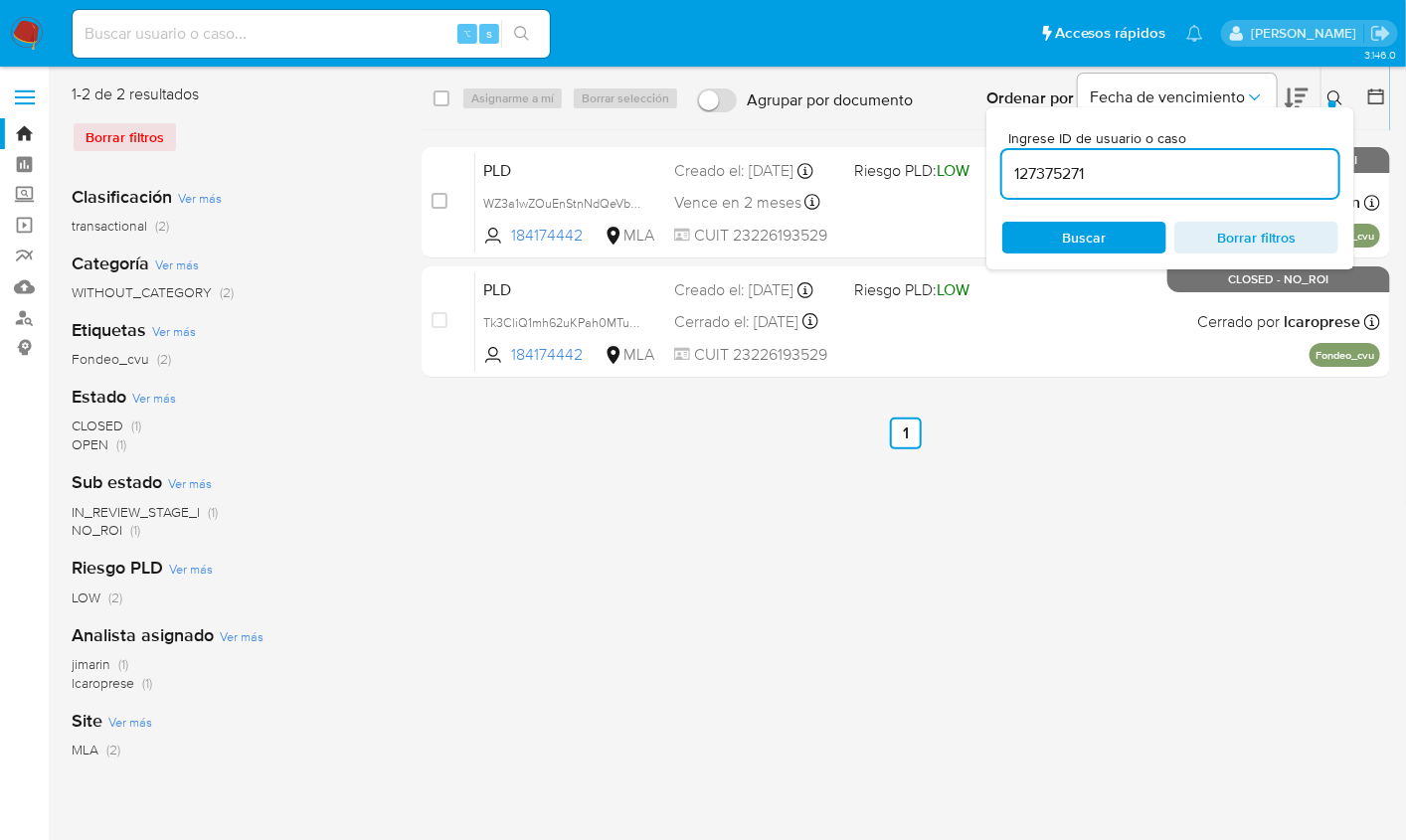 type on "127375271" 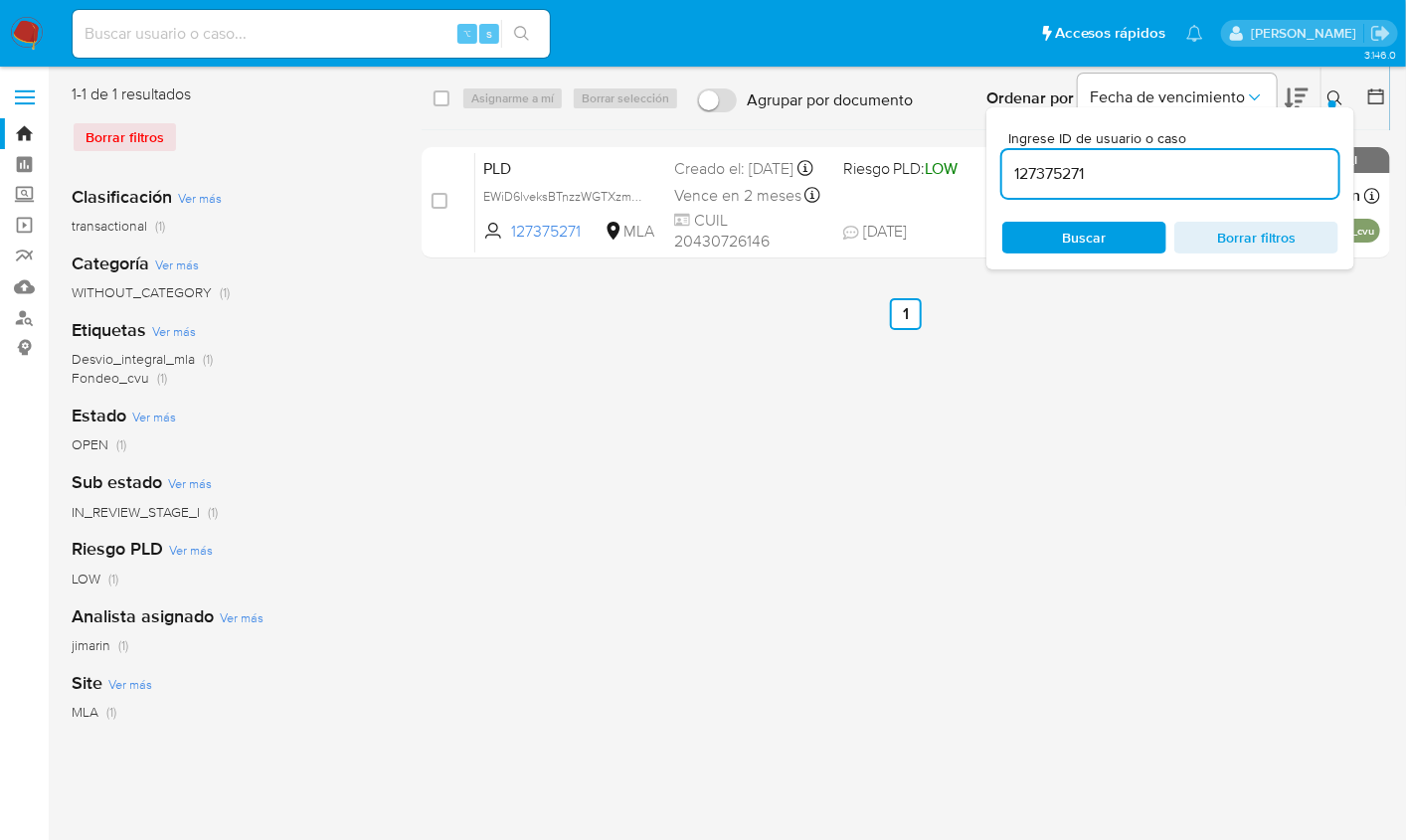 click 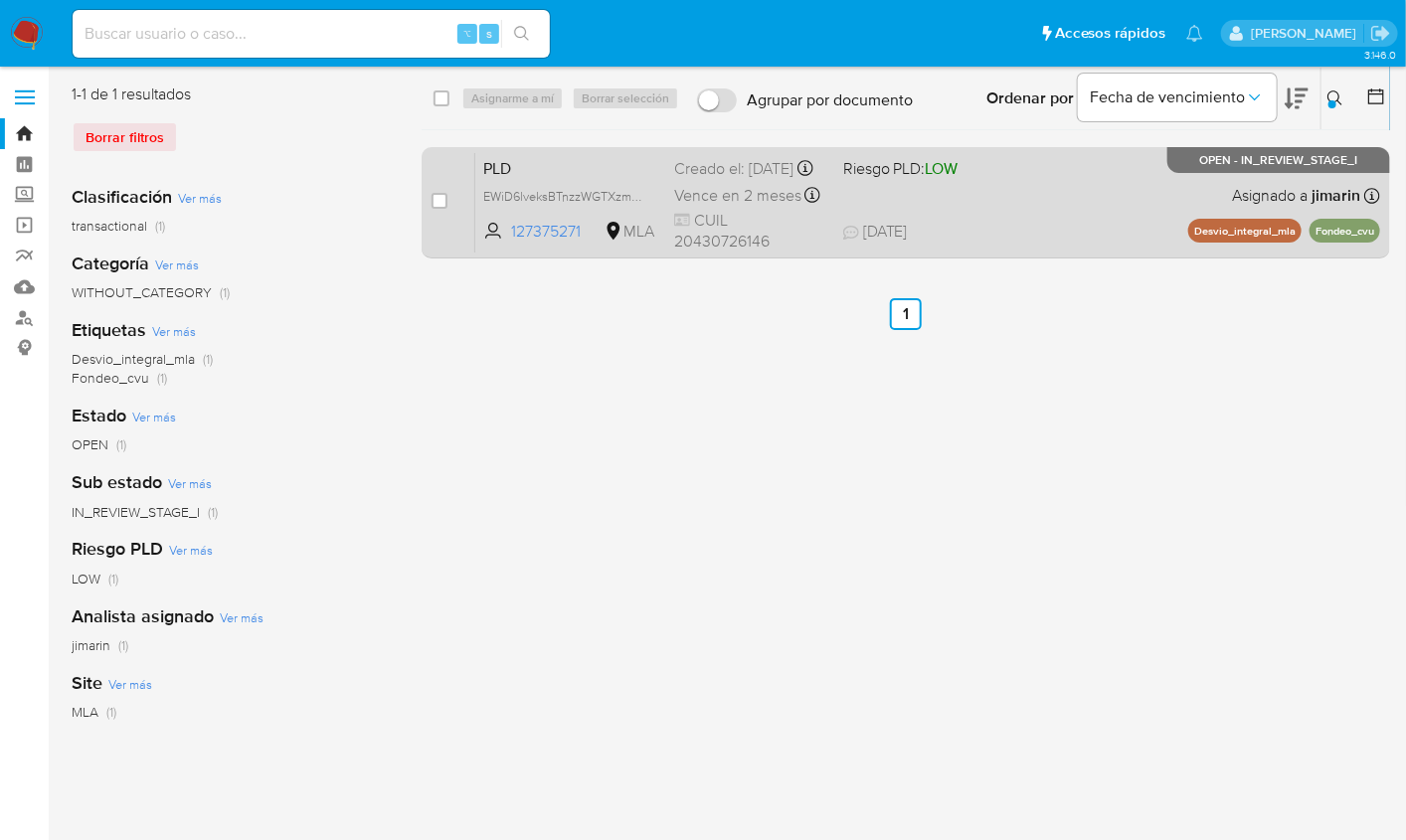 click on "PLD EWiD6lveksBTnzzWGTXzmFon 127375271 MLA Riesgo PLD:  LOW Creado el: 12/07/2025   Creado el: 12/07/2025 03:30:54 Vence en 2 meses   Vence el 10/10/2025 03:30:55 CUIL   20430726146 18/07/2025   18/07/2025 14:11 Asignado a   jimarin   Asignado el: 17/07/2025 16:34:41 Desvio_integral_mla Fondeo_cvu OPEN - IN_REVIEW_STAGE_I" at bounding box center [928, 202] 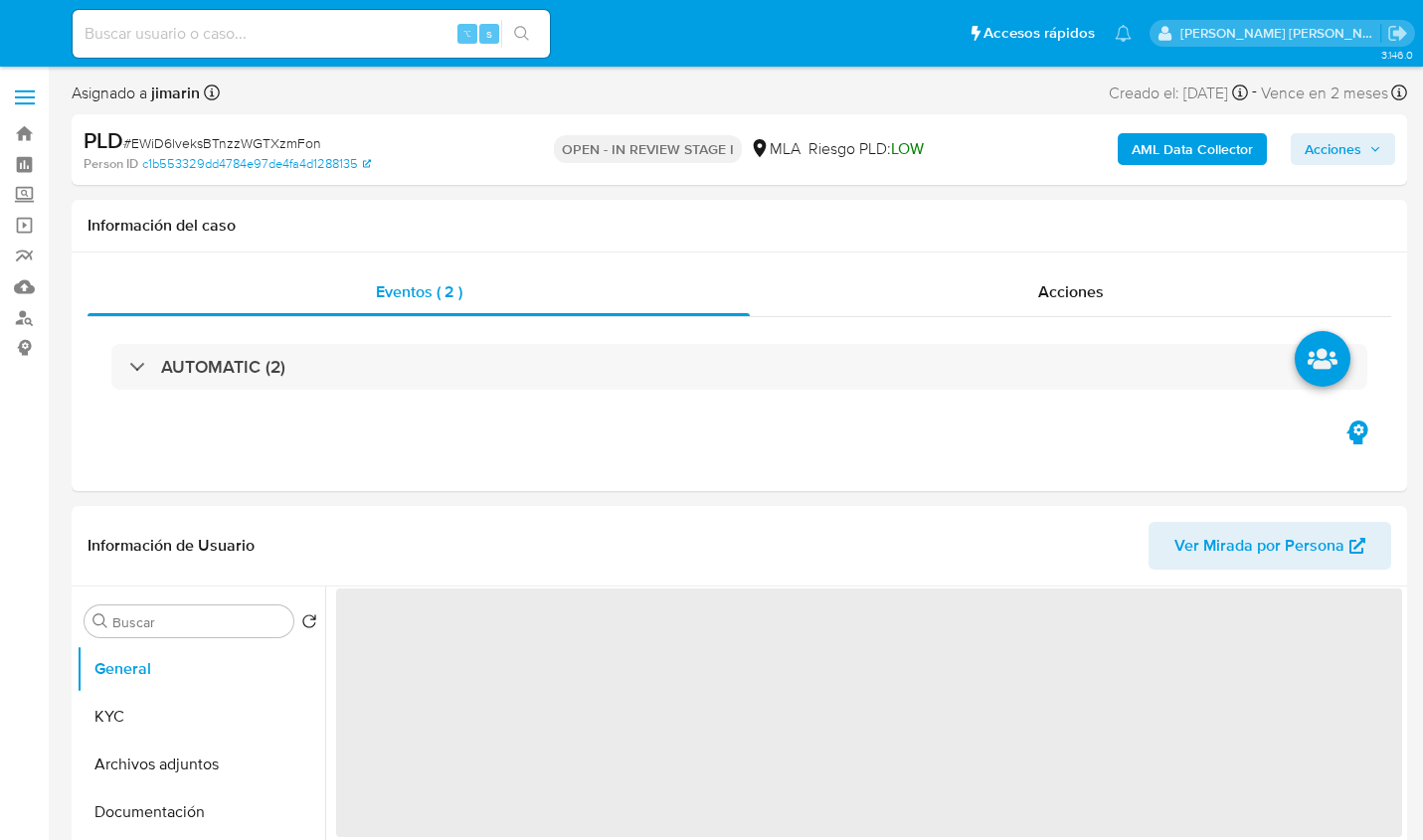 select on "10" 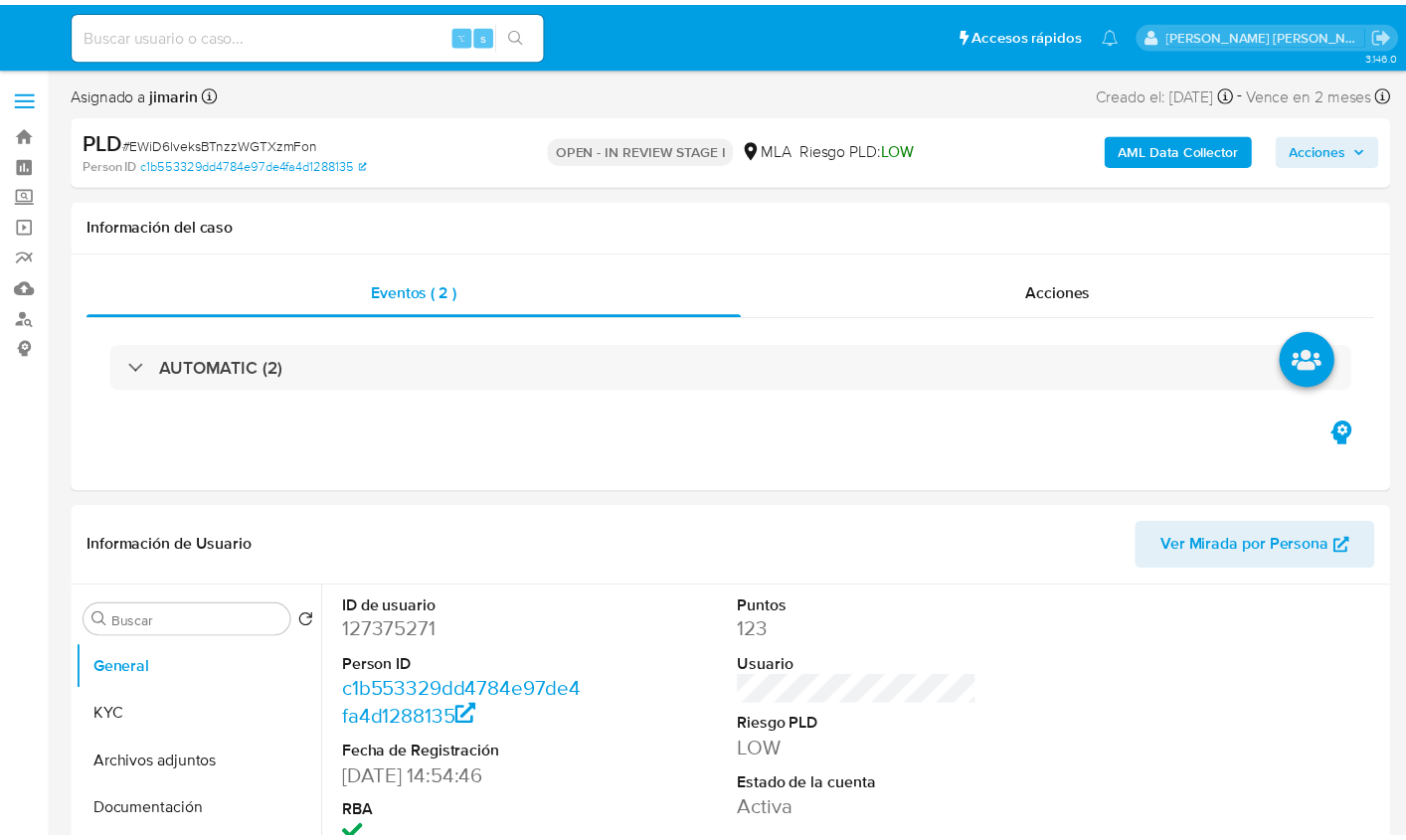 scroll, scrollTop: 0, scrollLeft: 0, axis: both 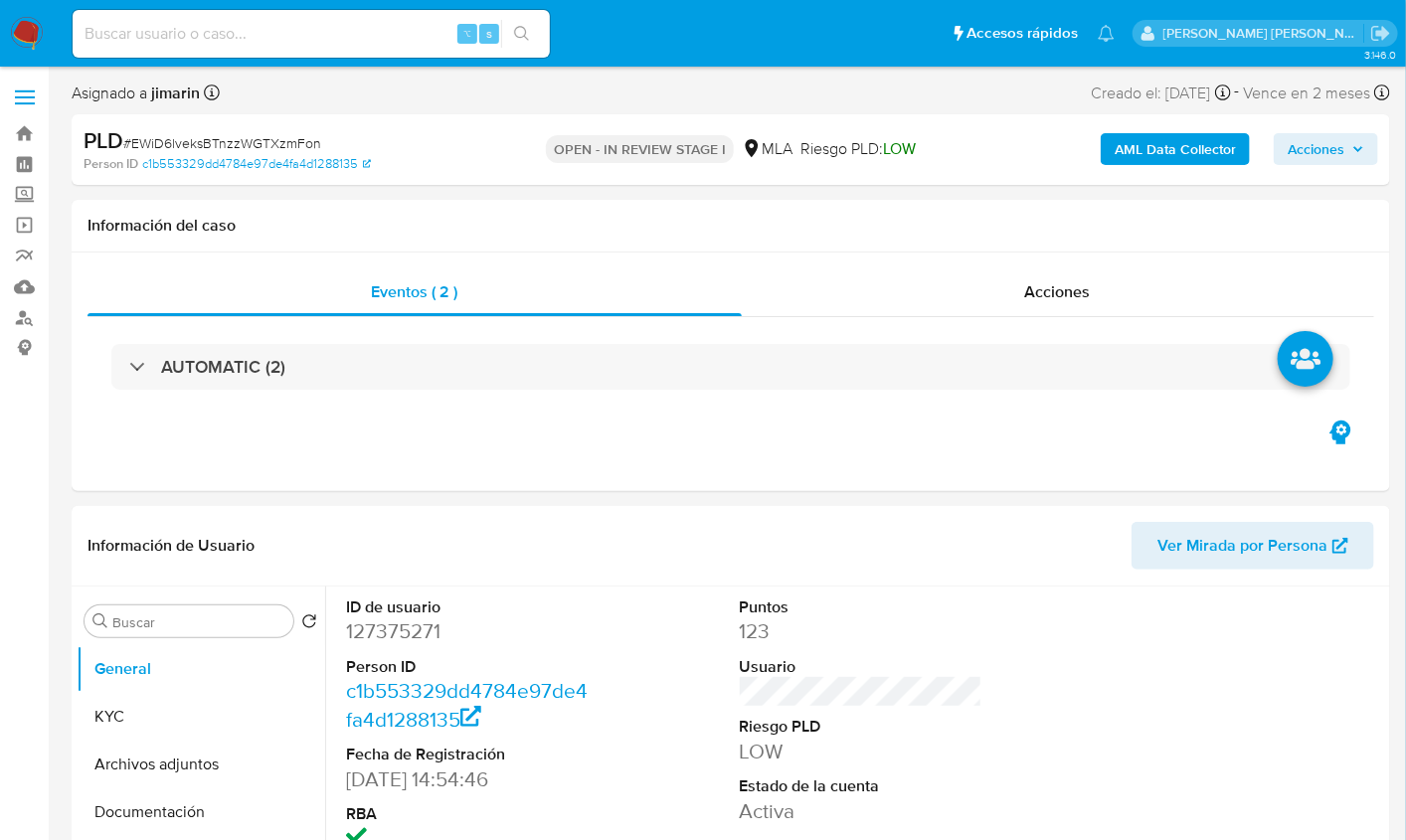 click on "# EWiD6lveksBTnzzWGTXzmFon" at bounding box center (222, 143) 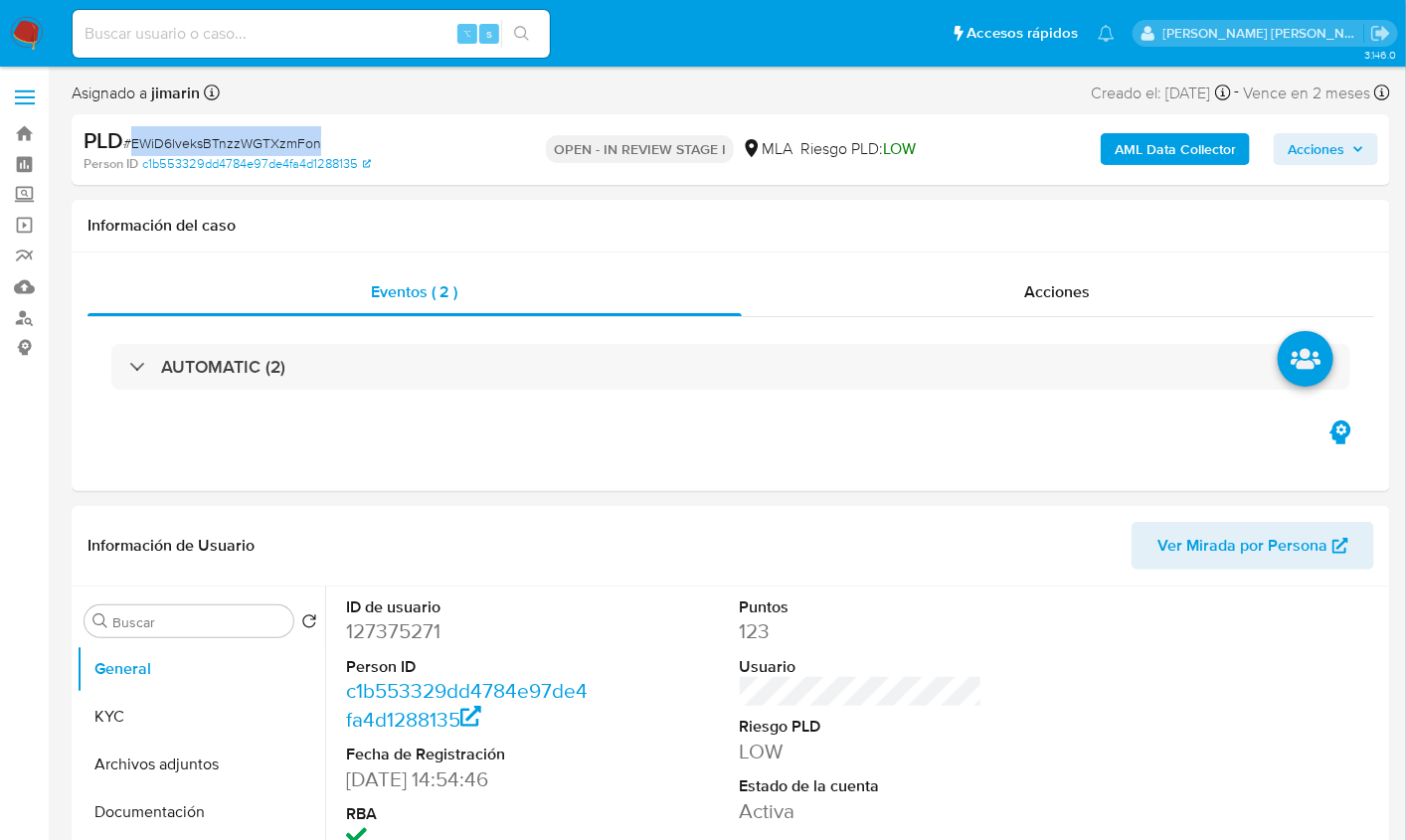 click on "# EWiD6lveksBTnzzWGTXzmFon" at bounding box center [222, 143] 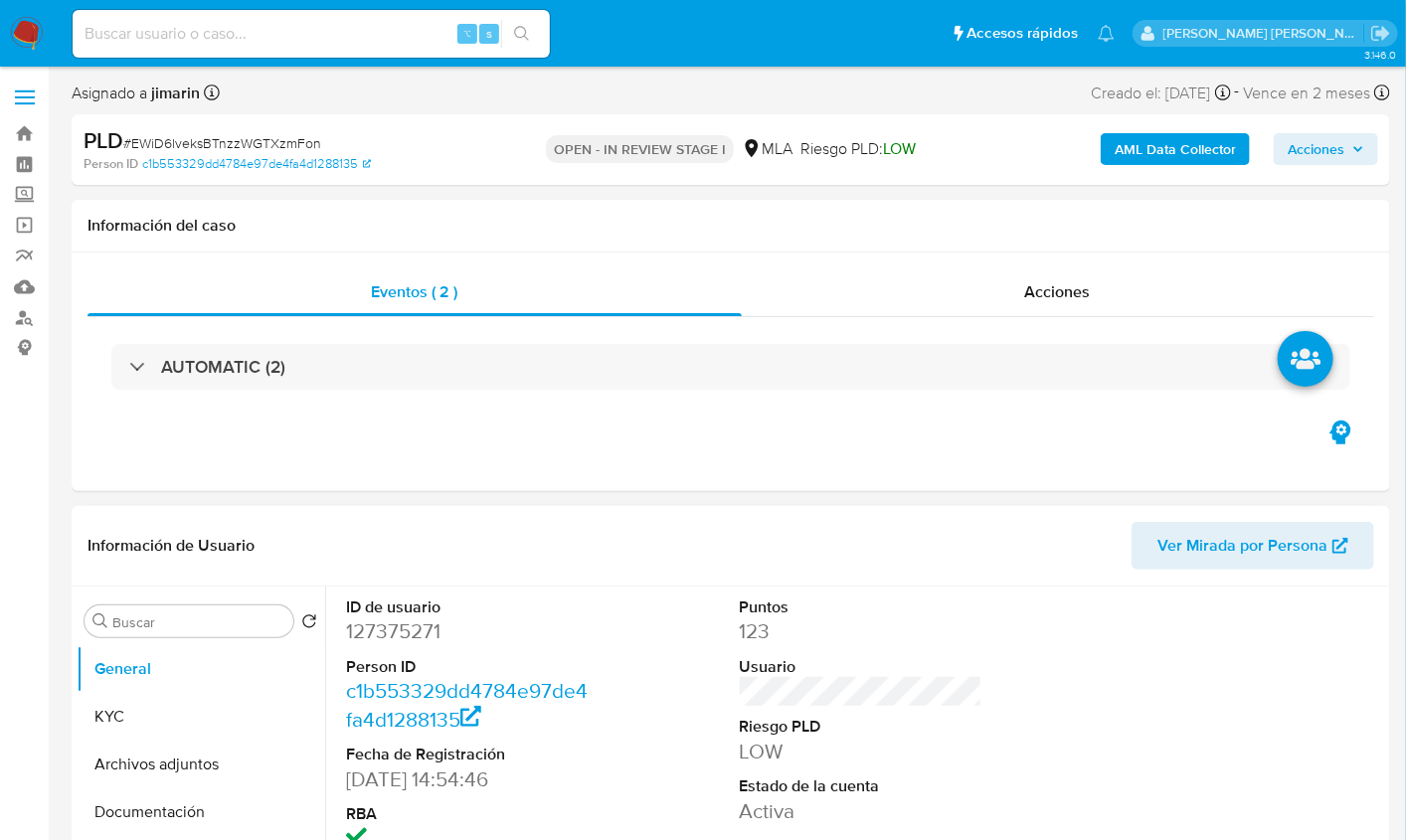 click on "127375271" at bounding box center (467, 631) 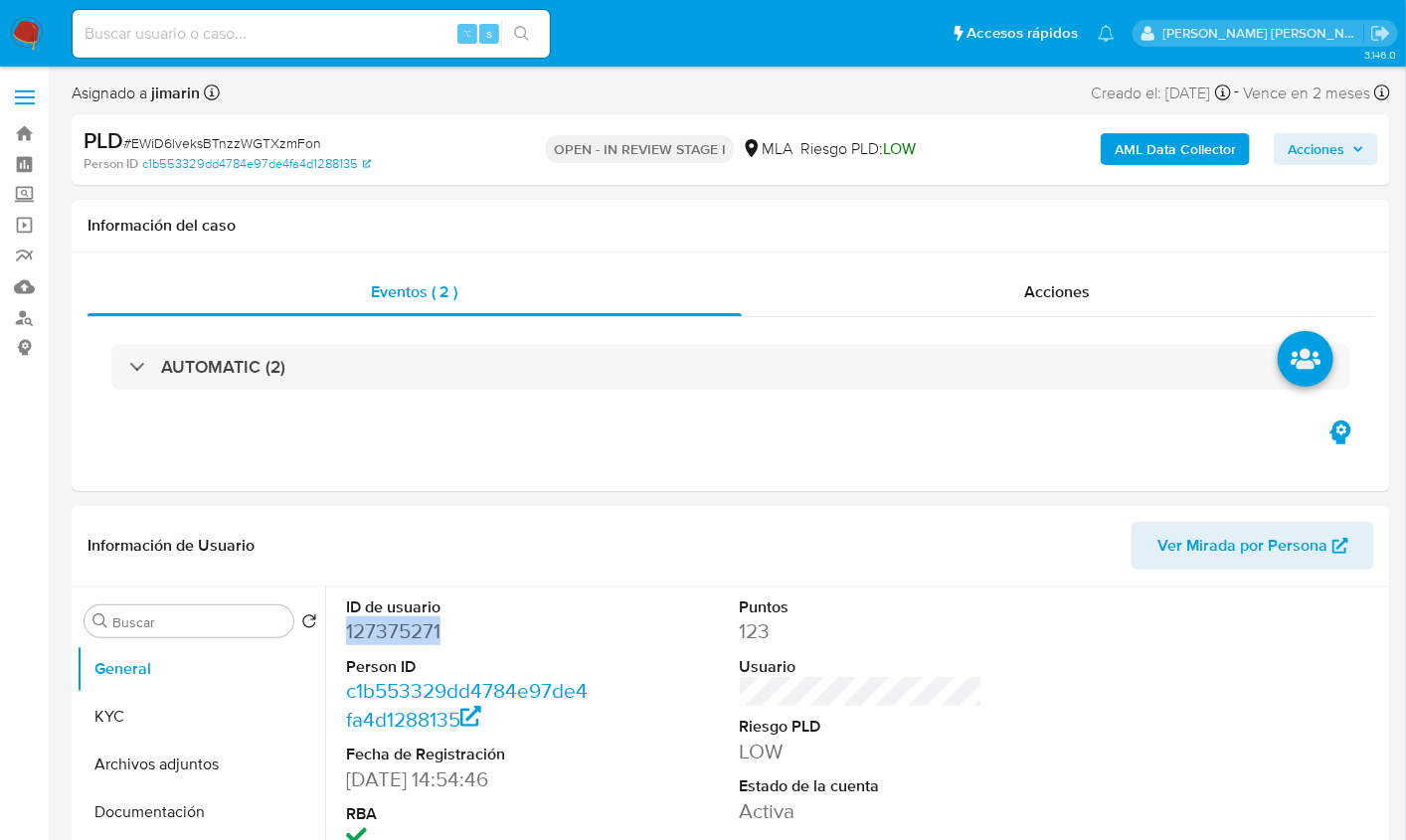 click on "127375271" at bounding box center (467, 631) 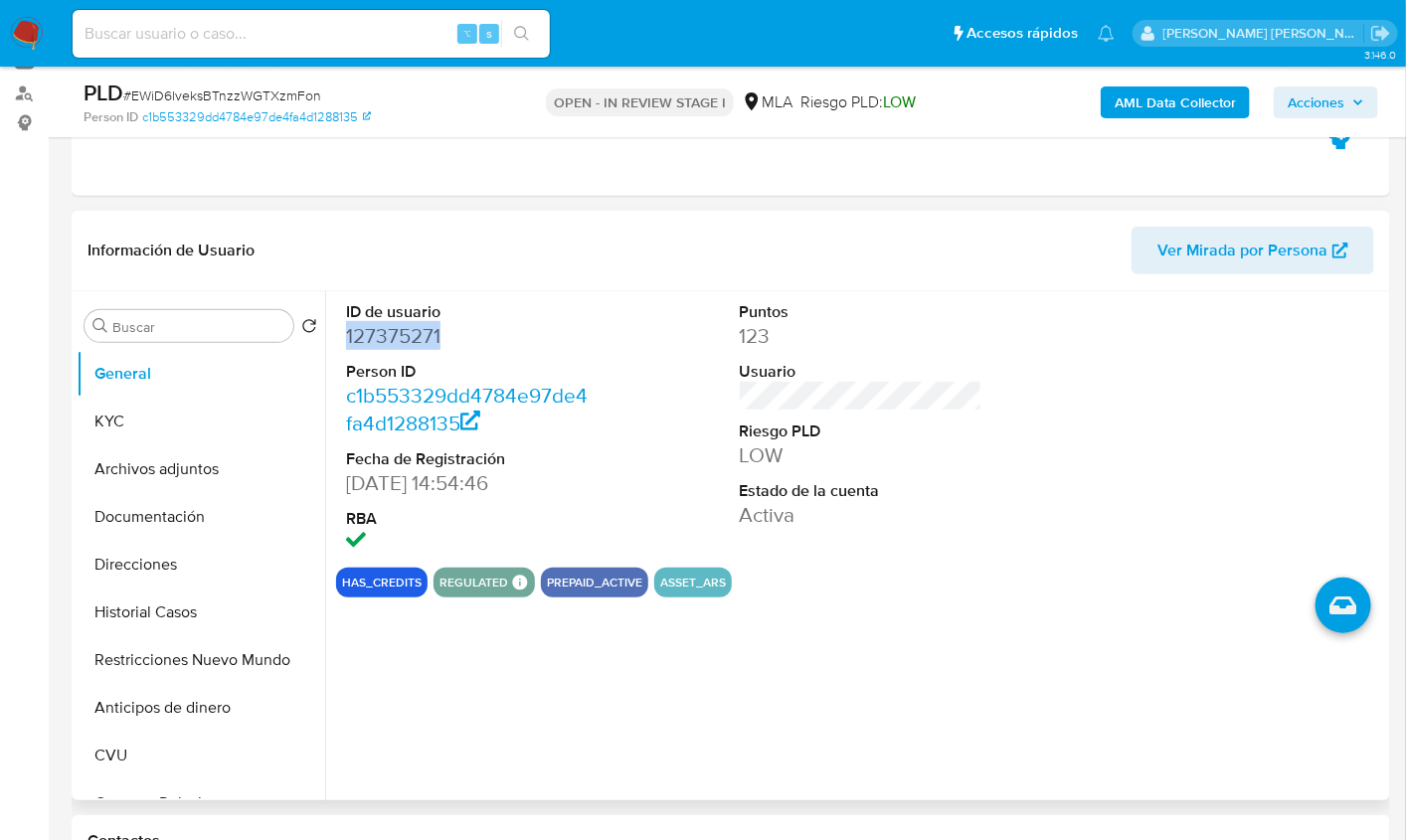 scroll, scrollTop: 230, scrollLeft: 0, axis: vertical 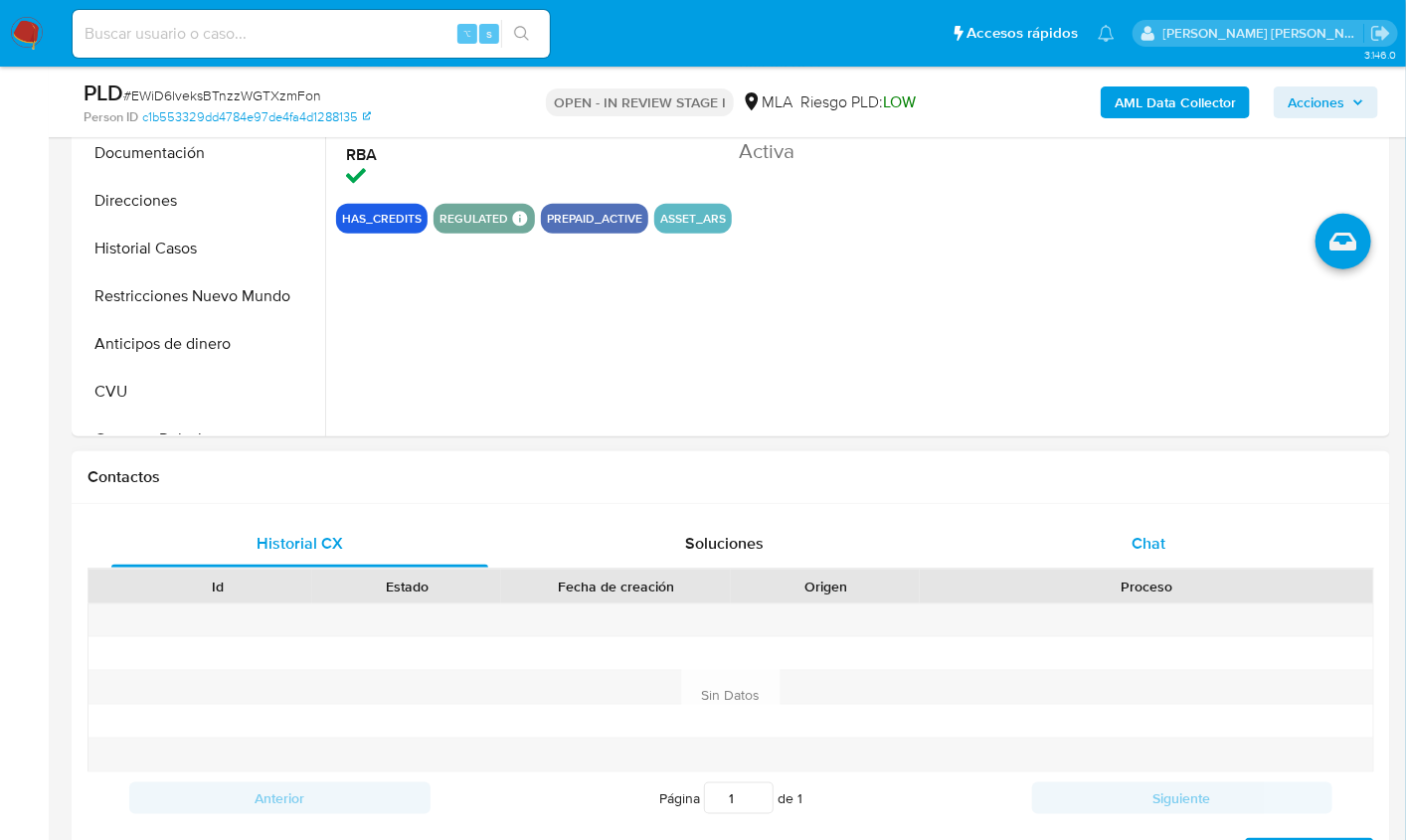 click on "Chat" at bounding box center [1149, 543] 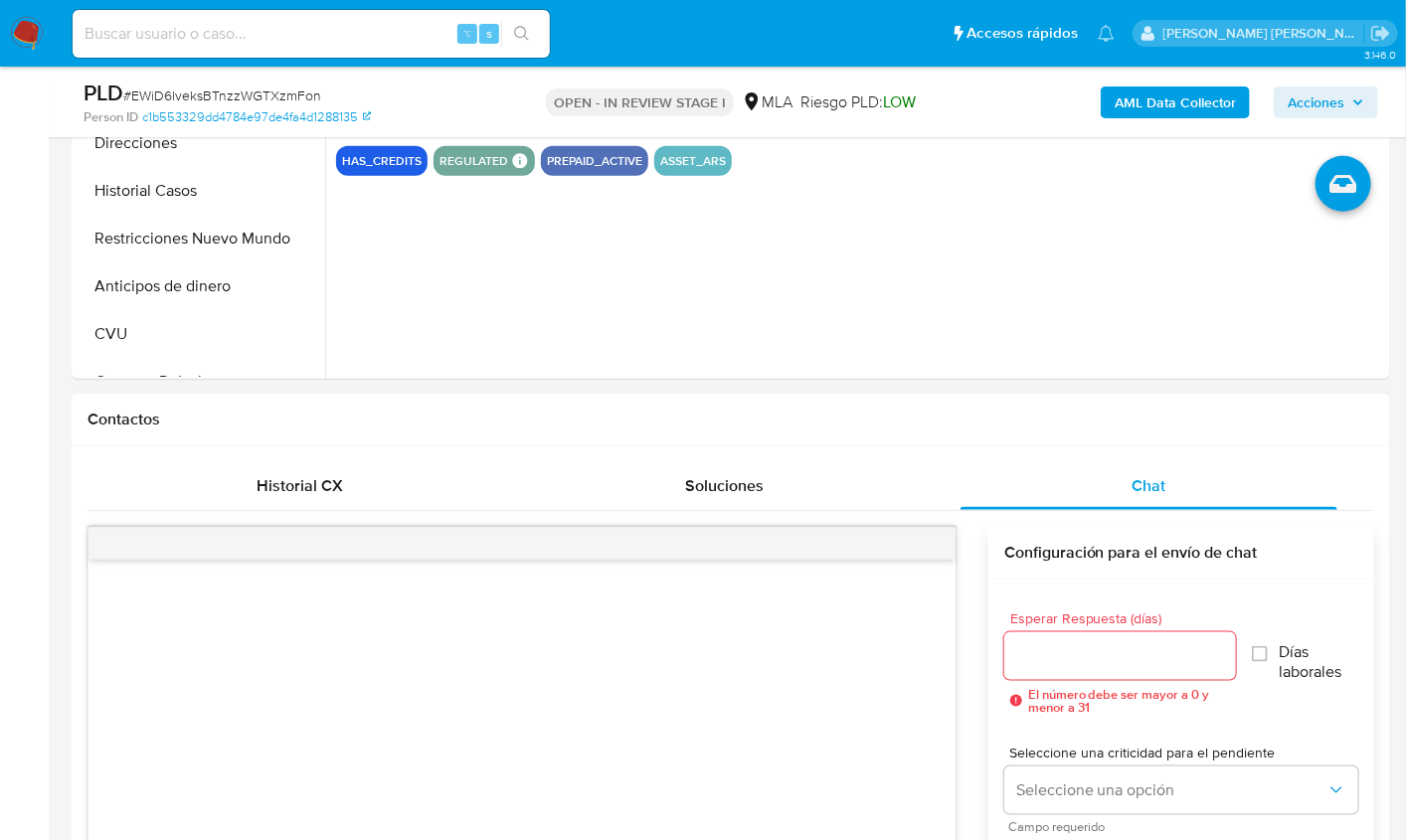 scroll, scrollTop: 760, scrollLeft: 0, axis: vertical 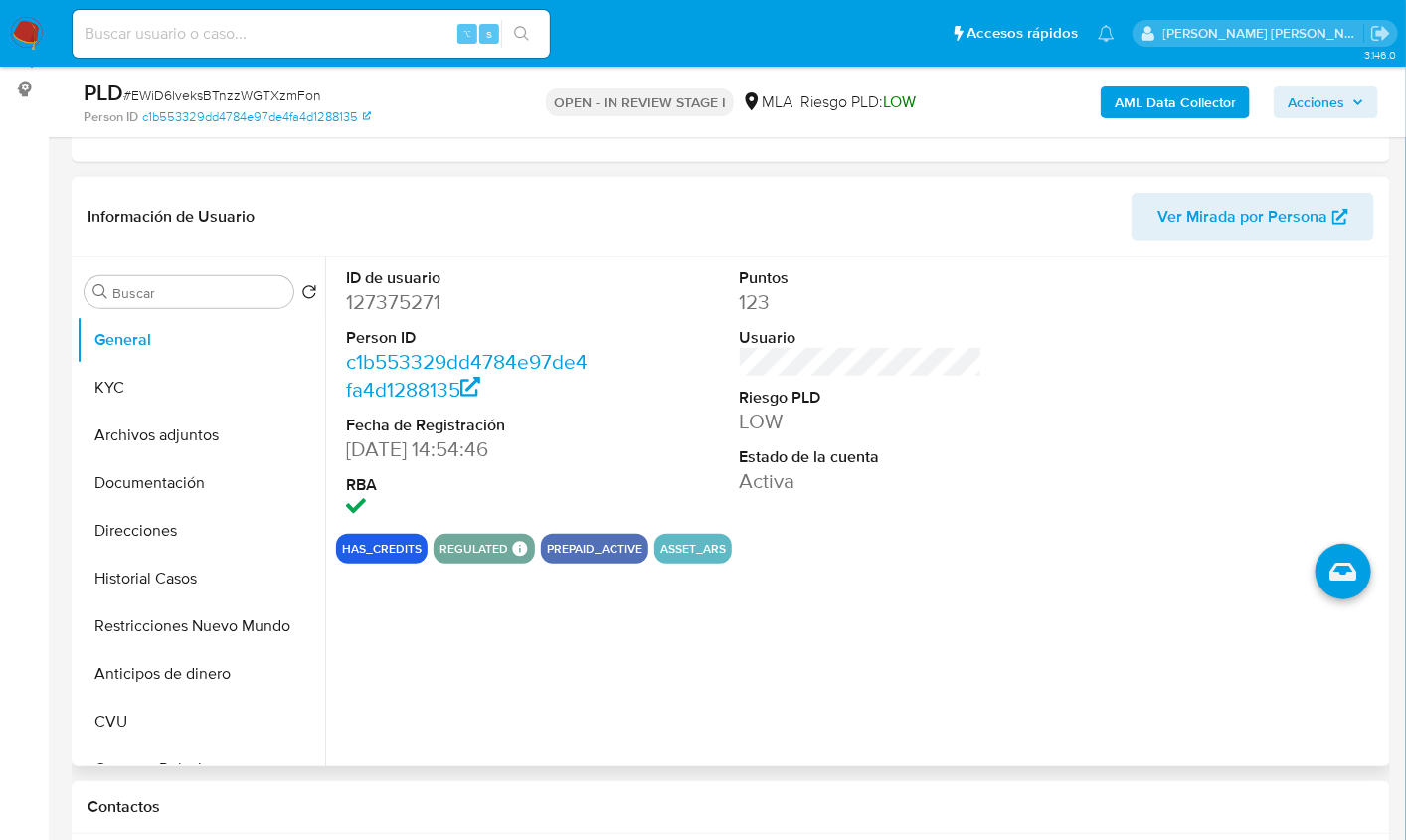 click on "ID de usuario 127375271 Person ID c1b553329dd4784e97de4fa4d1288135 Fecha de Registración 18/10/2012 14:54:46 RBA" at bounding box center [467, 396] 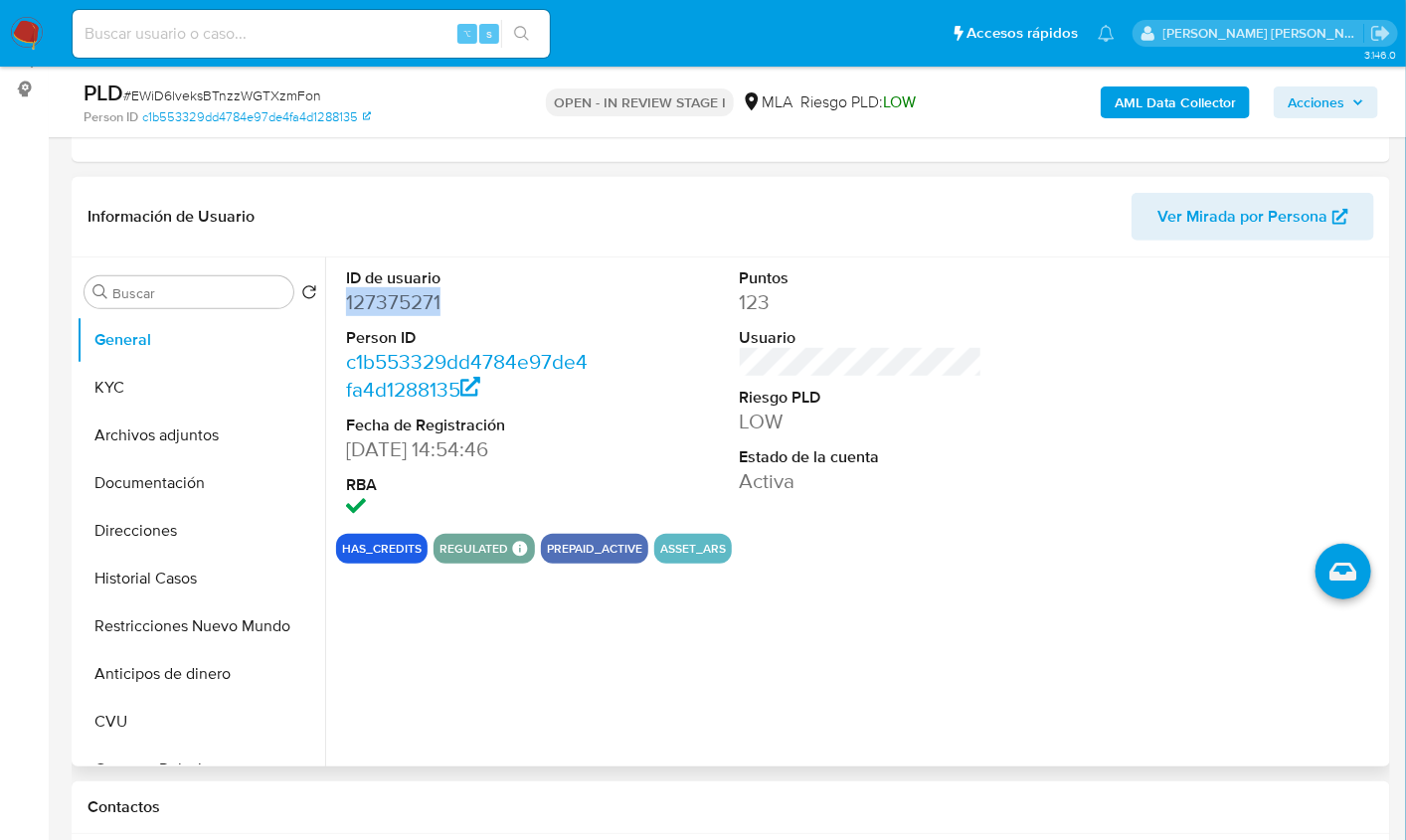 click on "127375271" at bounding box center (467, 302) 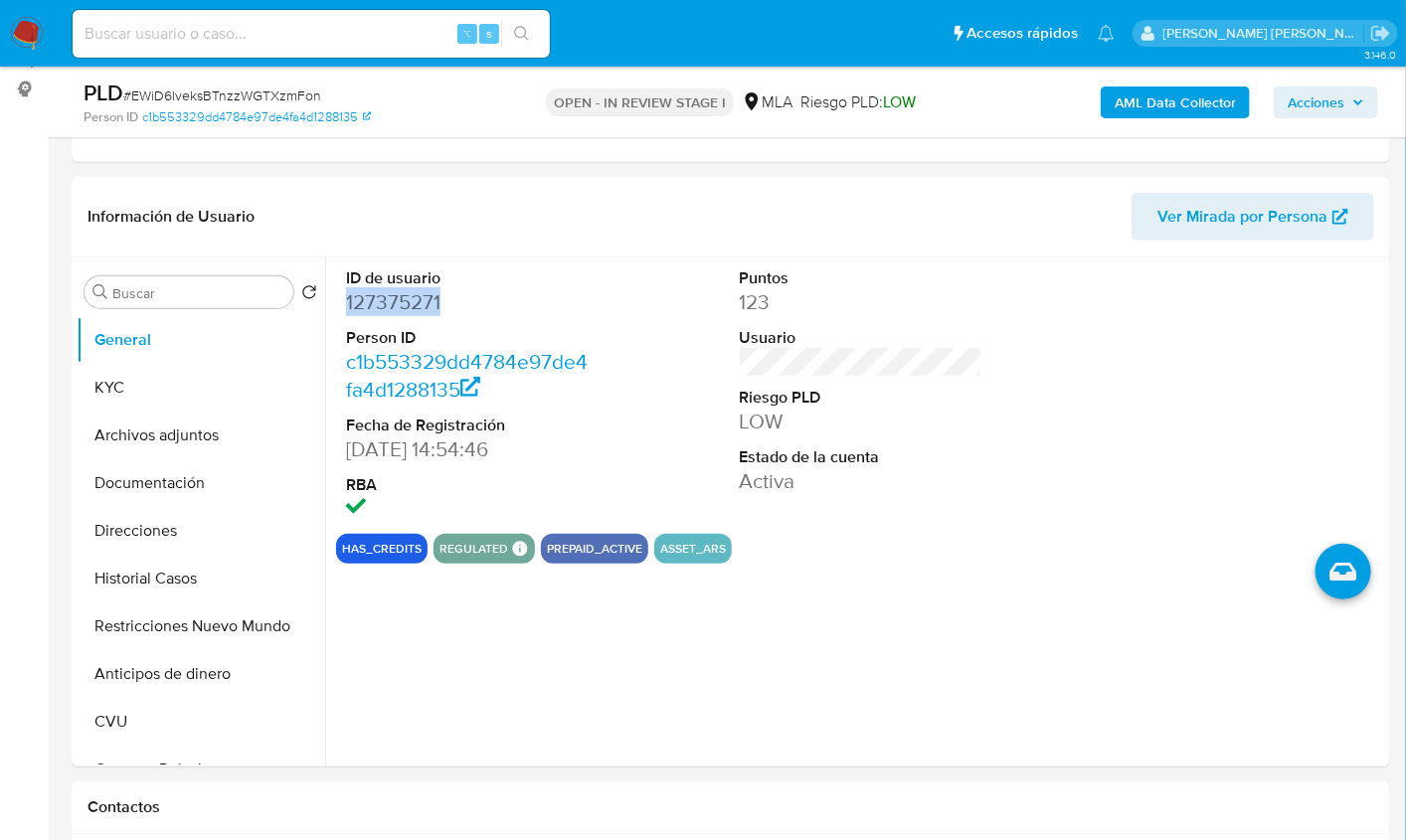 copy on "127375271" 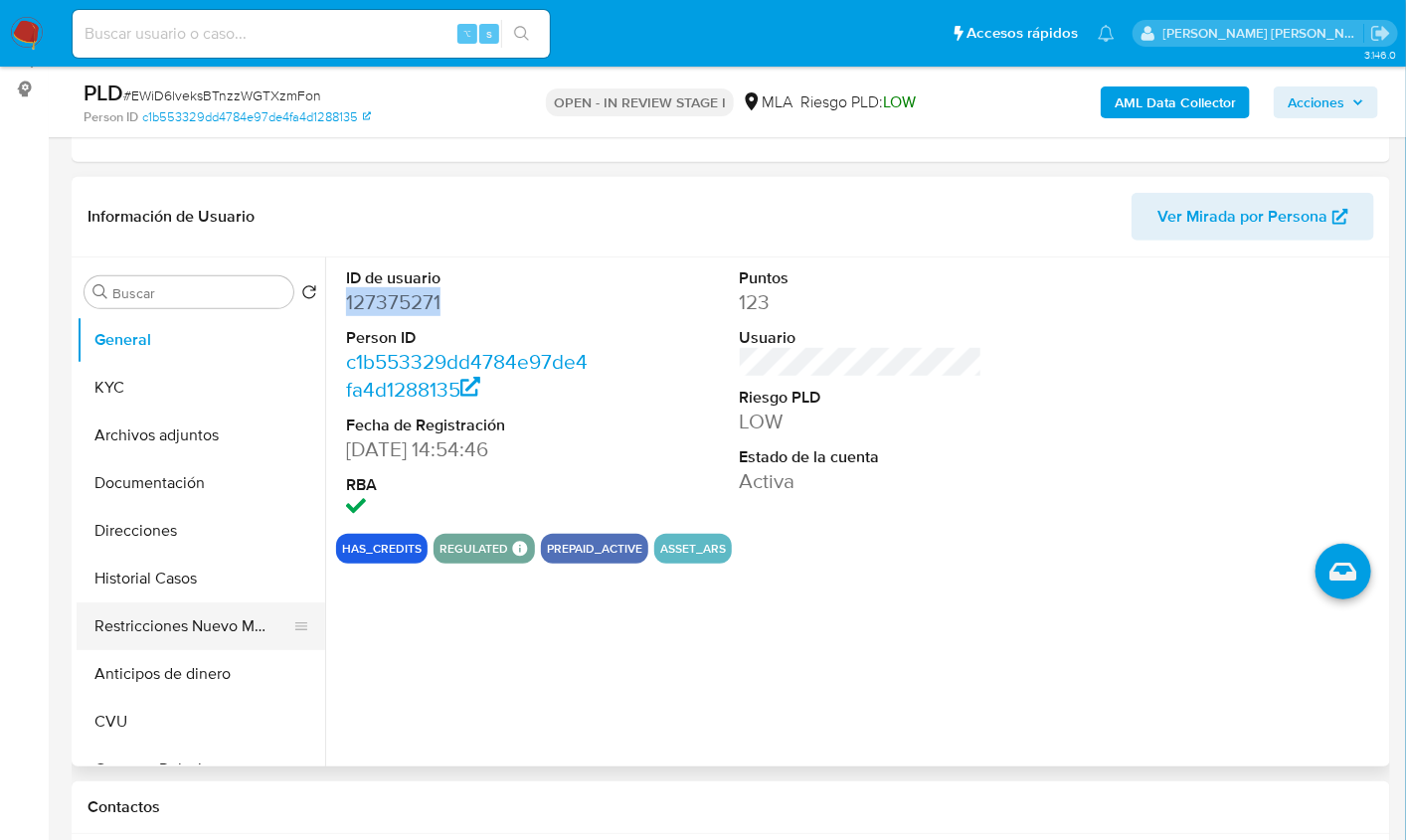 click on "Restricciones Nuevo Mundo" at bounding box center (193, 626) 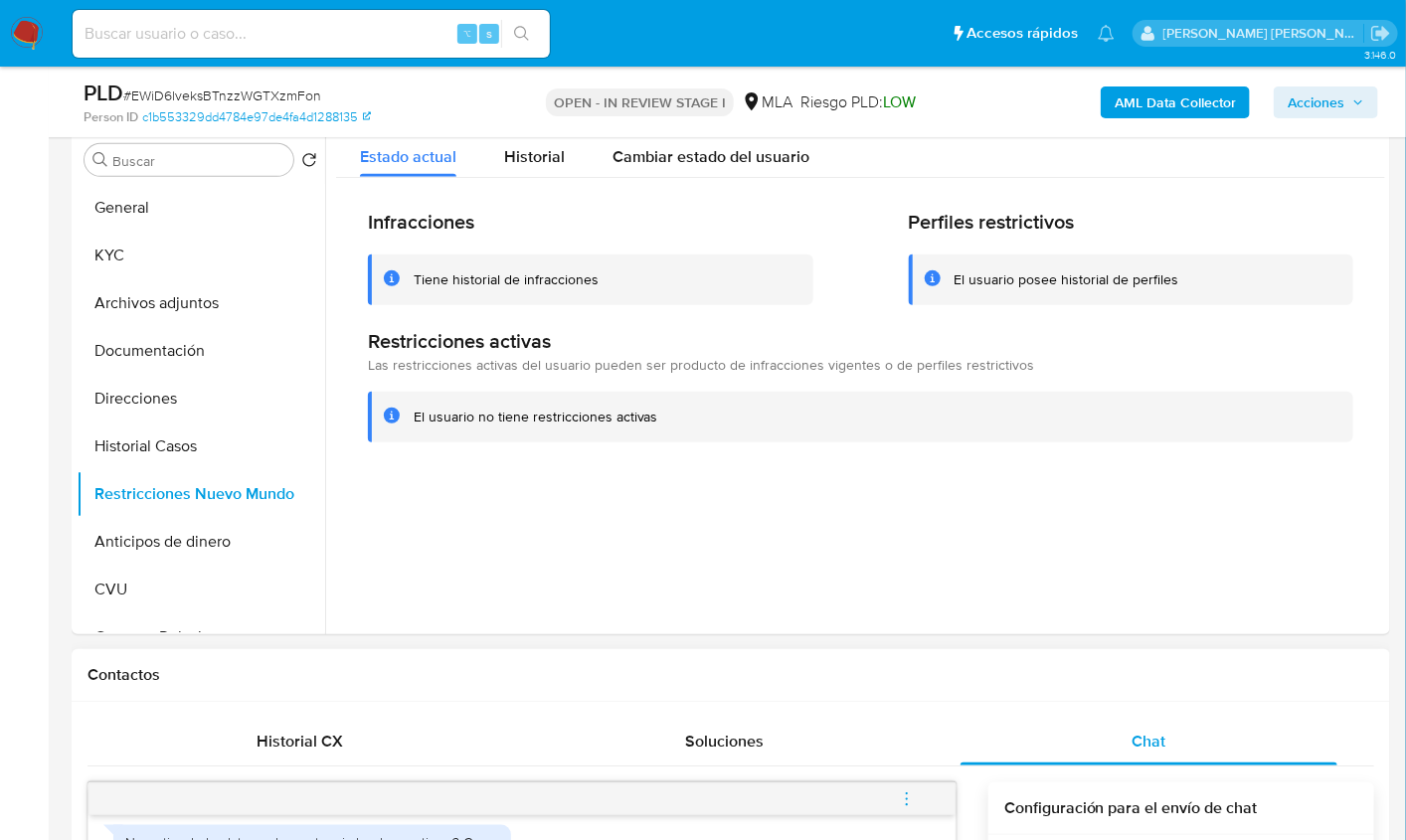 scroll, scrollTop: 756, scrollLeft: 0, axis: vertical 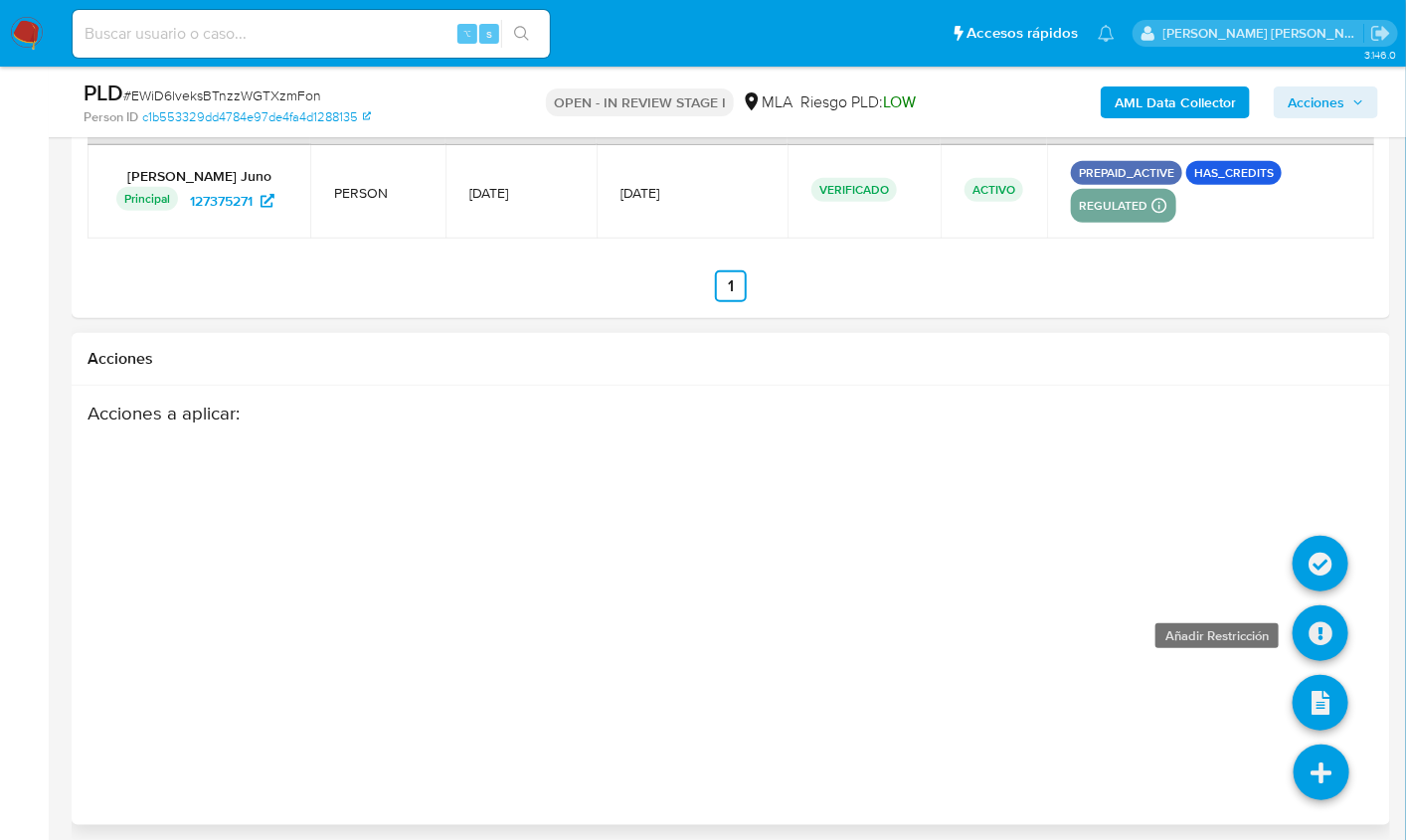 click at bounding box center [1320, 633] 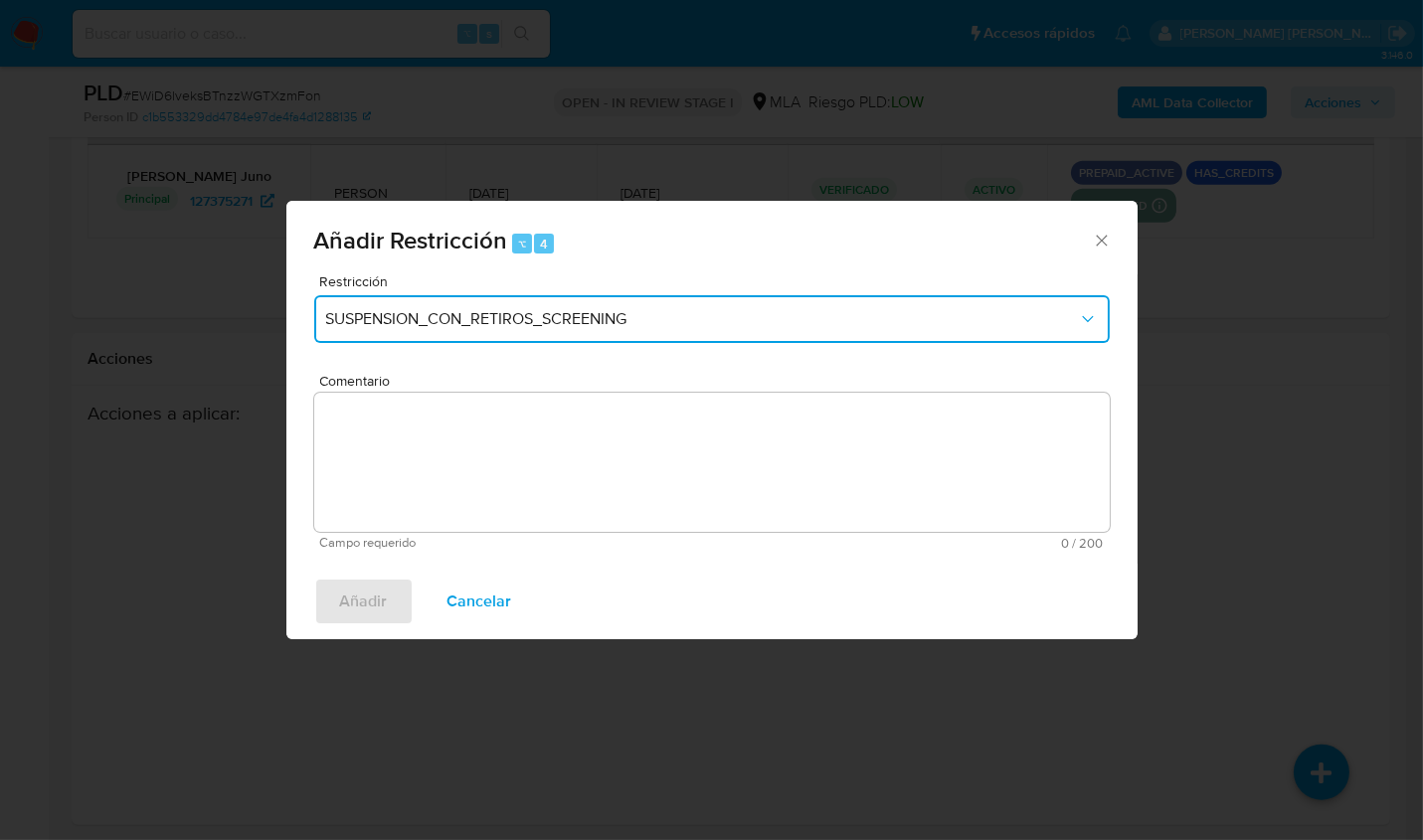 click on "SUSPENSION_CON_RETIROS_SCREENING" at bounding box center (712, 319) 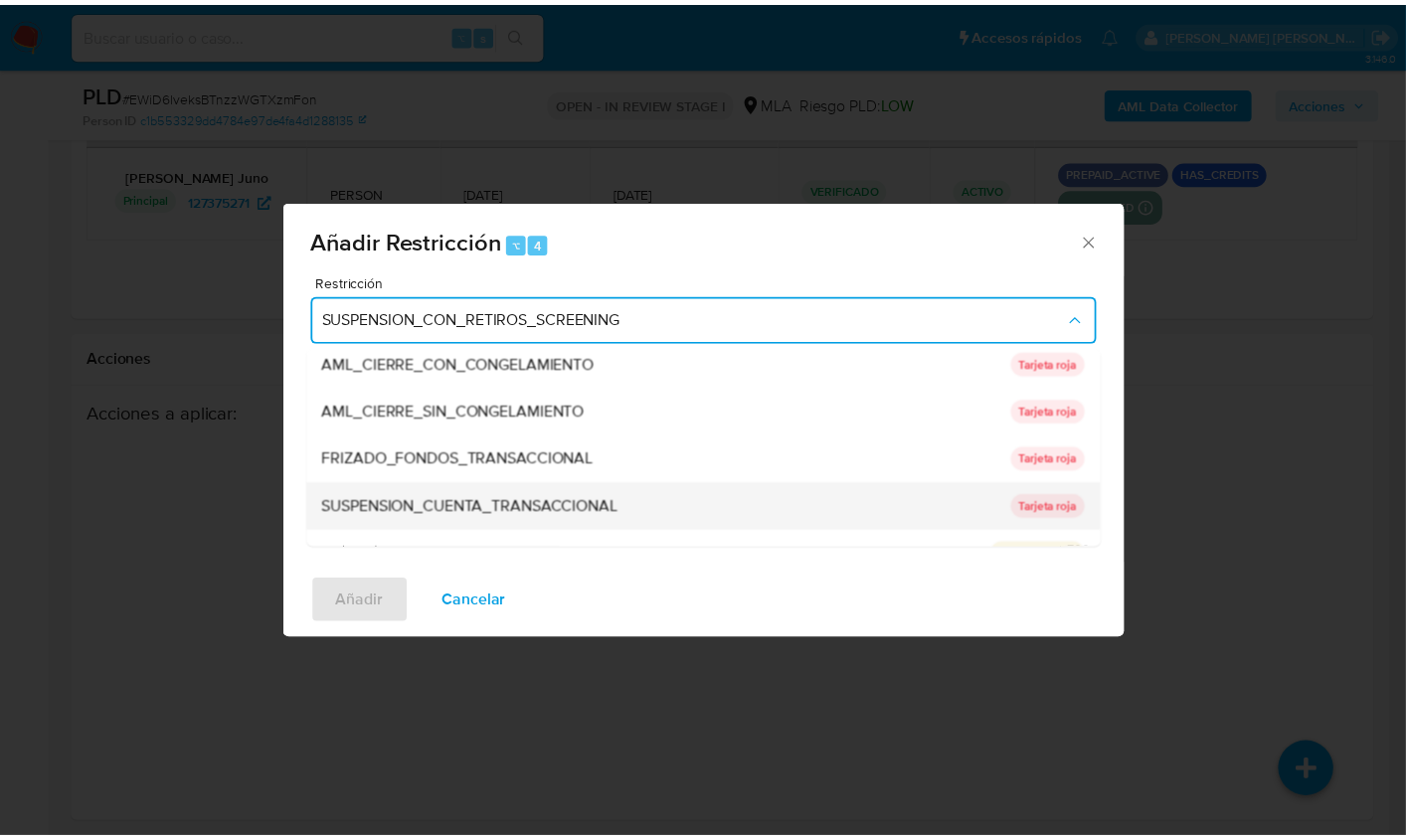 scroll, scrollTop: 115, scrollLeft: 0, axis: vertical 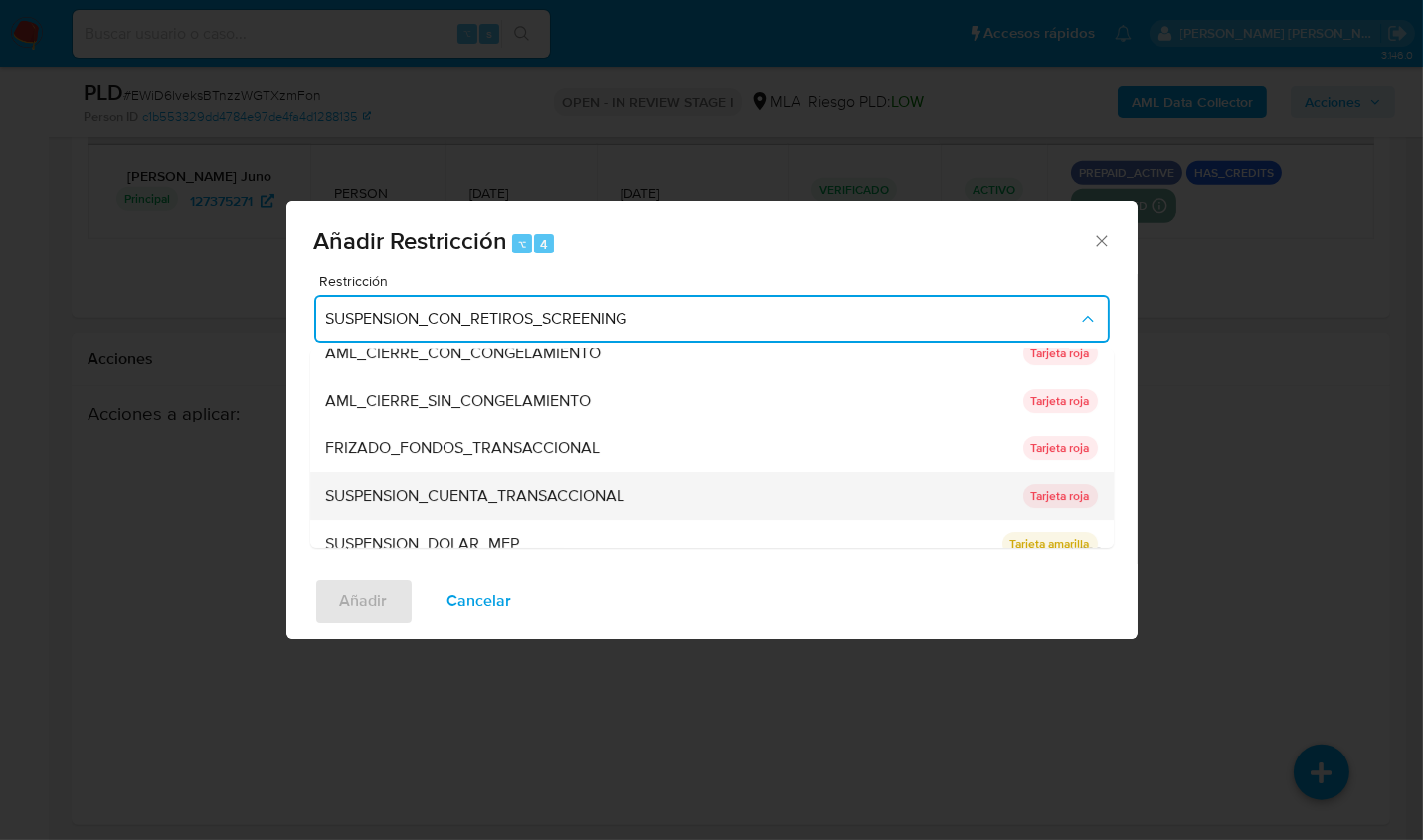 click on "SUSPENSION_CUENTA_TRANSACCIONAL" at bounding box center [475, 496] 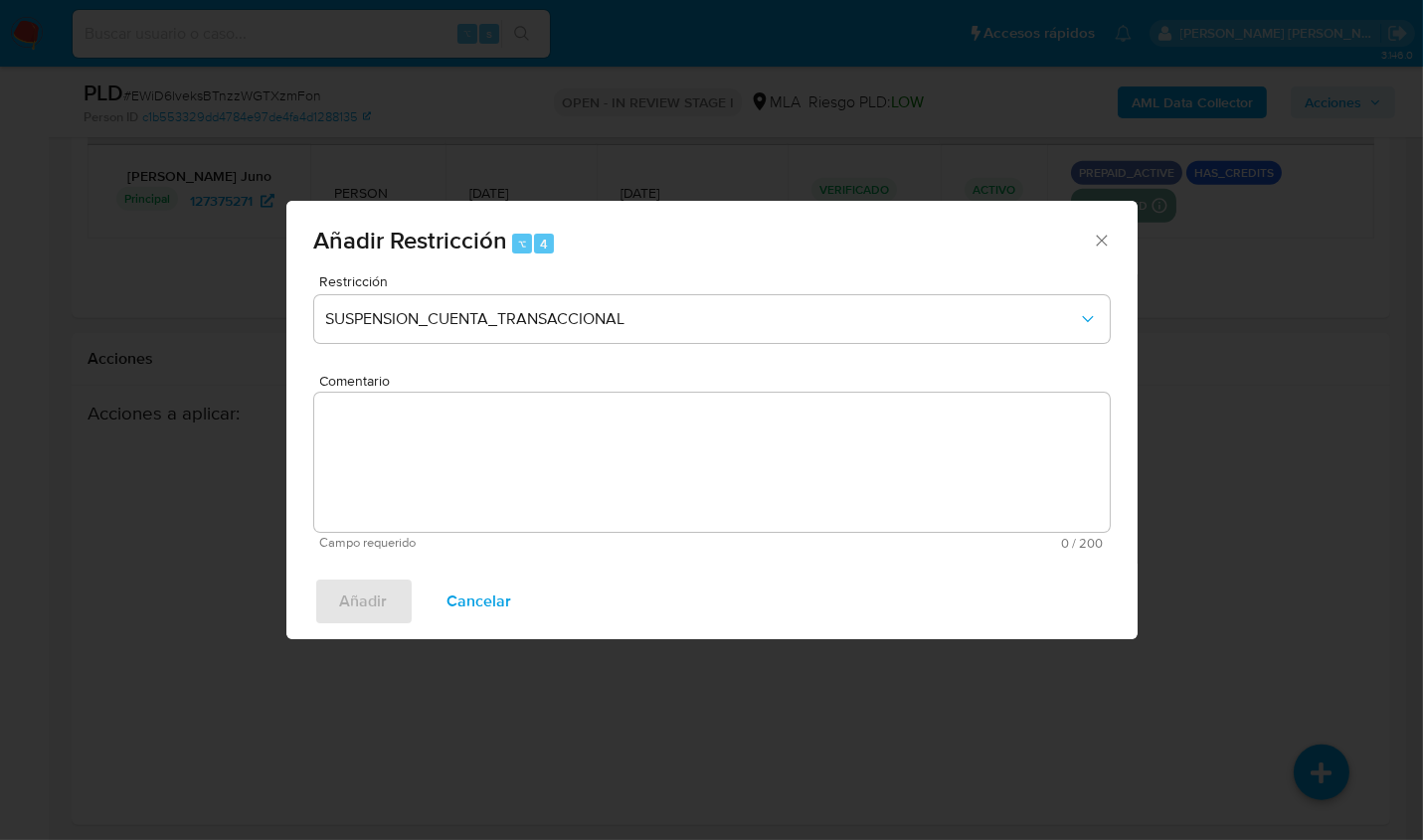 click on "Comentario" at bounding box center [712, 462] 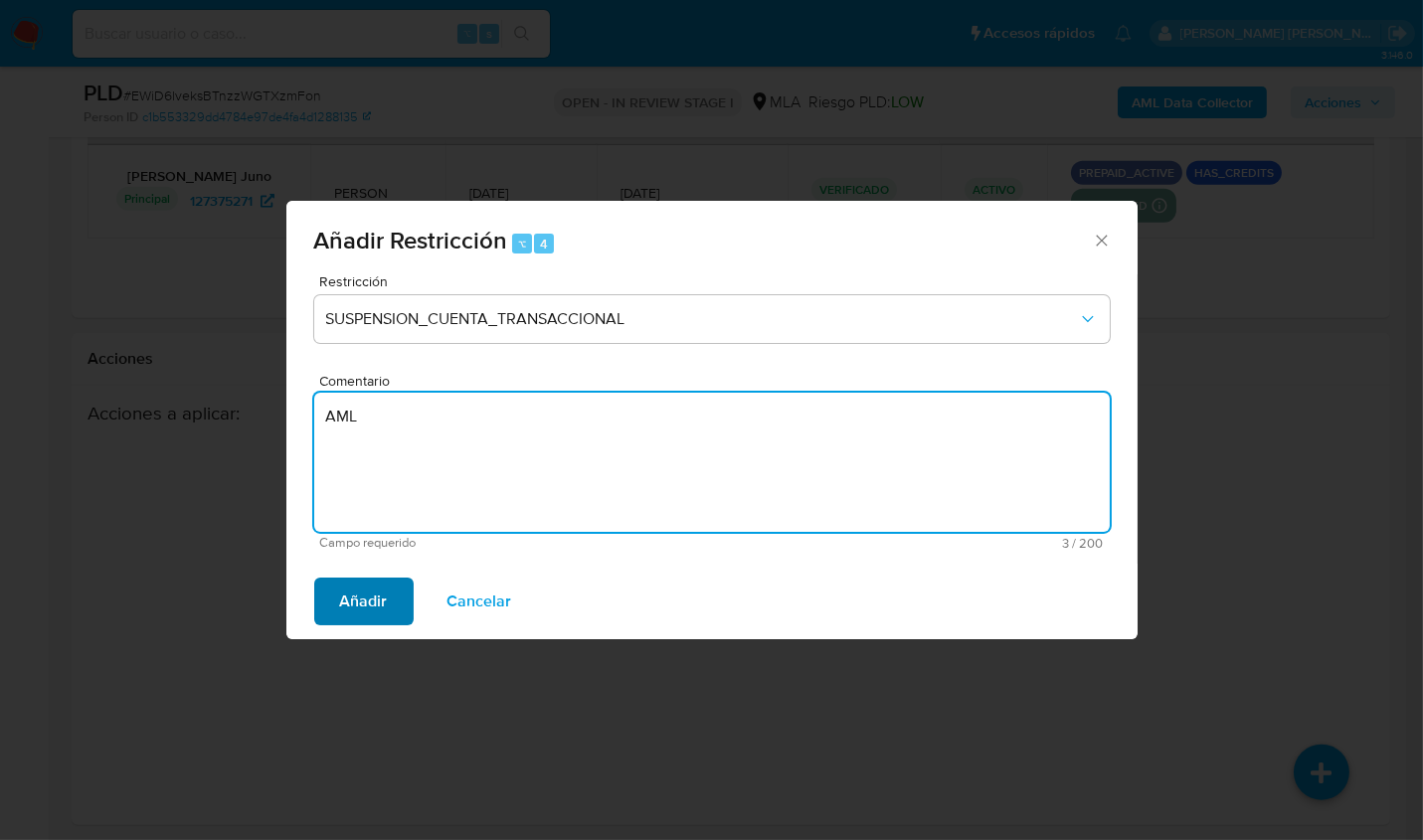 type on "AML" 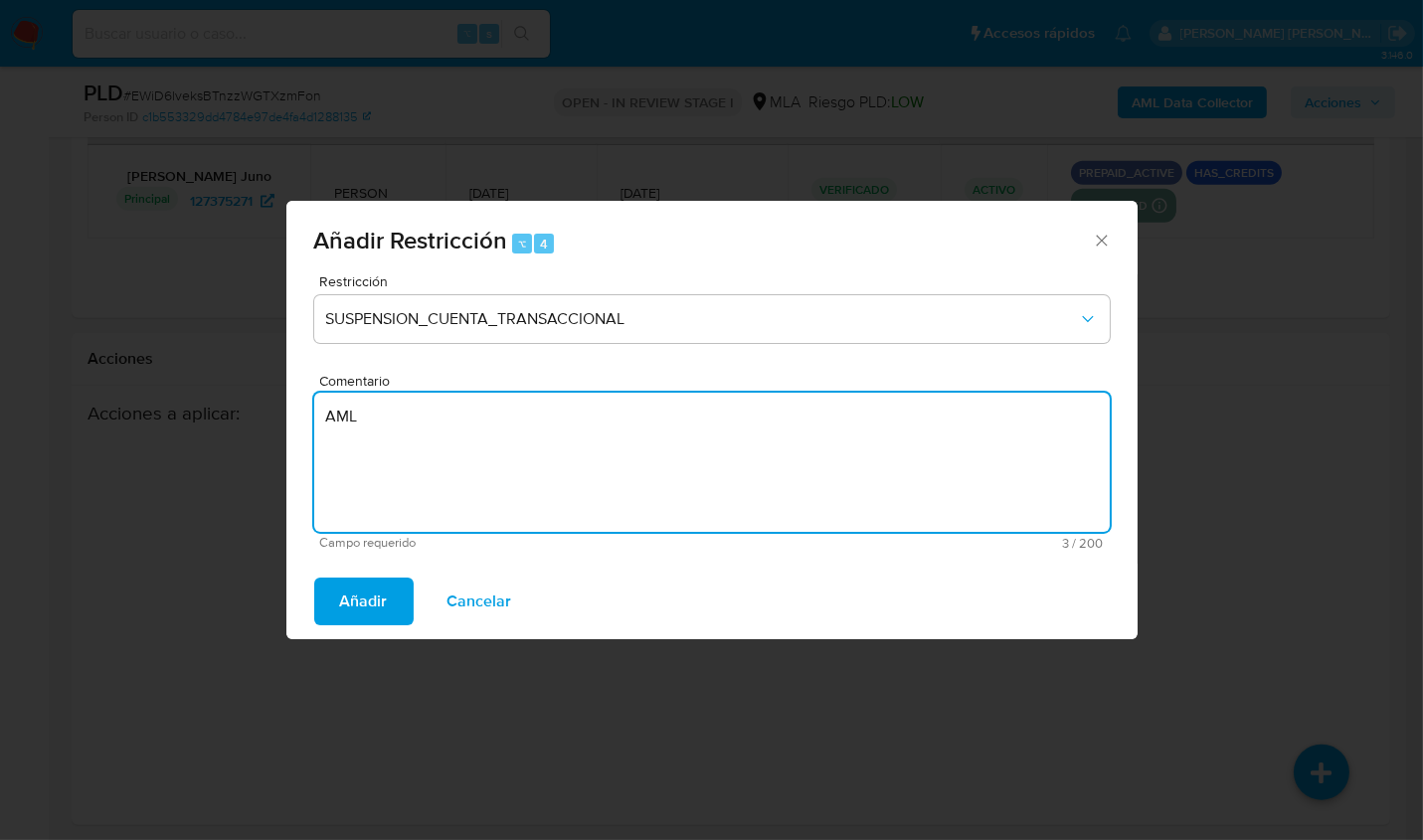 click on "Añadir" at bounding box center (364, 601) 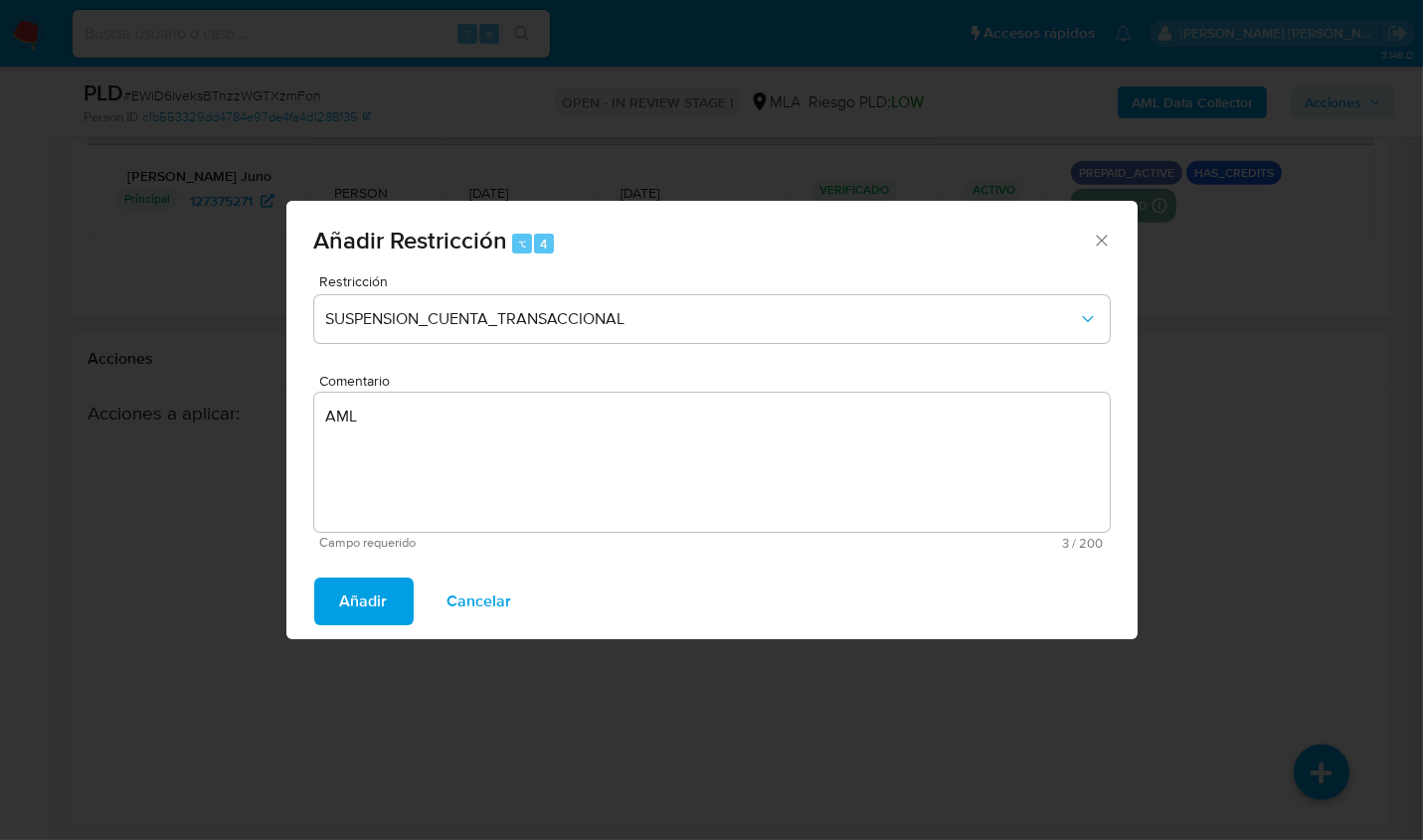 click on "Añadir" at bounding box center [364, 601] 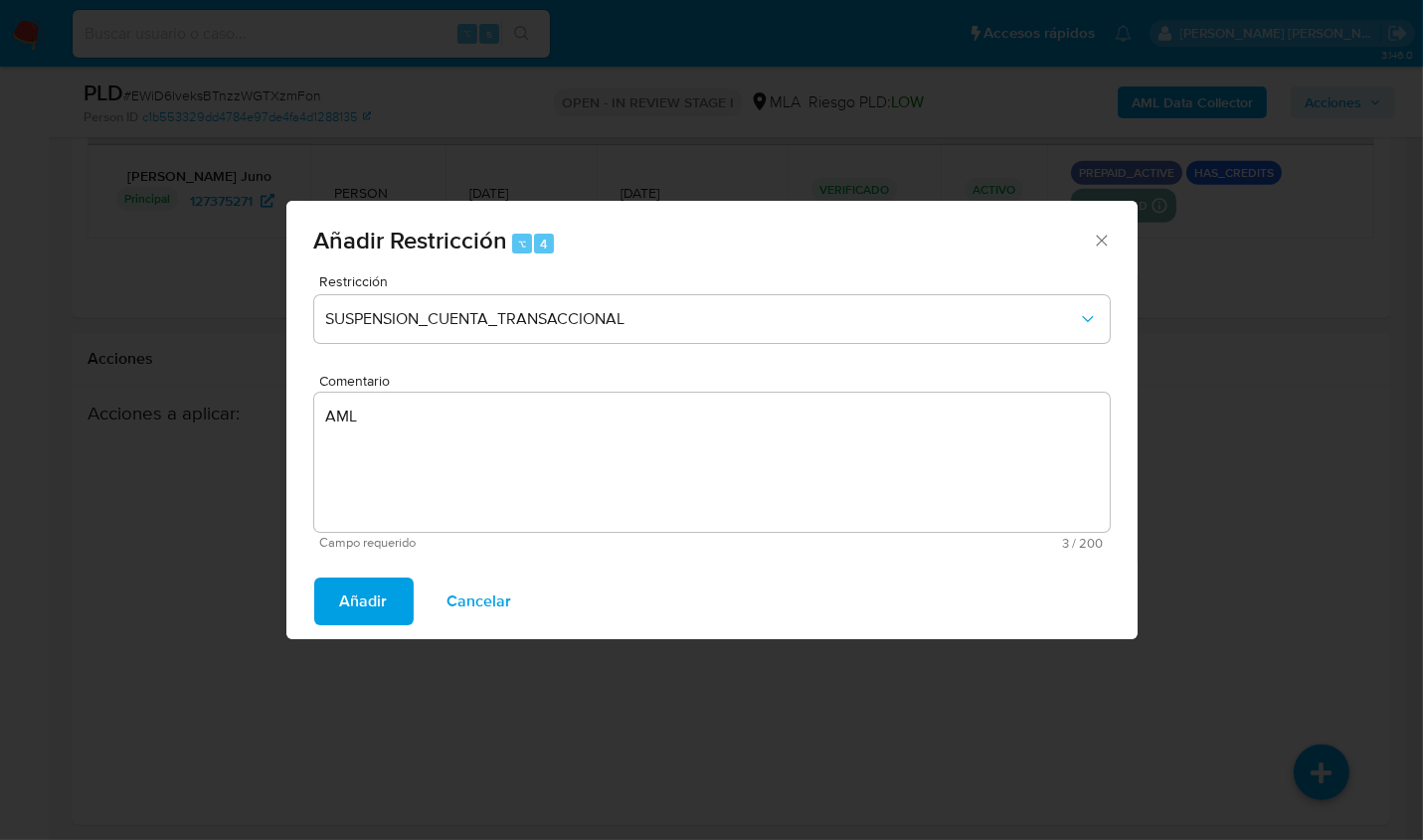 click on "Añadir" at bounding box center (364, 601) 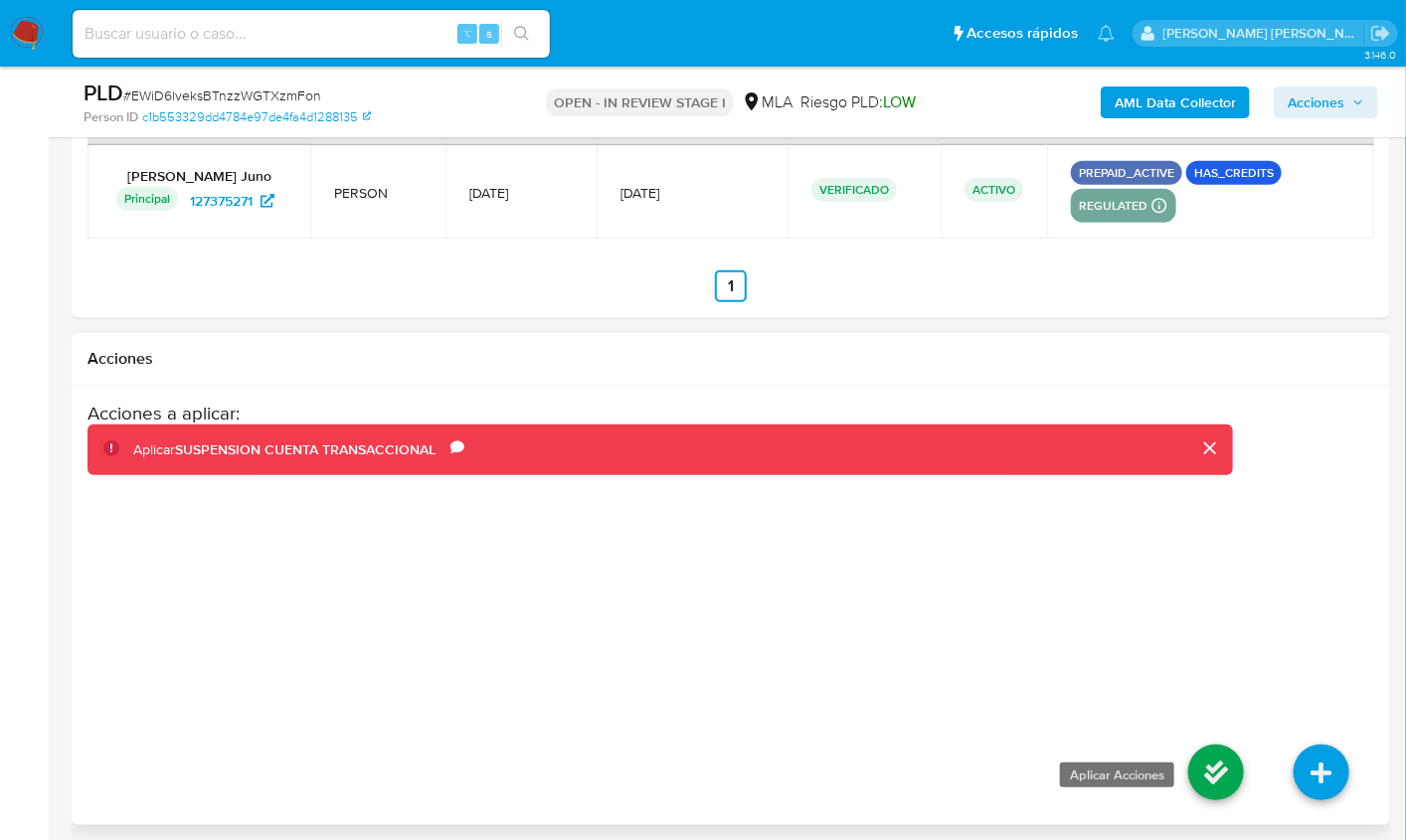 click at bounding box center (1216, 772) 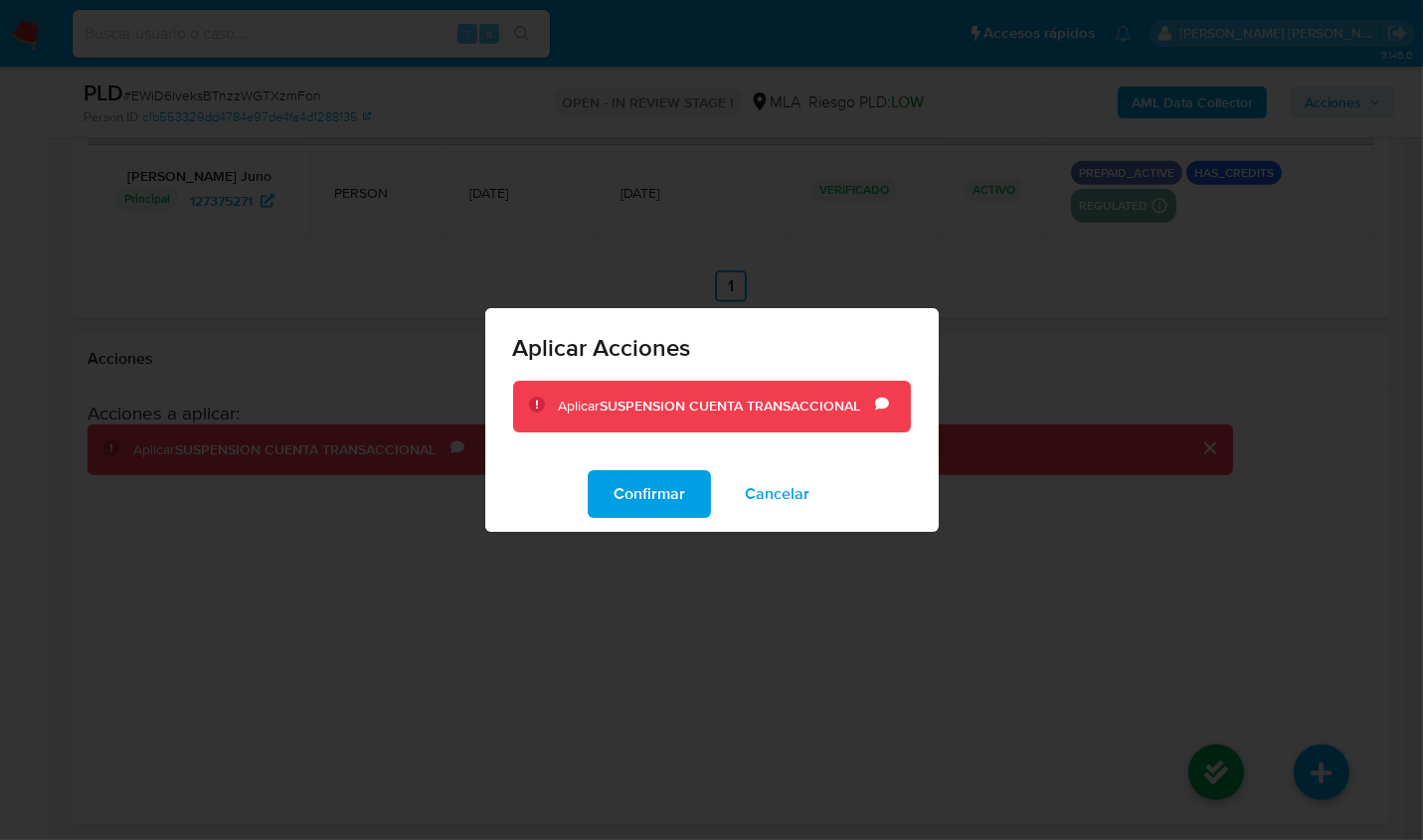 click on "Confirmar" at bounding box center [649, 494] 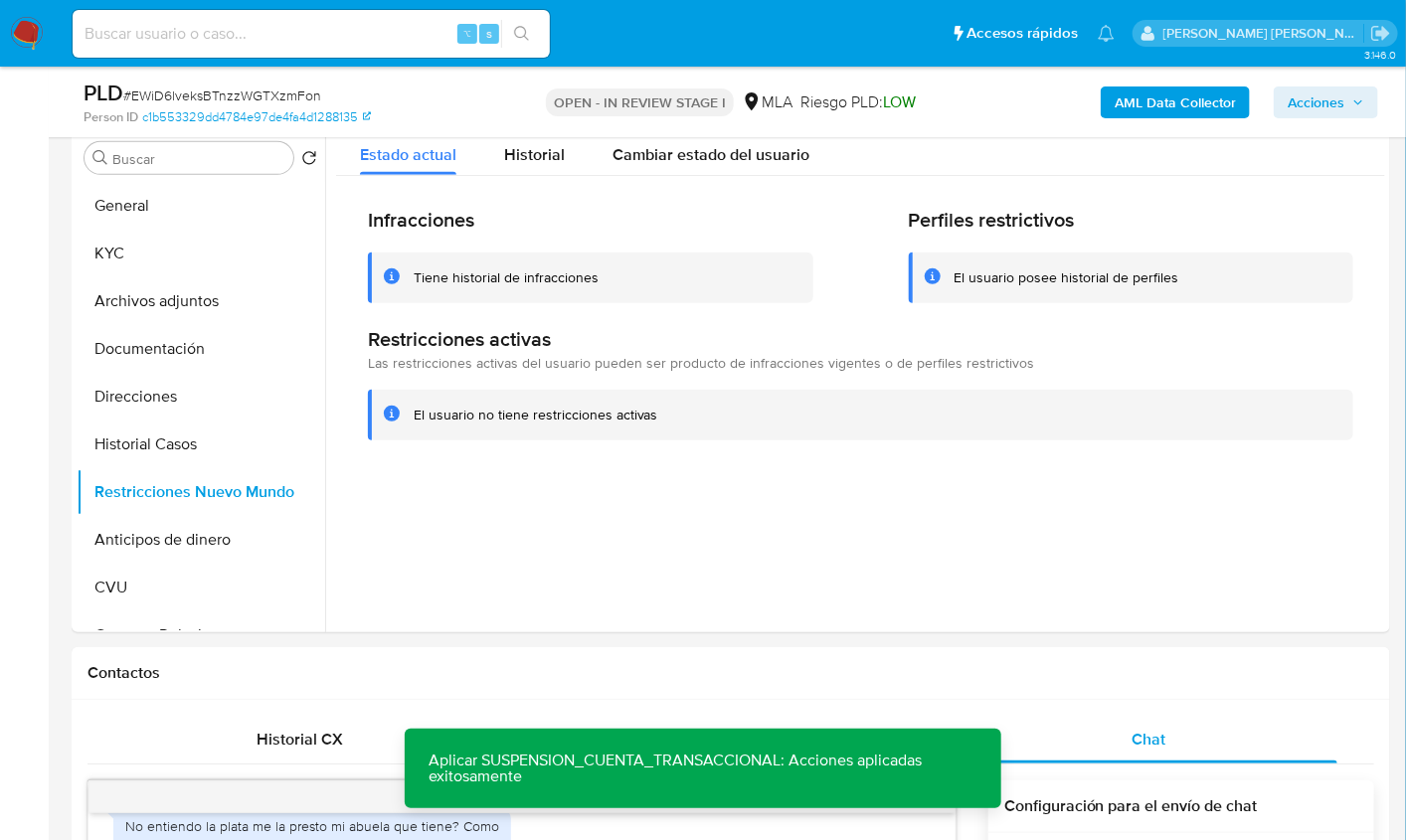 scroll, scrollTop: 319, scrollLeft: 0, axis: vertical 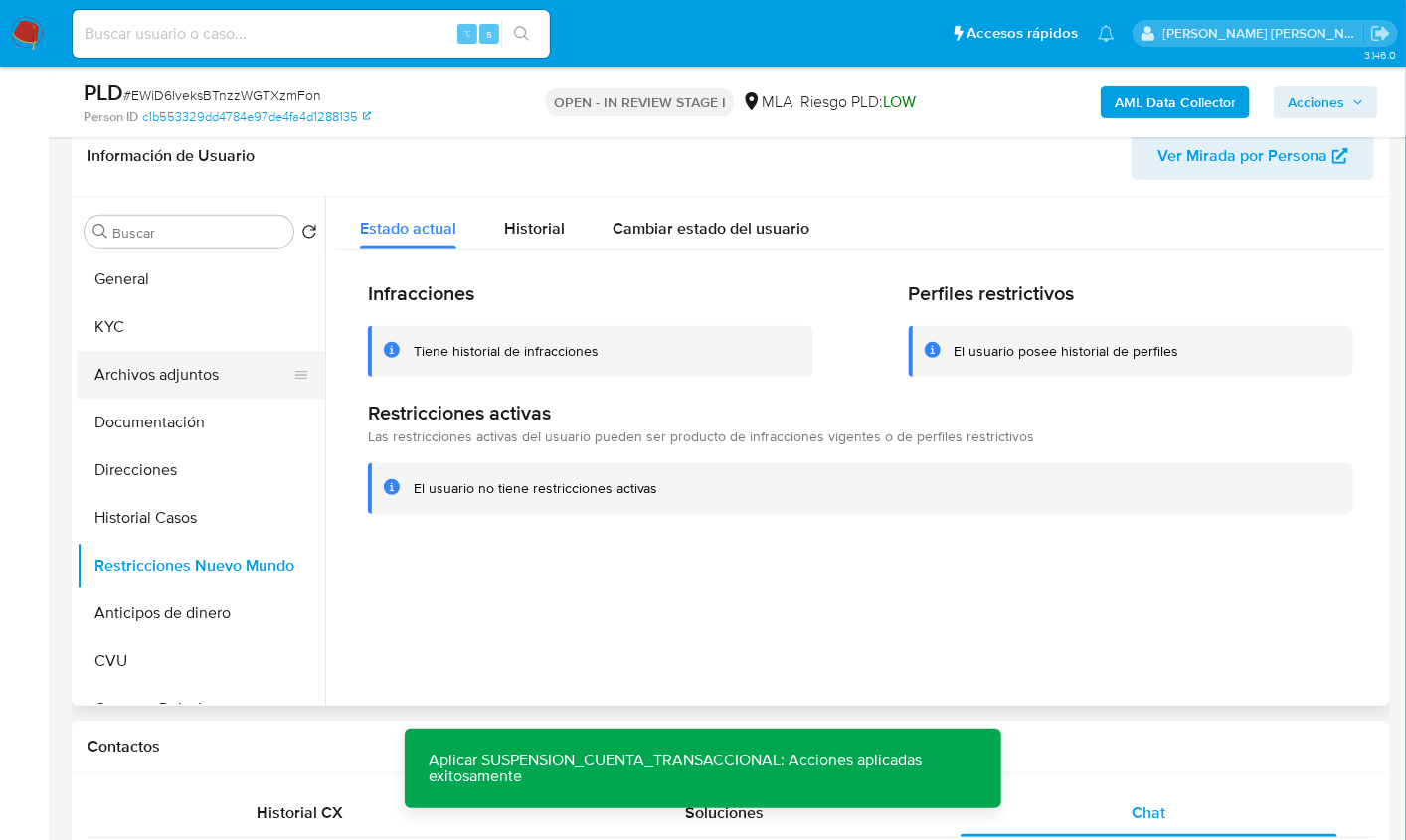 click on "Archivos adjuntos" at bounding box center (193, 375) 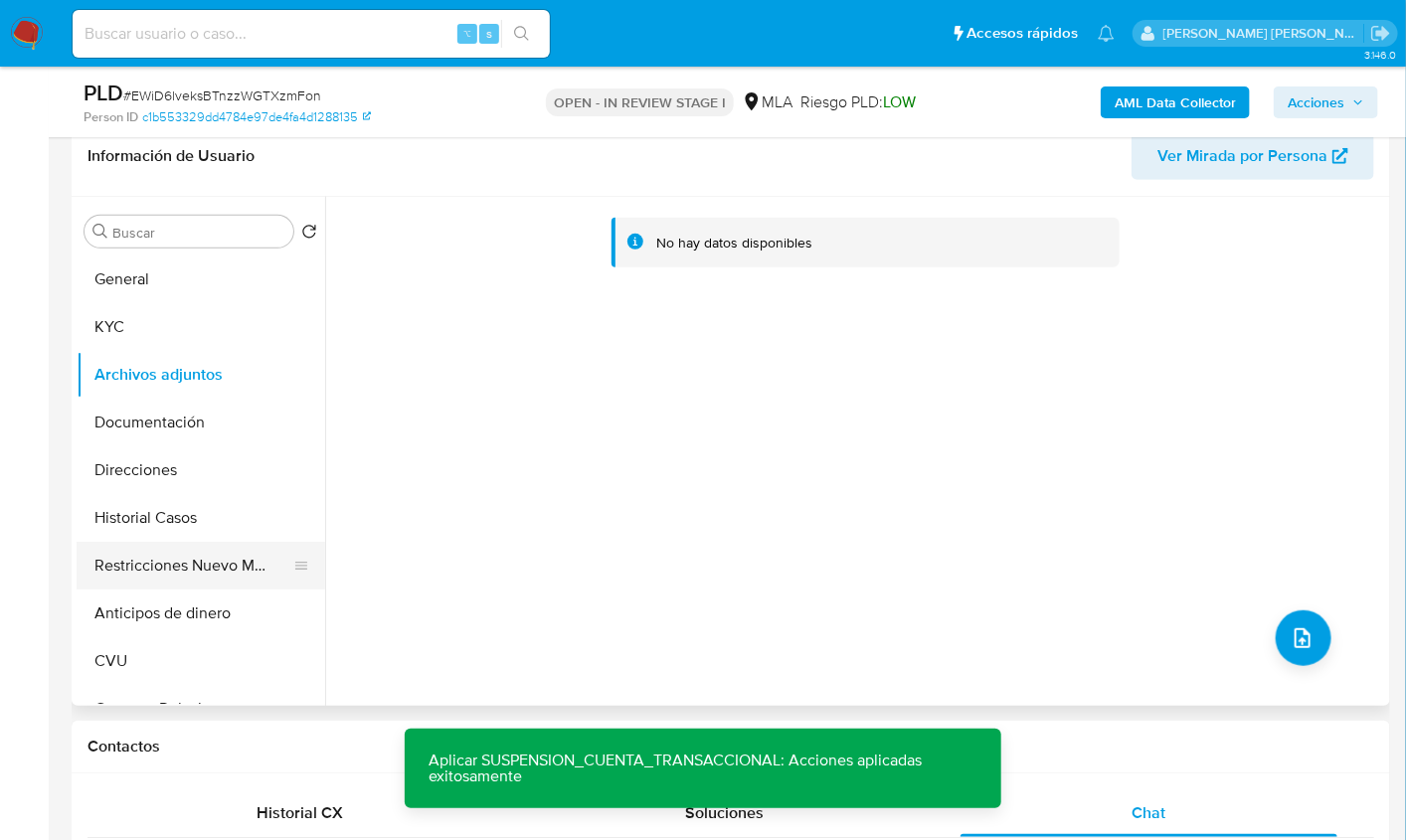 click on "Restricciones Nuevo Mundo" at bounding box center [193, 566] 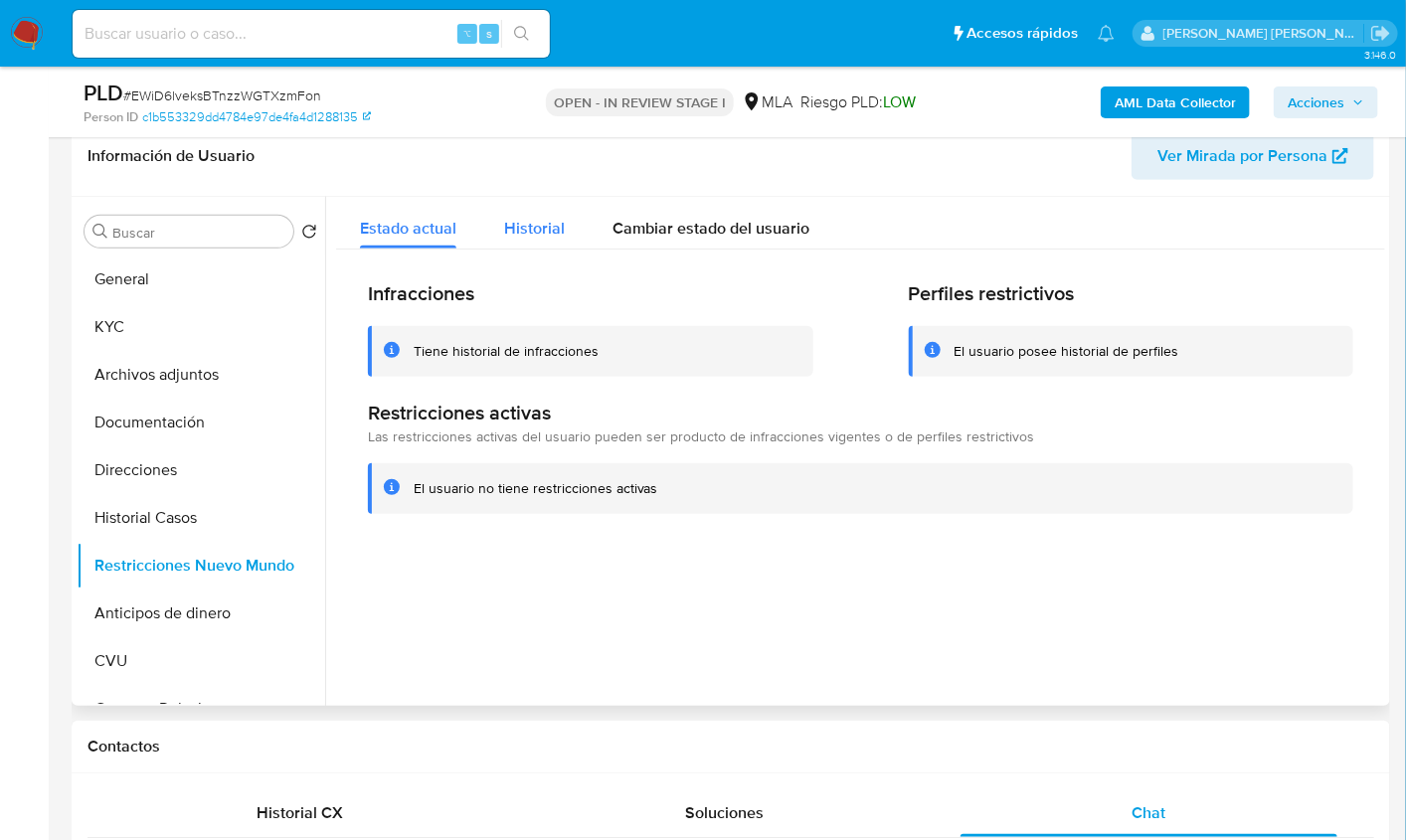 click on "Historial" at bounding box center [534, 223] 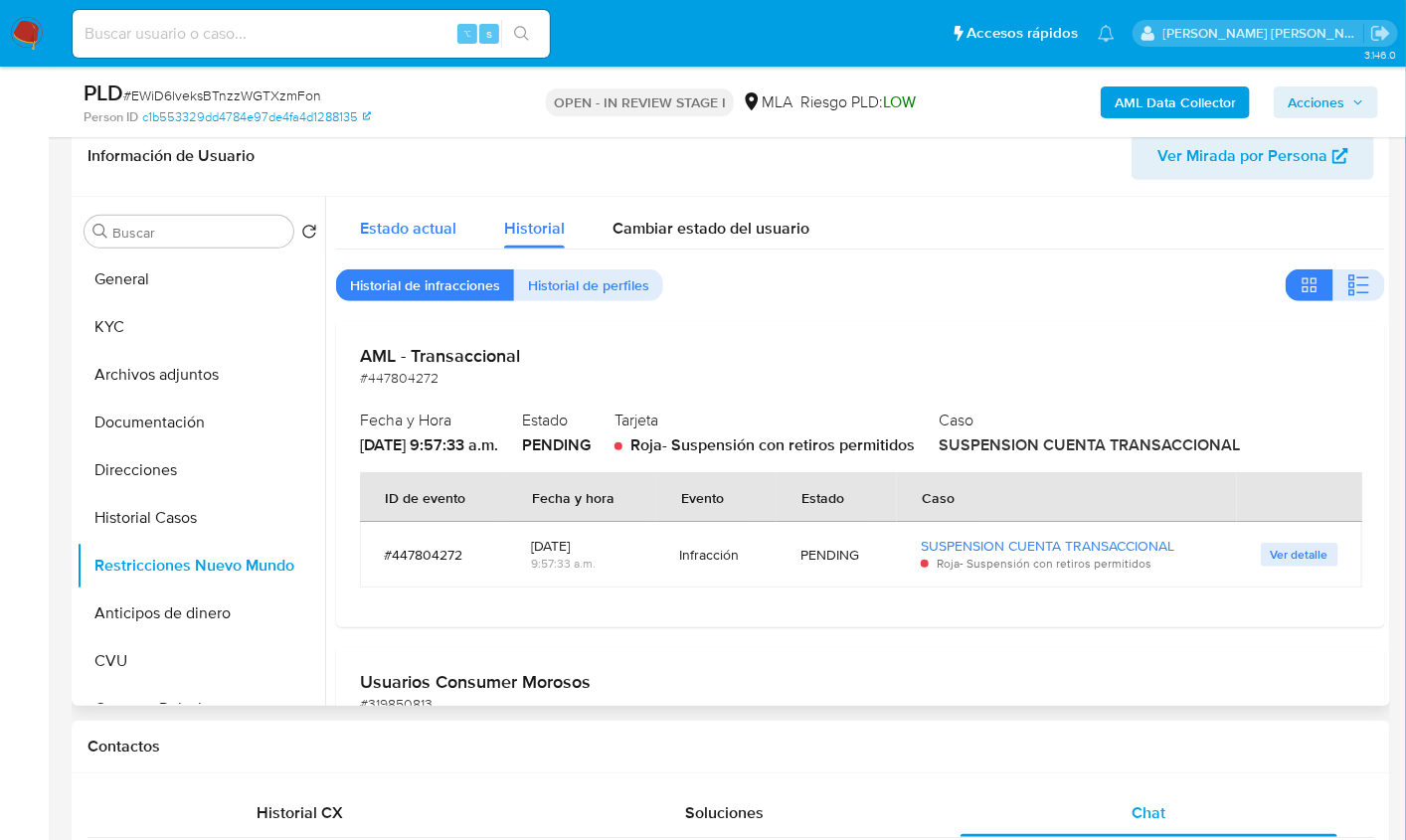 click on "Estado actual" at bounding box center (408, 228) 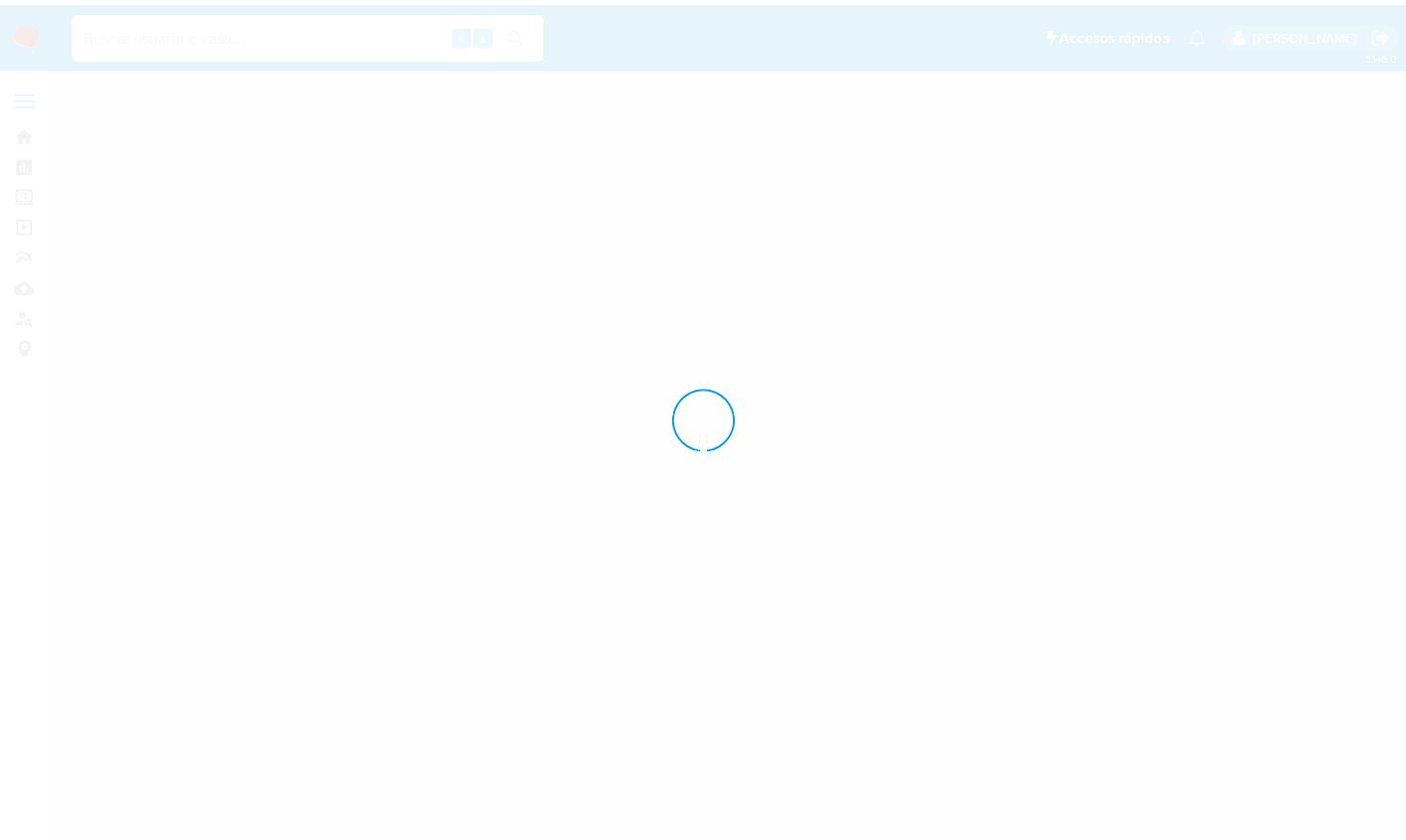 scroll, scrollTop: 0, scrollLeft: 0, axis: both 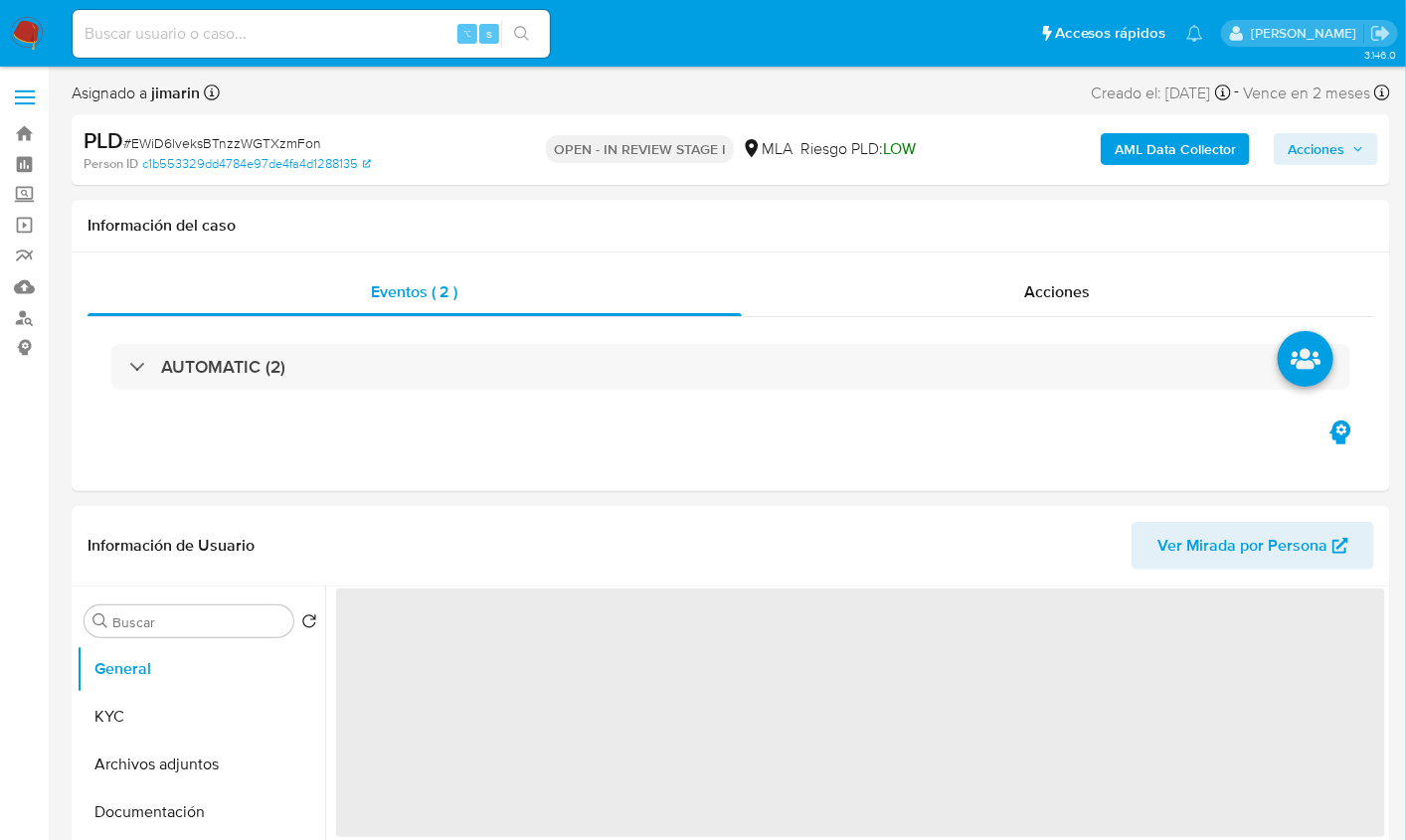 select on "10" 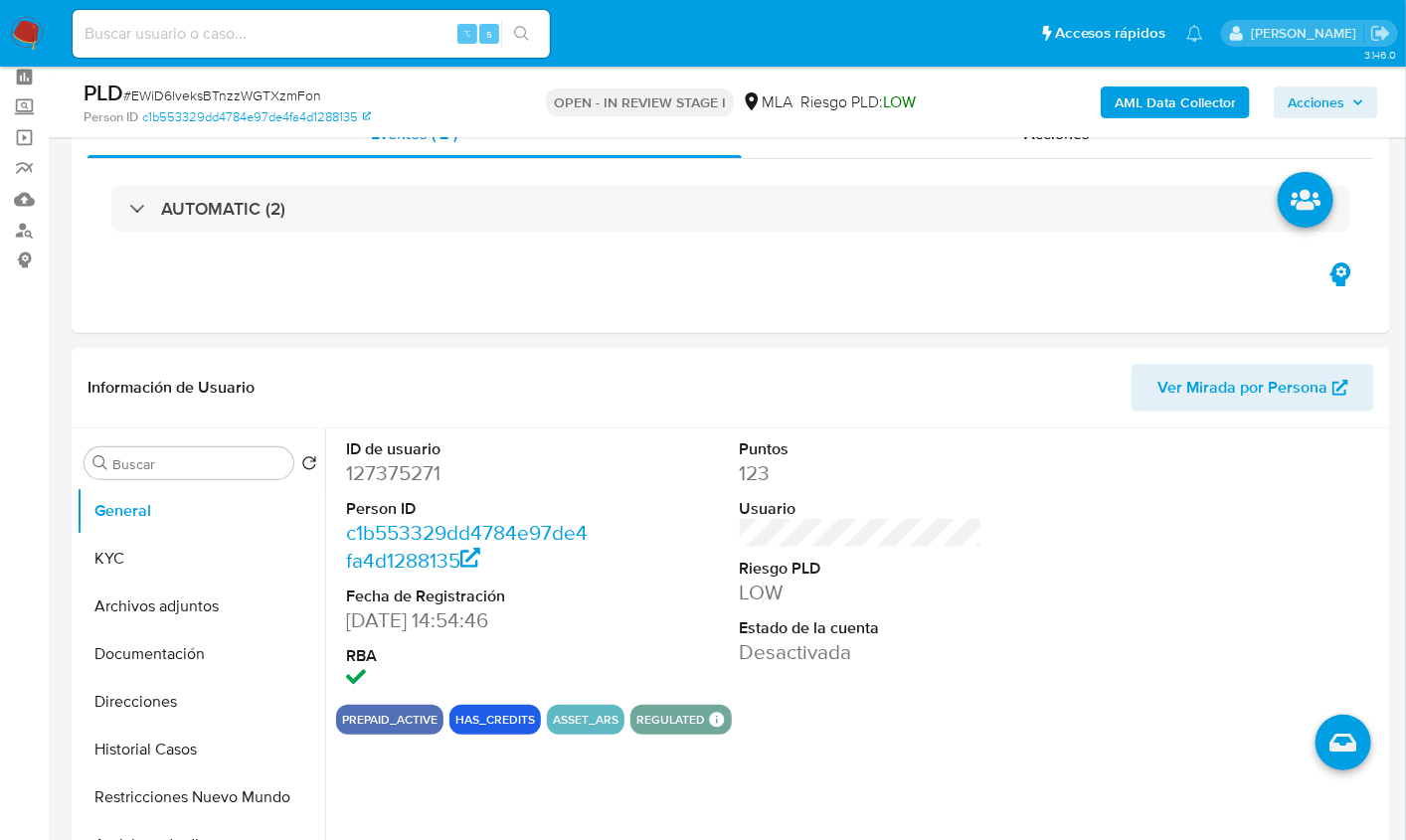 scroll, scrollTop: 122, scrollLeft: 0, axis: vertical 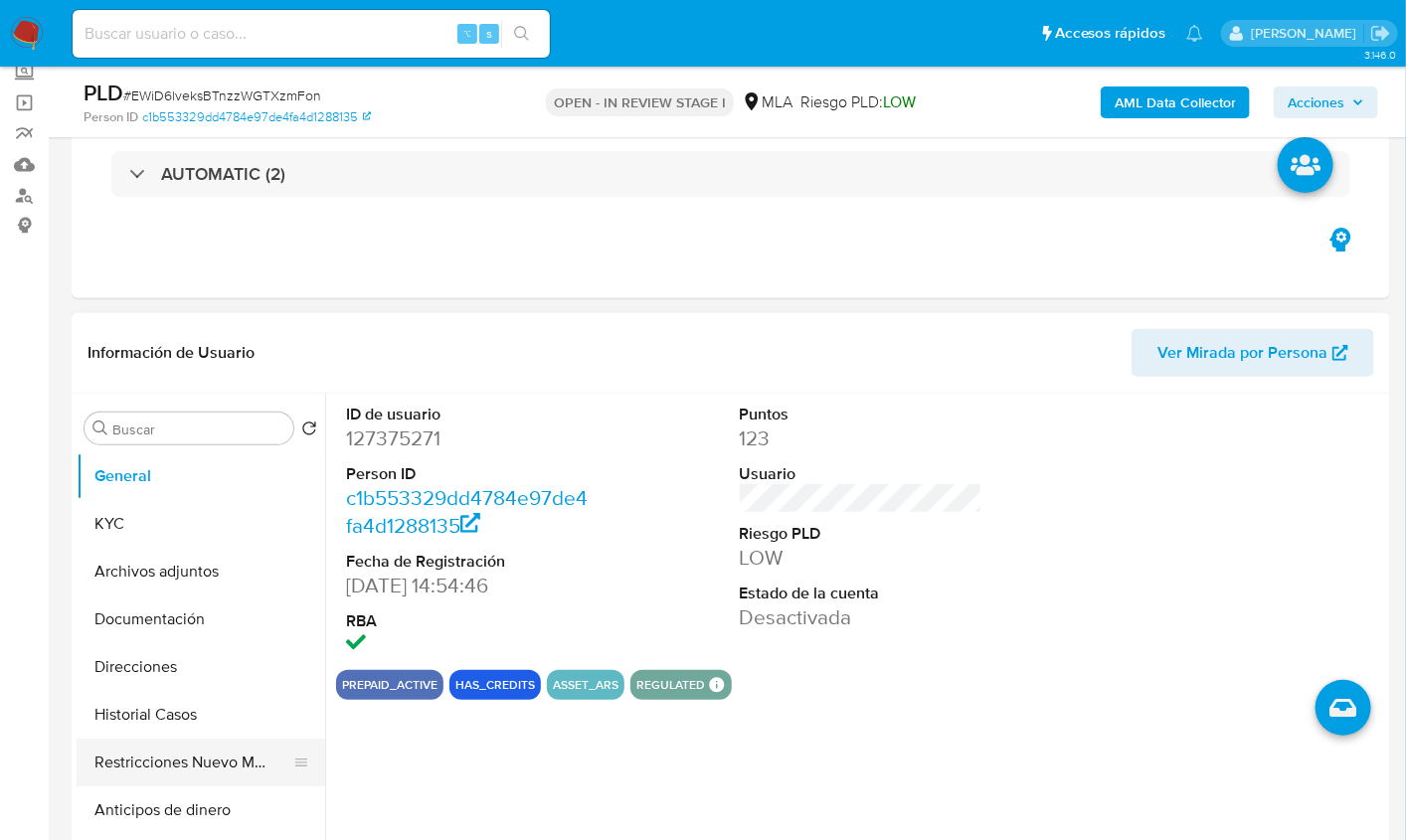 click on "Restricciones Nuevo Mundo" at bounding box center [193, 762] 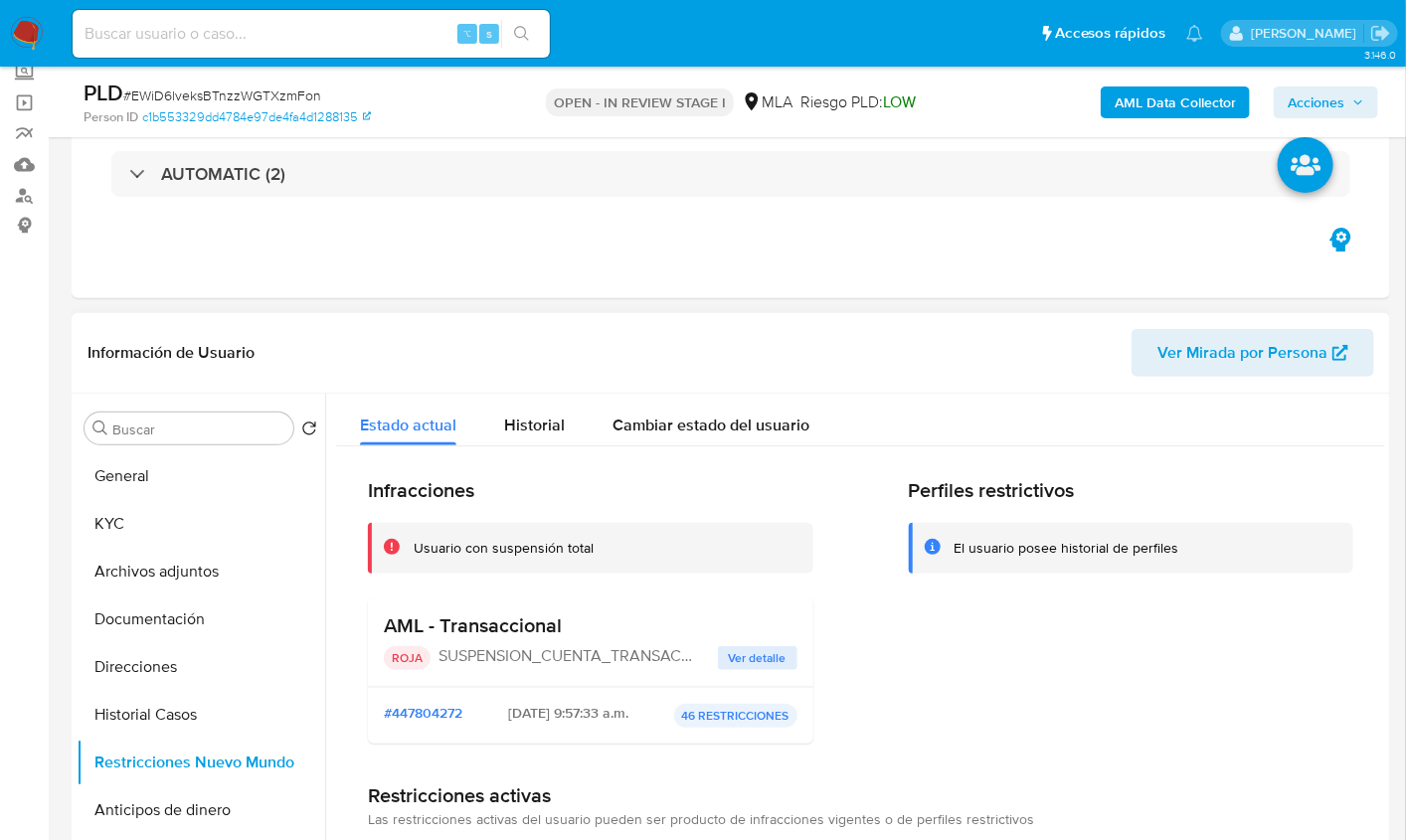 click on "Información de Usuario Ver Mirada por Persona" at bounding box center (731, 353) 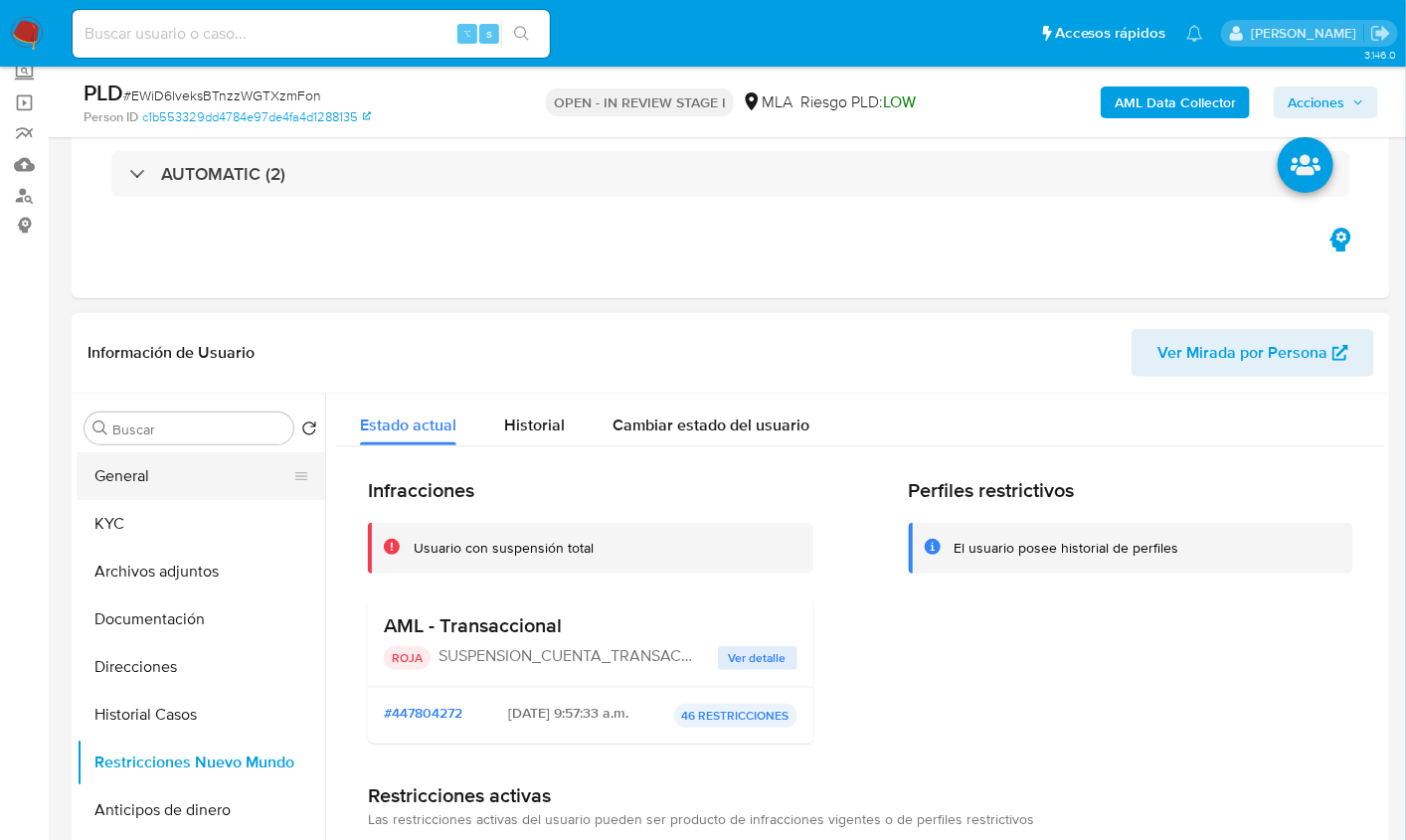 click on "General" at bounding box center [193, 476] 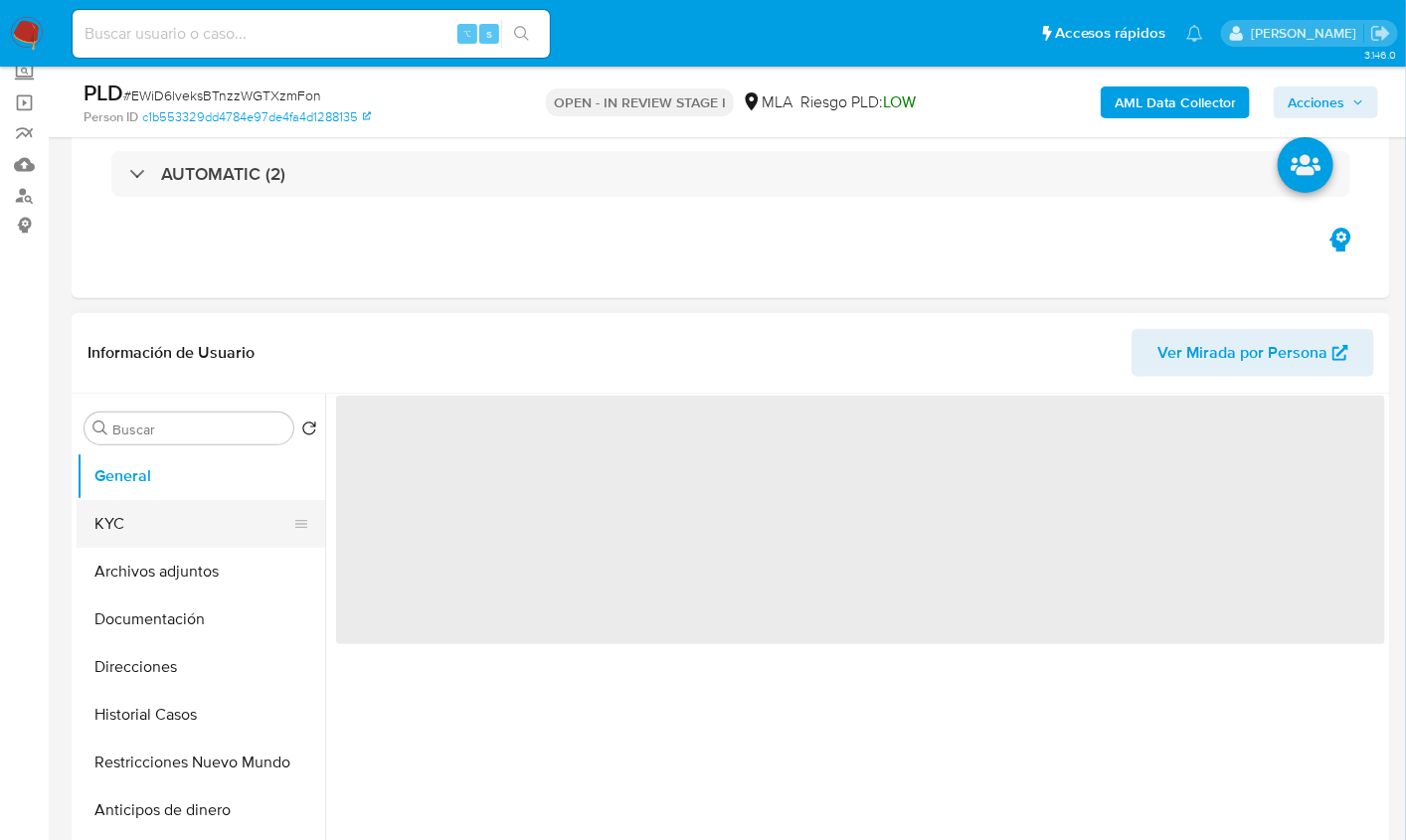 click on "KYC" at bounding box center [193, 524] 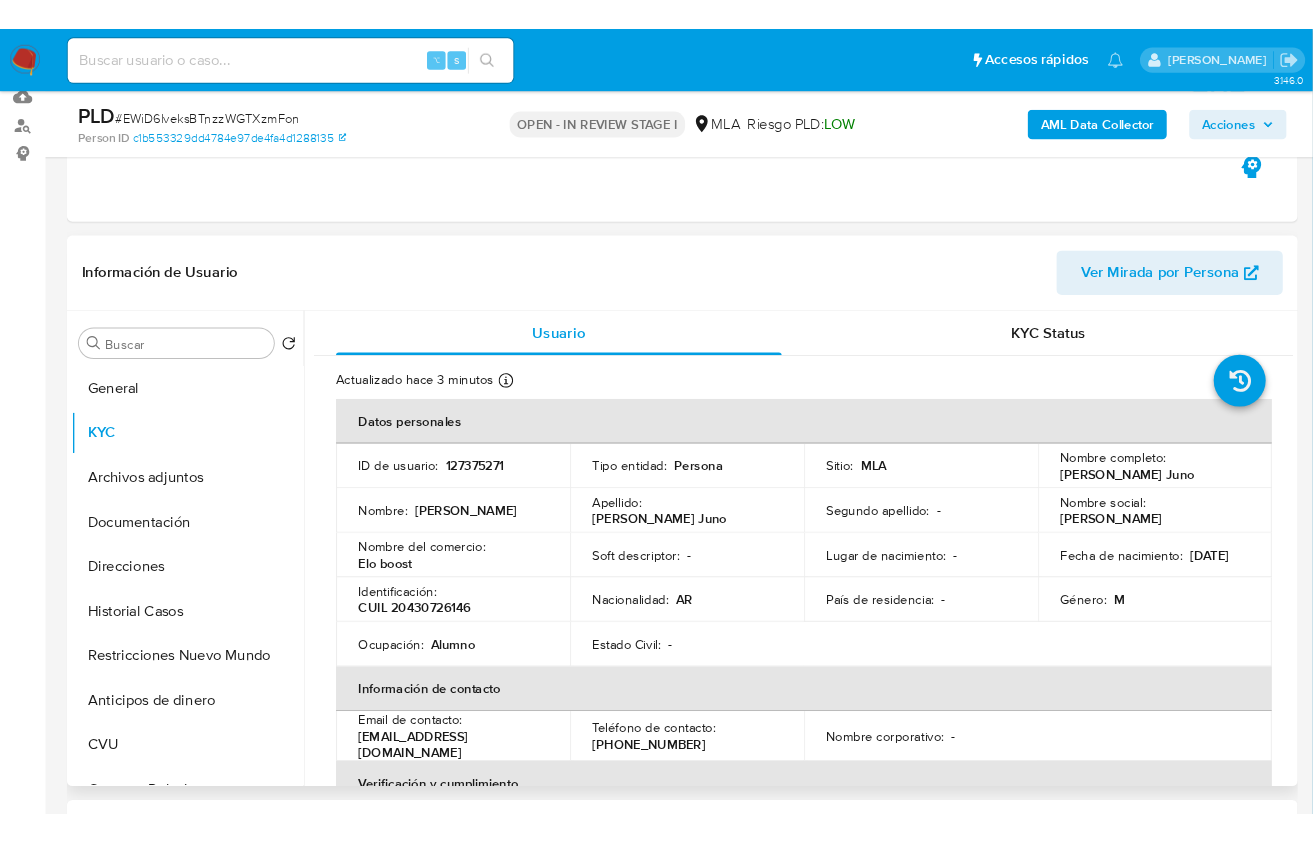 scroll, scrollTop: 218, scrollLeft: 0, axis: vertical 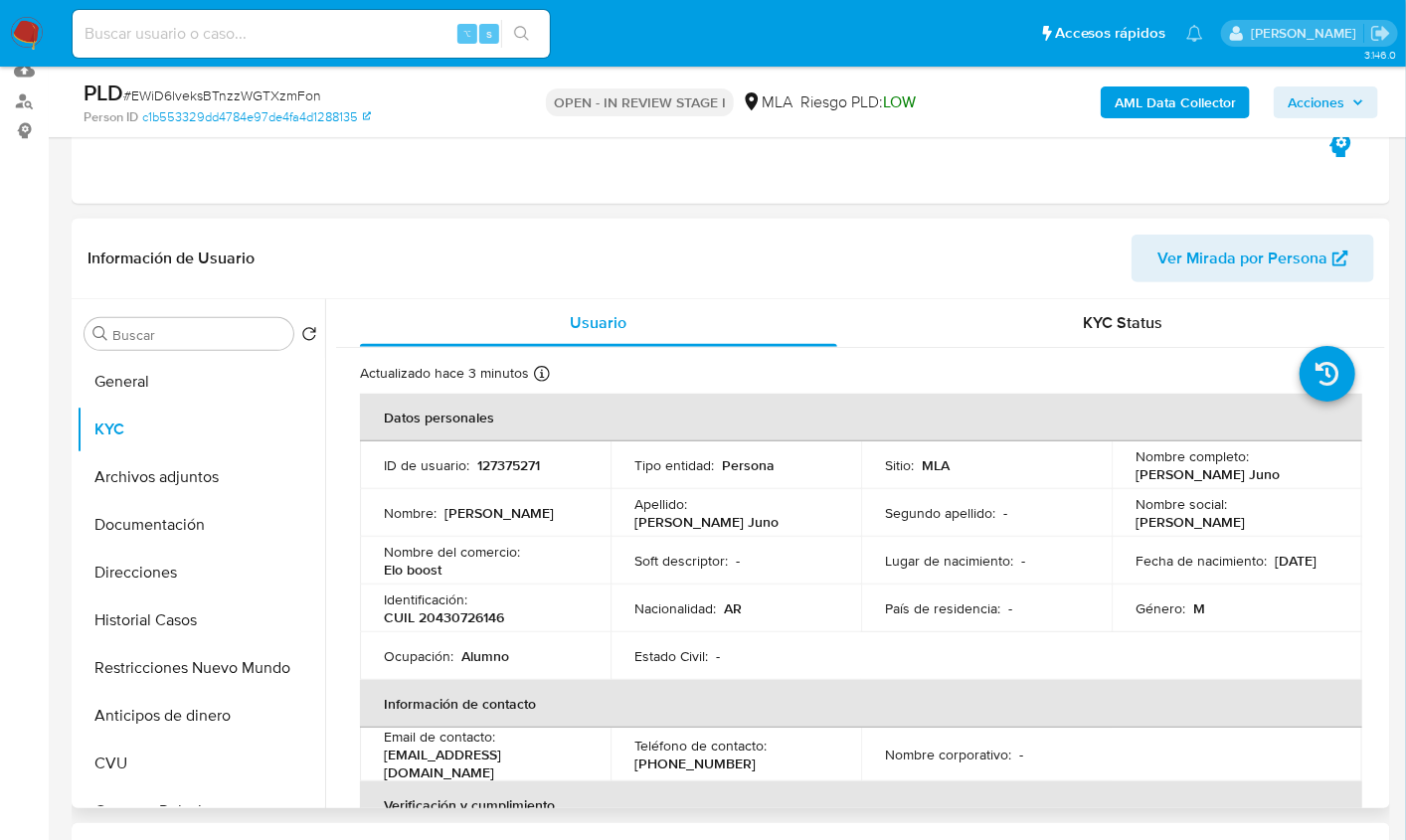 click on "CUIL 20430726146" at bounding box center [443, 617] 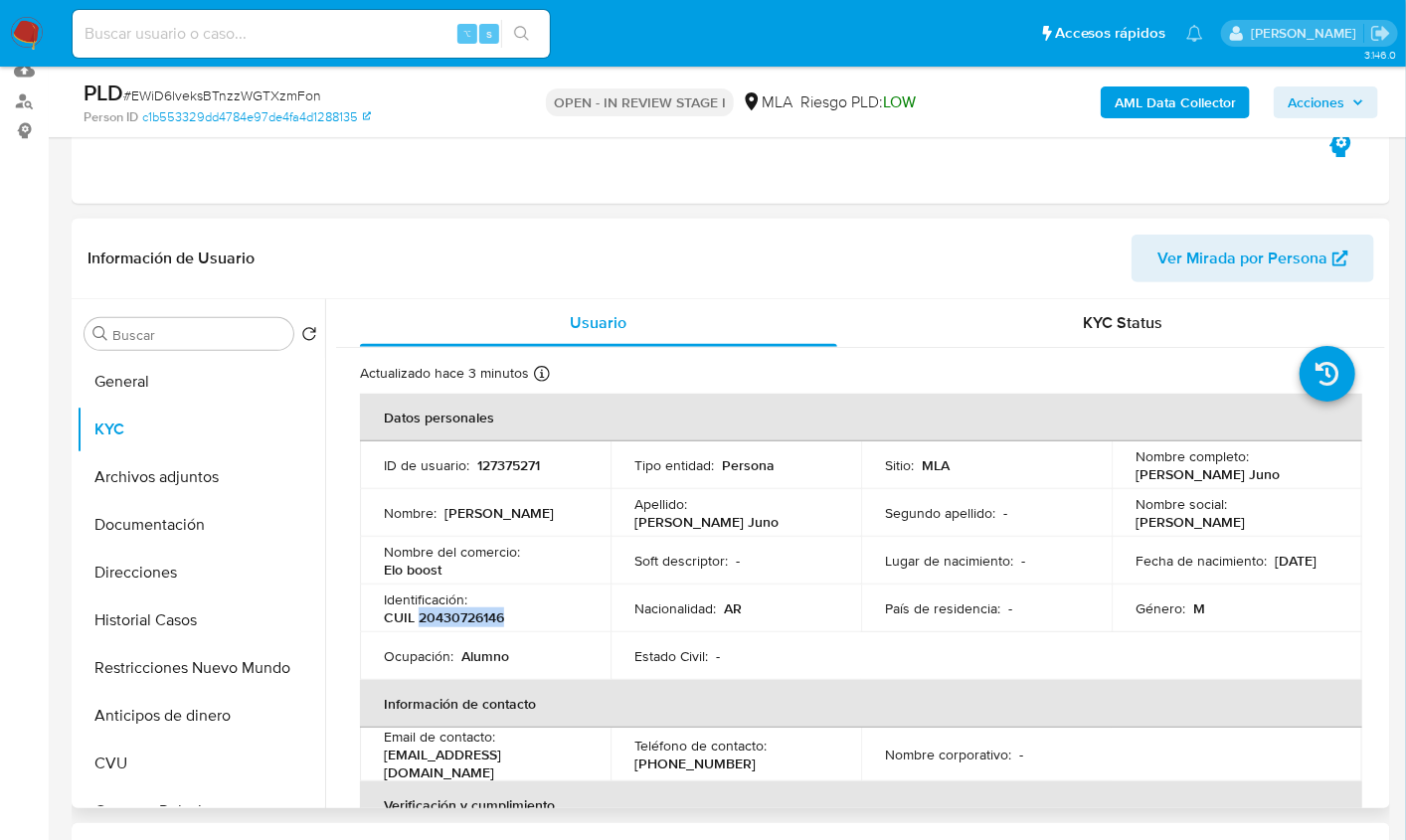 click on "CUIL 20430726146" at bounding box center (443, 617) 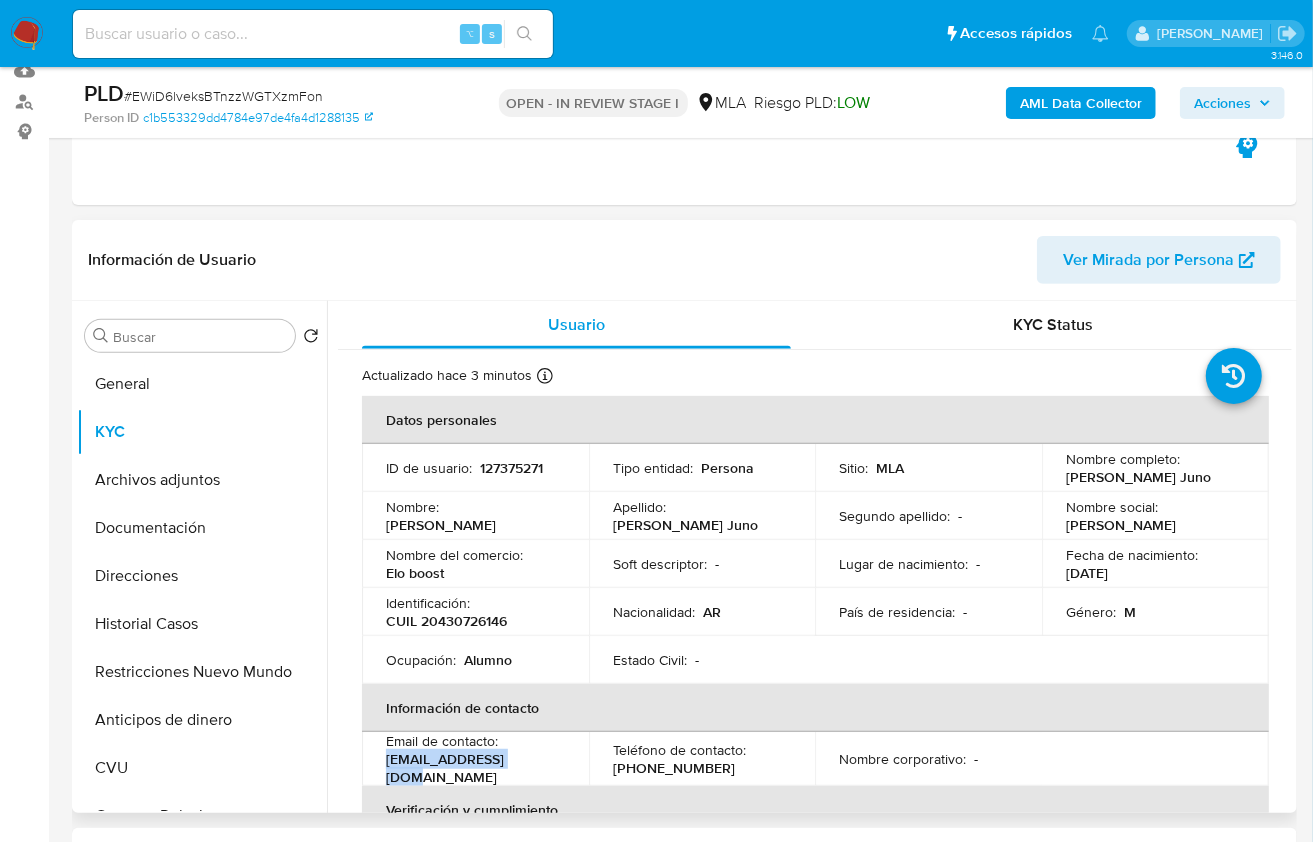 drag, startPoint x: 521, startPoint y: 766, endPoint x: 388, endPoint y: 770, distance: 133.06013 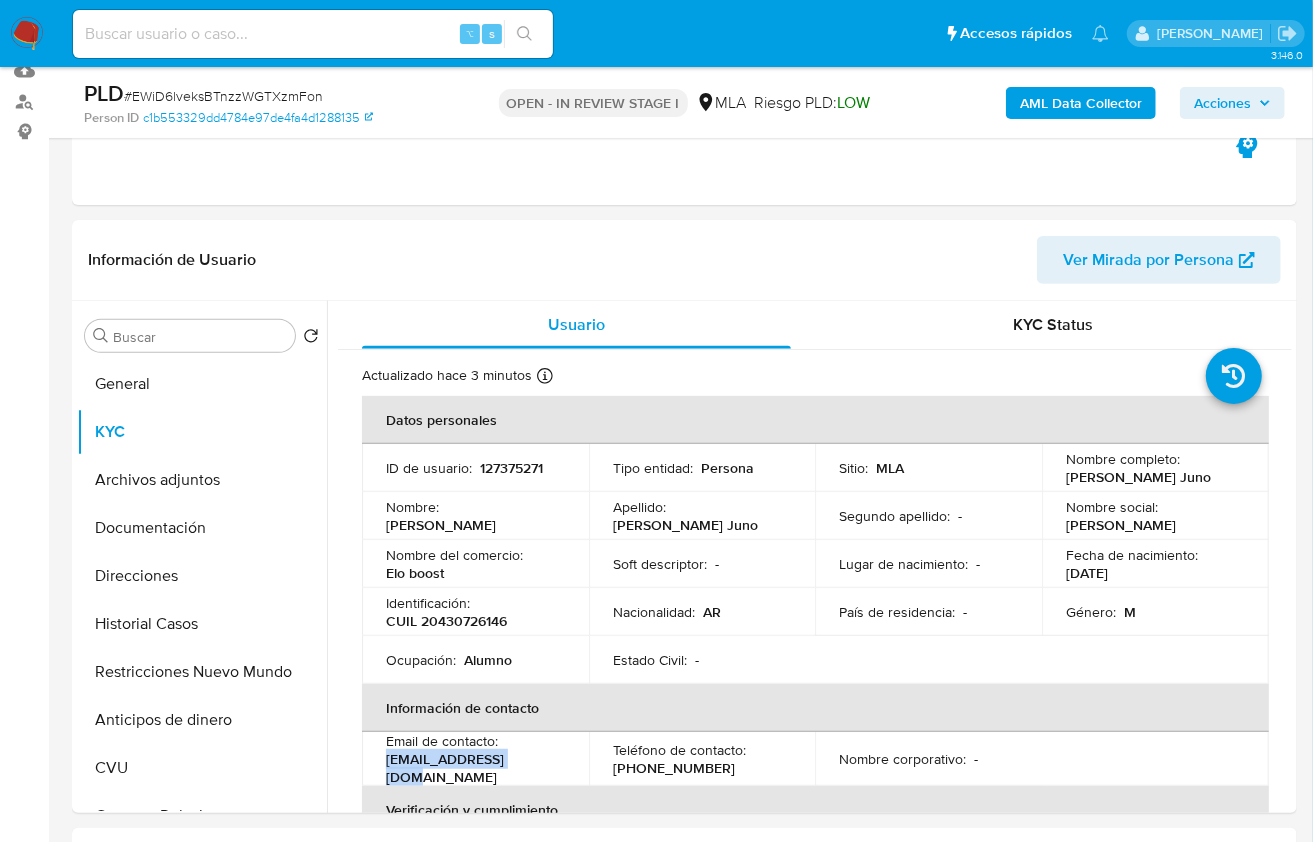 copy on "[EMAIL_ADDRESS][DOMAIN_NAME]" 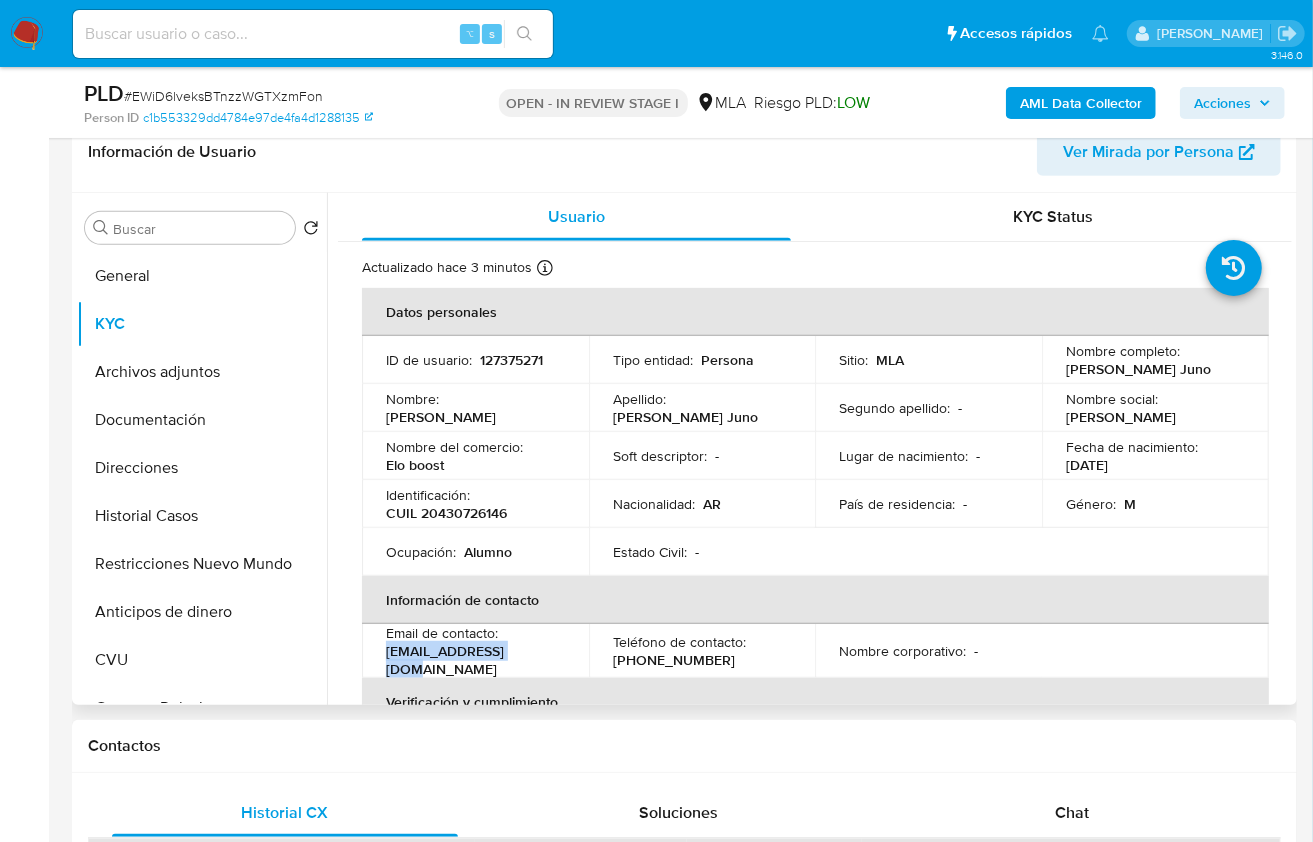 scroll, scrollTop: 365, scrollLeft: 0, axis: vertical 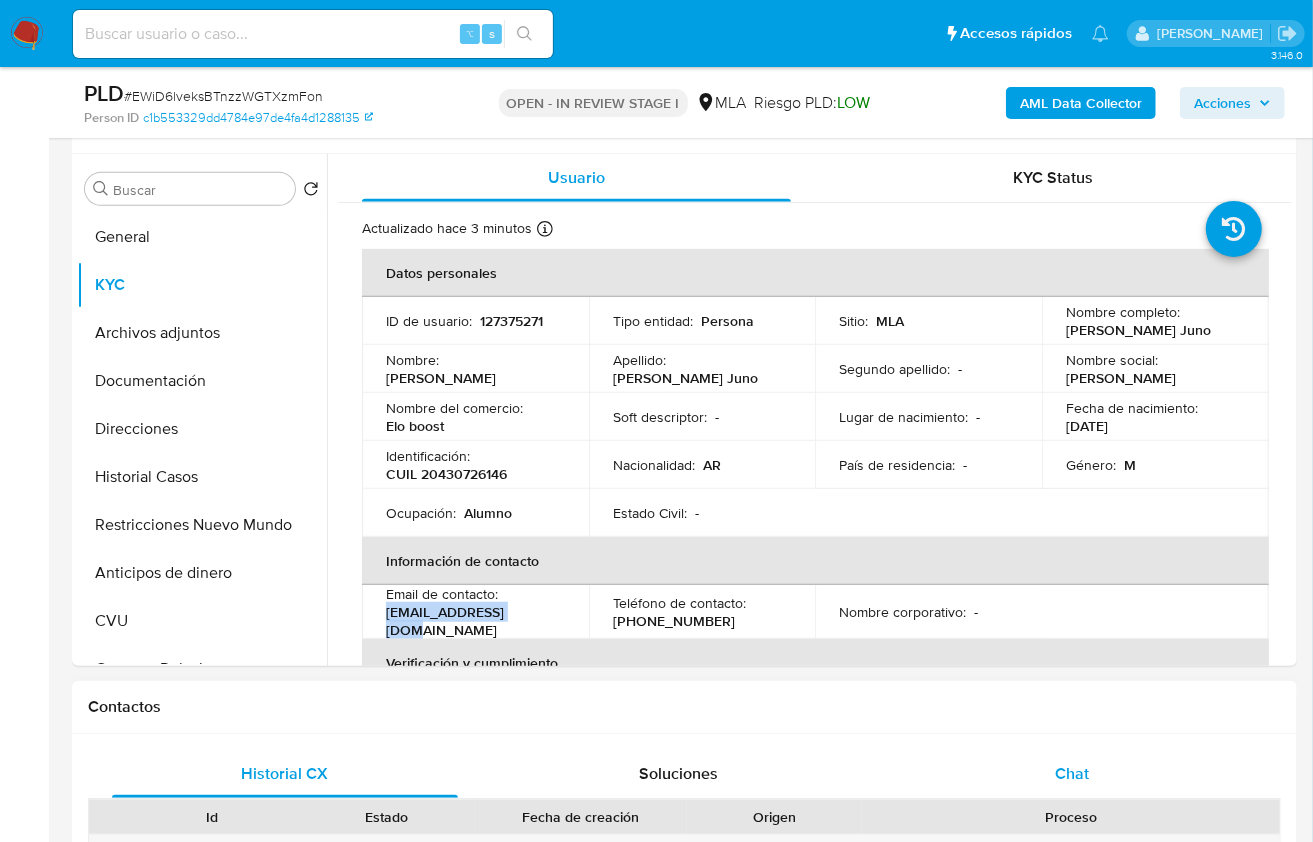 click on "Chat" at bounding box center [1072, 773] 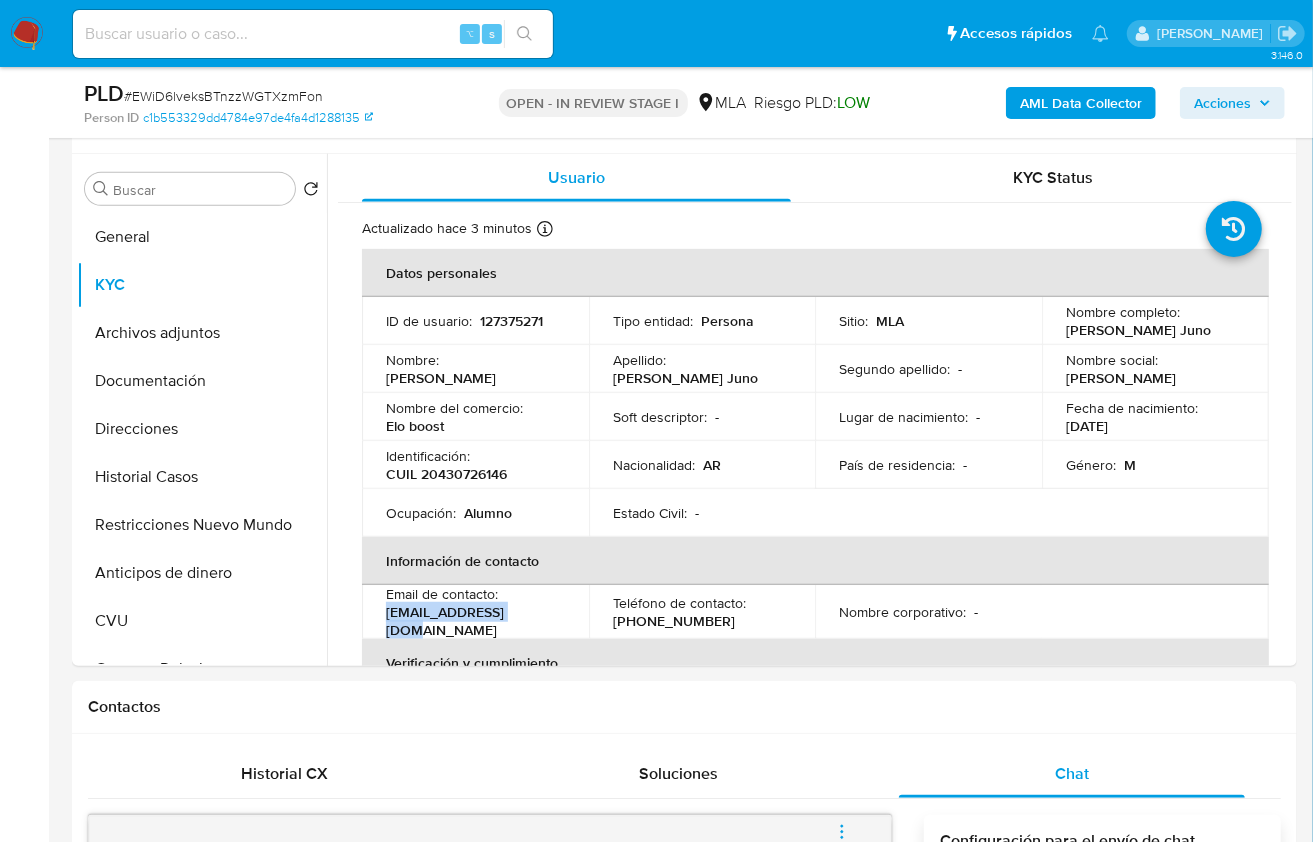 scroll, scrollTop: 1139, scrollLeft: 0, axis: vertical 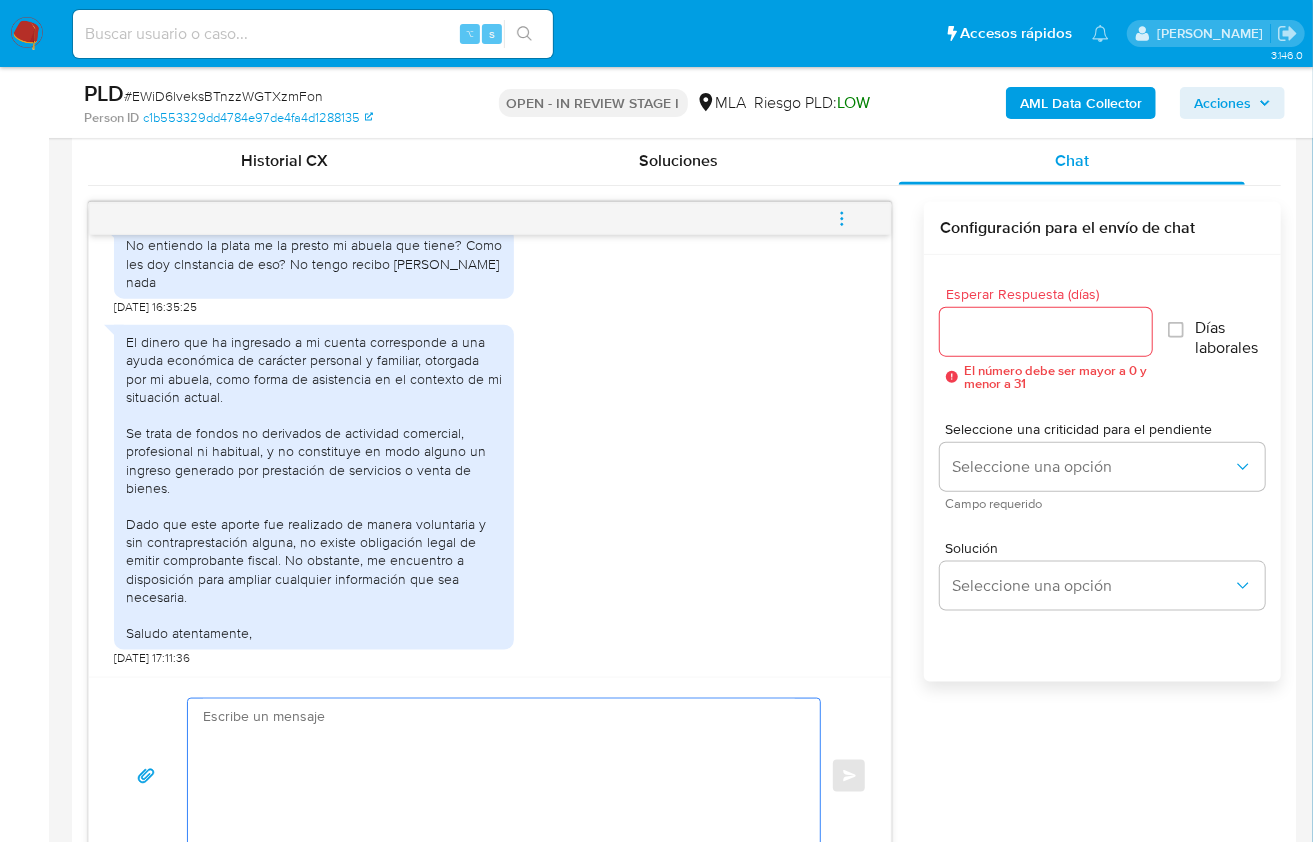 click at bounding box center [499, 776] 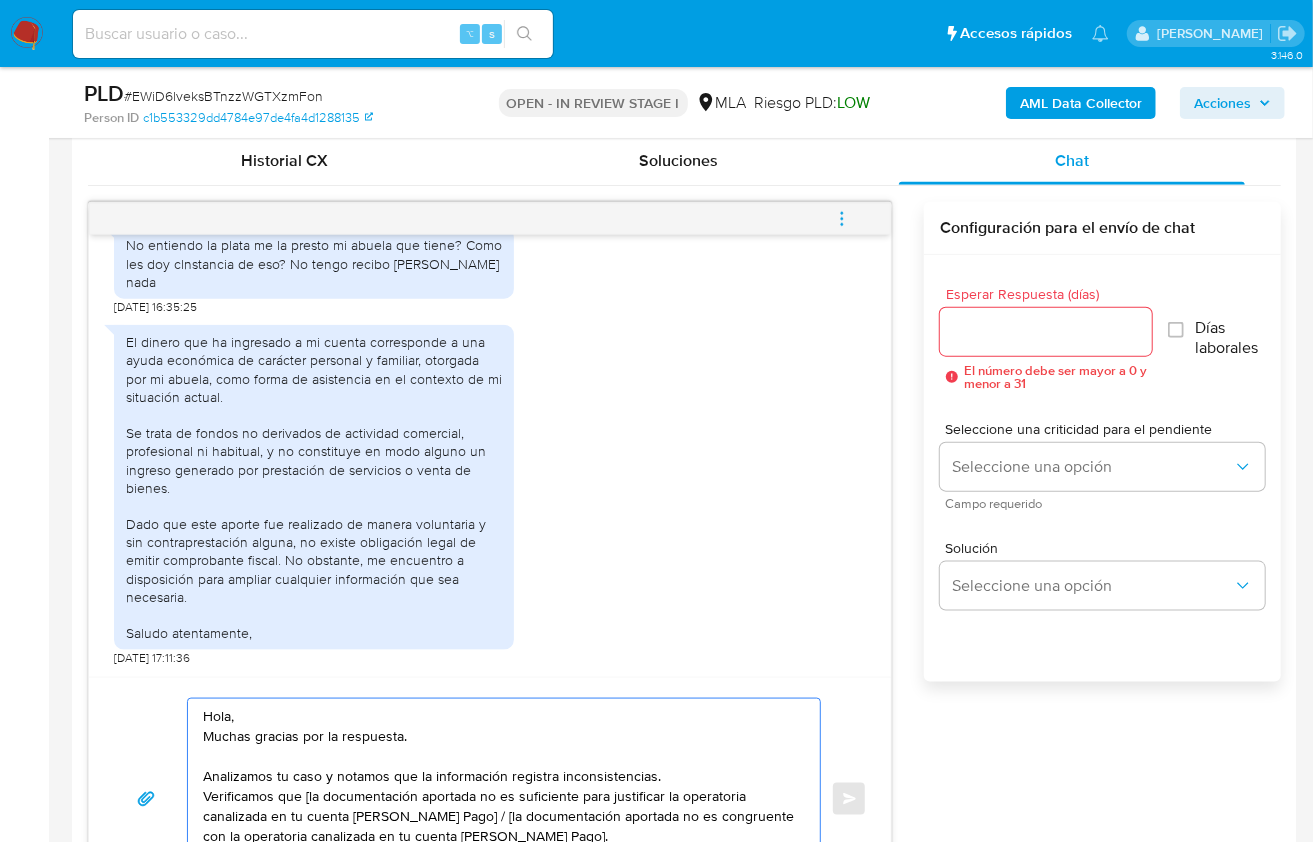 scroll, scrollTop: 147, scrollLeft: 0, axis: vertical 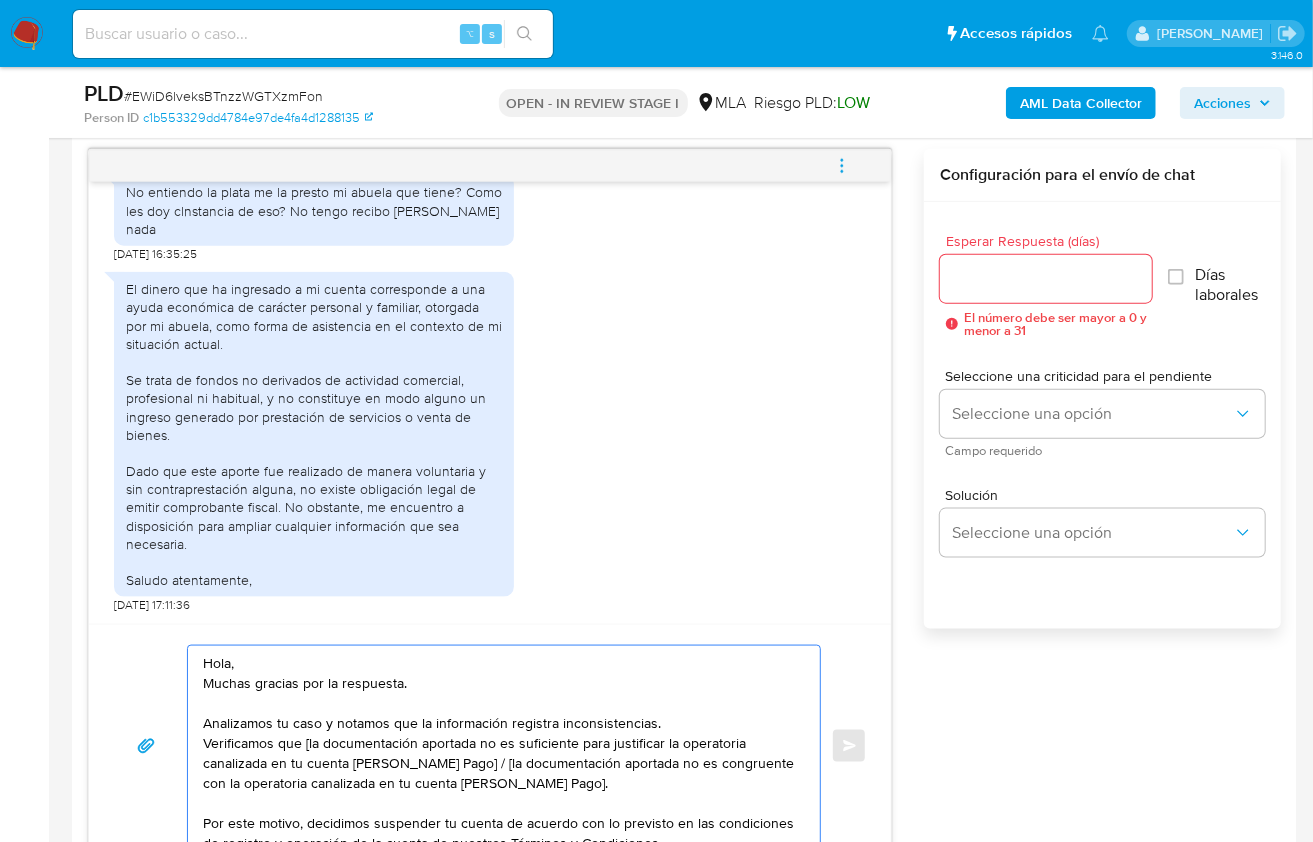 click on "Hola,
Muchas gracias por la respuesta.
Analizamos tu caso y notamos que la información registra inconsistencias.
Verificamos que [la documentación aportada no es suficiente para justificar la operatoria canalizada en tu cuenta de Mercado Pago] / [la documentación aportada no es congruente con la operatoria canalizada en tu cuenta de Mercado Pago].
Por este motivo, decidimos suspender tu cuenta de acuerdo con lo previsto en las condiciones de registro y operación de la cuenta de nuestros Términos y Condiciones.
Recordá que si tenés dinero en Mercado de Pago, podés retirarlo realizando una transferencia a una cuenta de tu preferencia. En caso de regularizar esta situación, podés contactarte a través de nuestro Portal de Ayuda.
Saludos, Equipo de Mercado Pago." at bounding box center [499, 746] 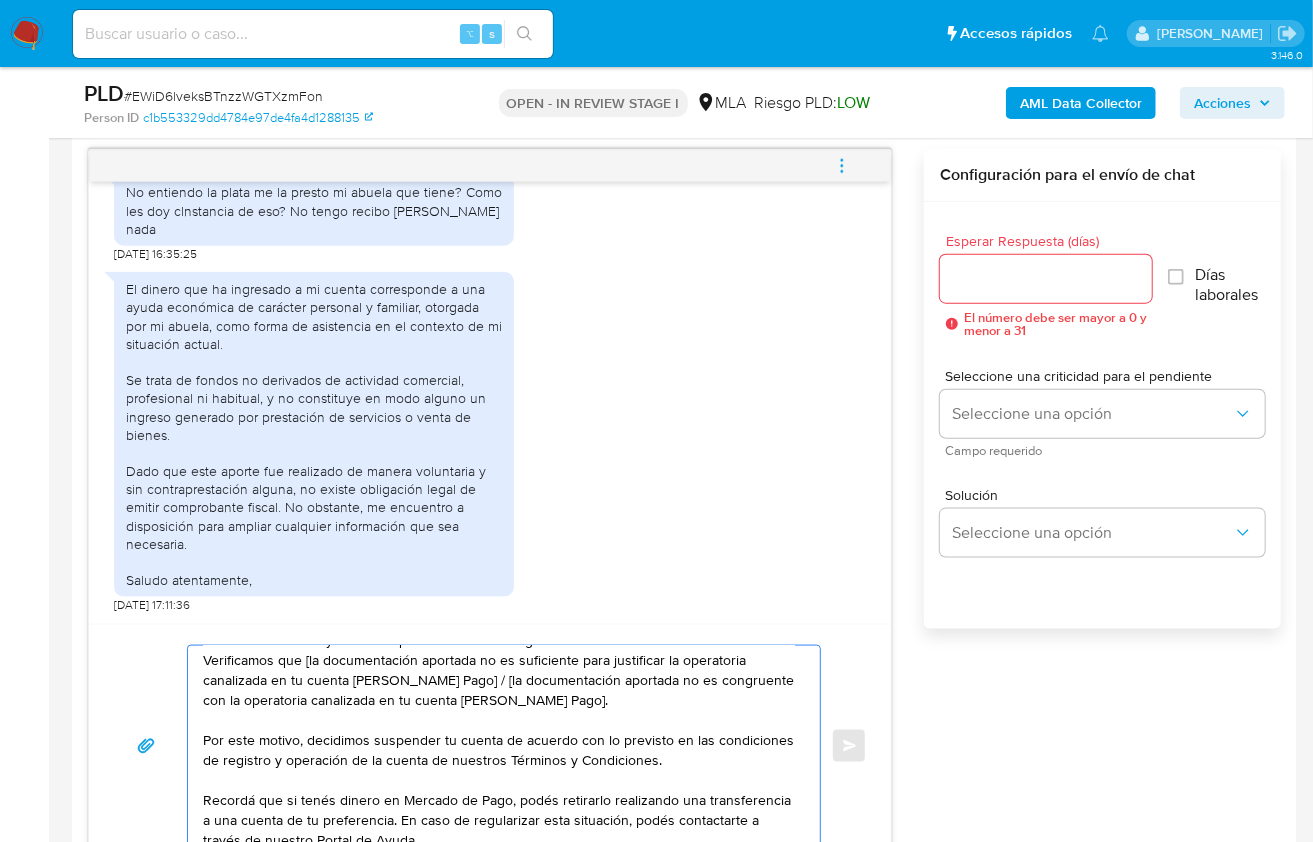 scroll, scrollTop: 98, scrollLeft: 0, axis: vertical 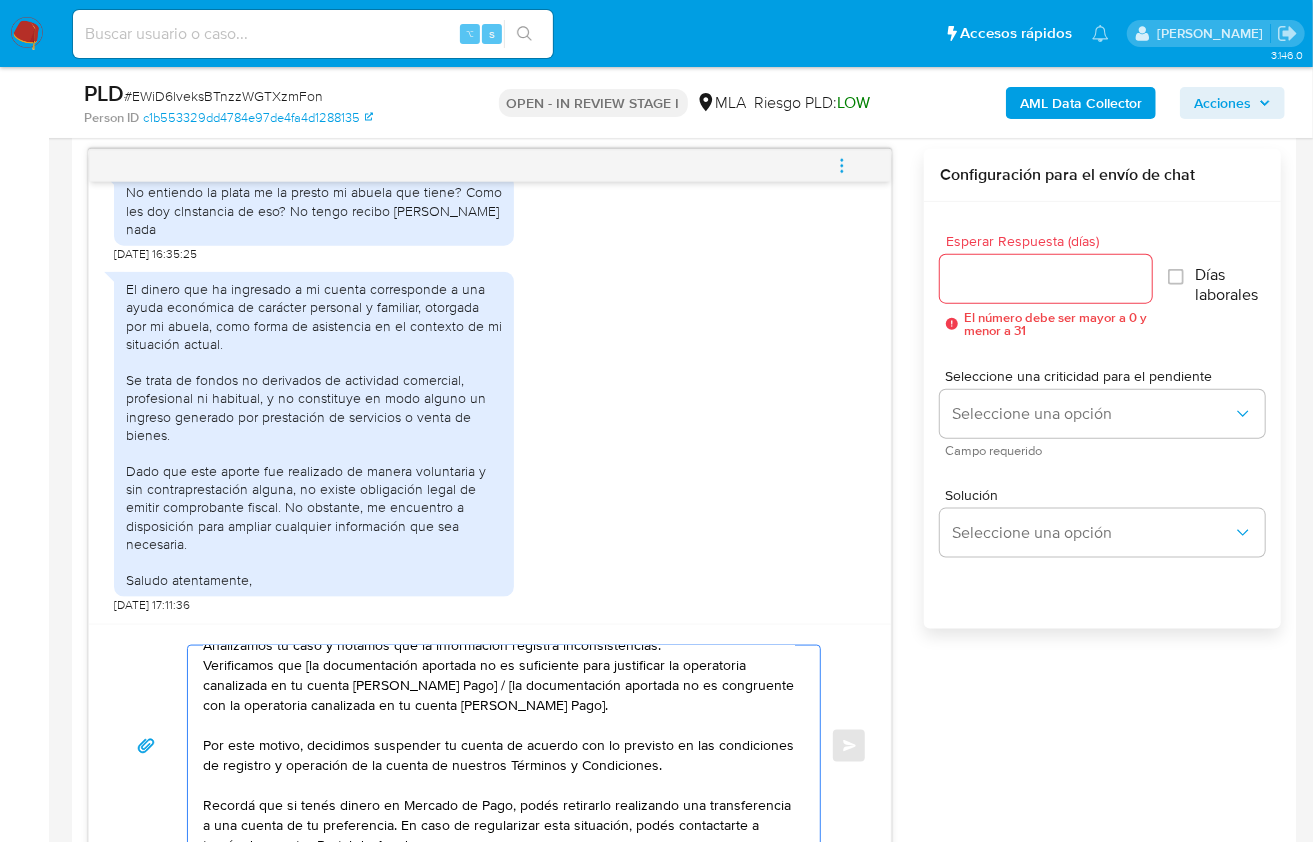 drag, startPoint x: 467, startPoint y: 678, endPoint x: 594, endPoint y: 704, distance: 129.6341 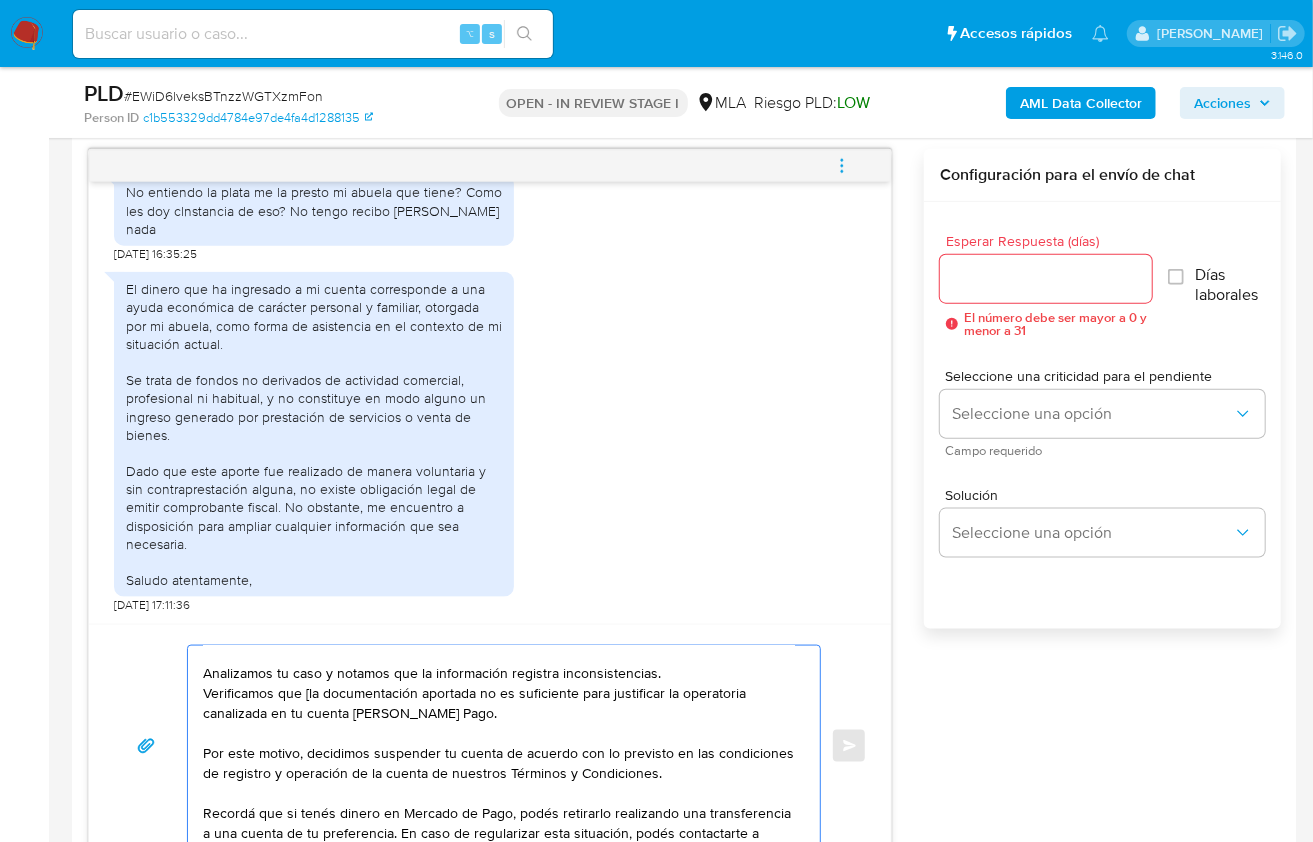 scroll, scrollTop: 66, scrollLeft: 0, axis: vertical 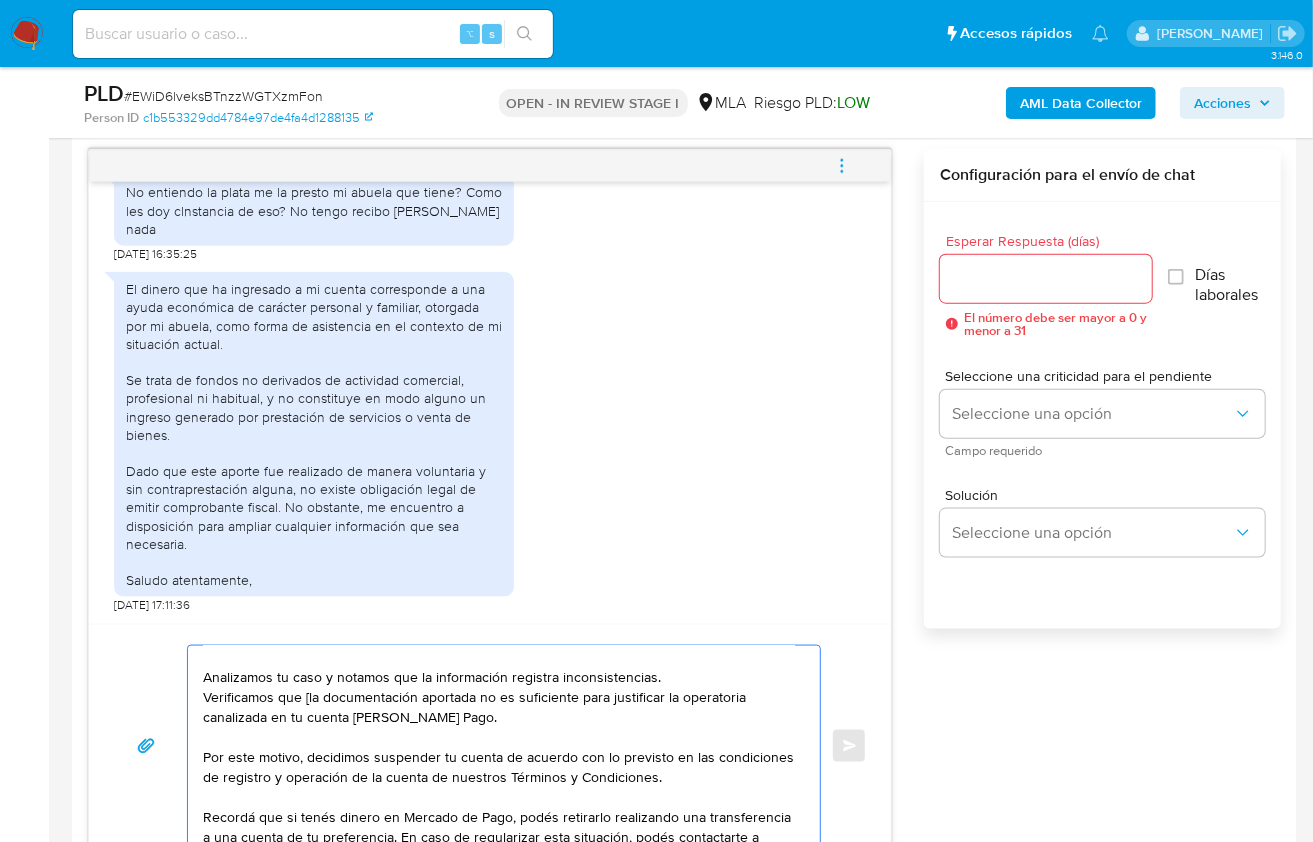 click on "Hola,
Muchas gracias por la respuesta.
Analizamos tu caso y notamos que la información registra inconsistencias.
Verificamos que [la documentación aportada no es suficiente para justificar la operatoria canalizada en tu cuenta de Mercado Pago.
Por este motivo, decidimos suspender tu cuenta de acuerdo con lo previsto en las condiciones de registro y operación de la cuenta de nuestros Términos y Condiciones.
Recordá que si tenés dinero en Mercado de Pago, podés retirarlo realizando una transferencia a una cuenta de tu preferencia. En caso de regularizar esta situación, podés contactarte a través de nuestro Portal de Ayuda.
Saludos, Equipo de Mercado Pago." at bounding box center [499, 746] 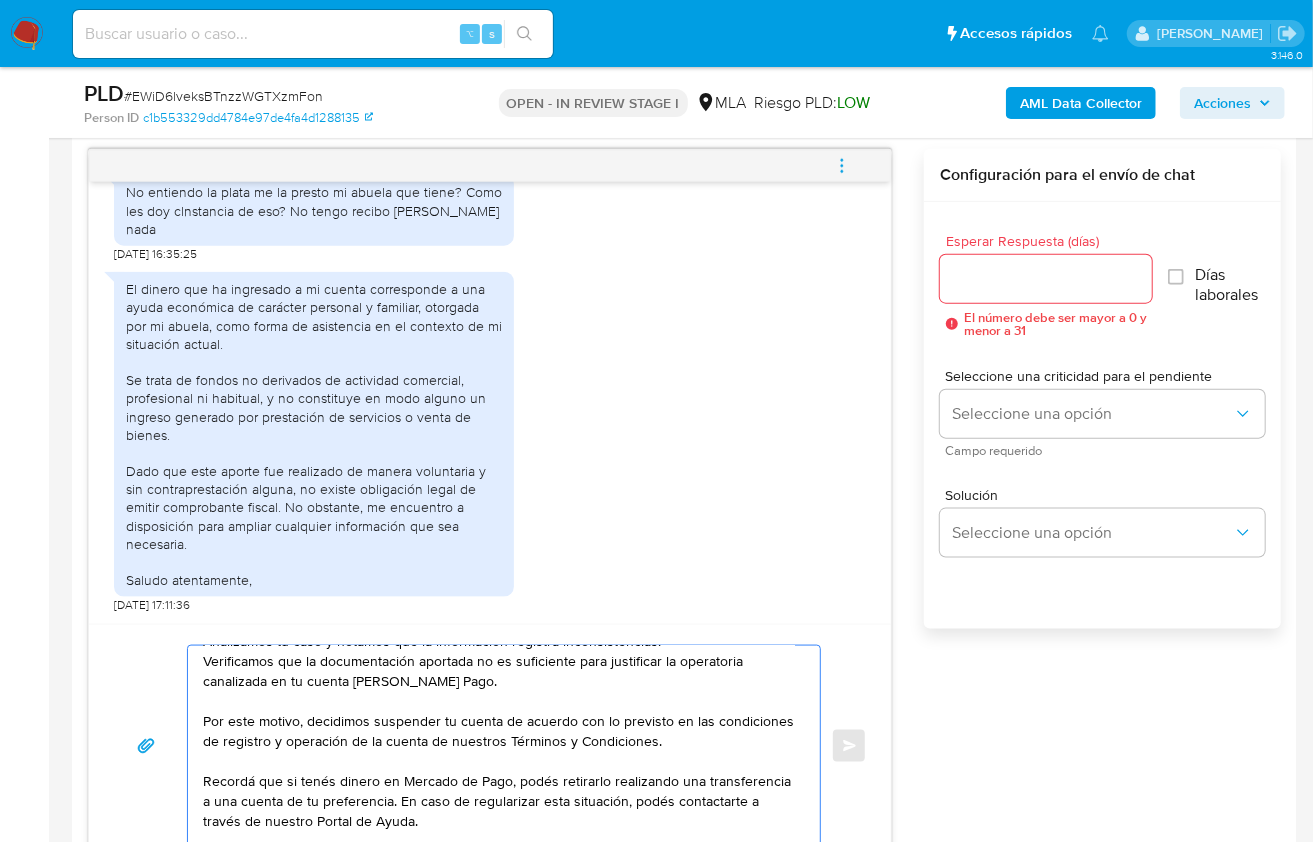 scroll, scrollTop: 153, scrollLeft: 0, axis: vertical 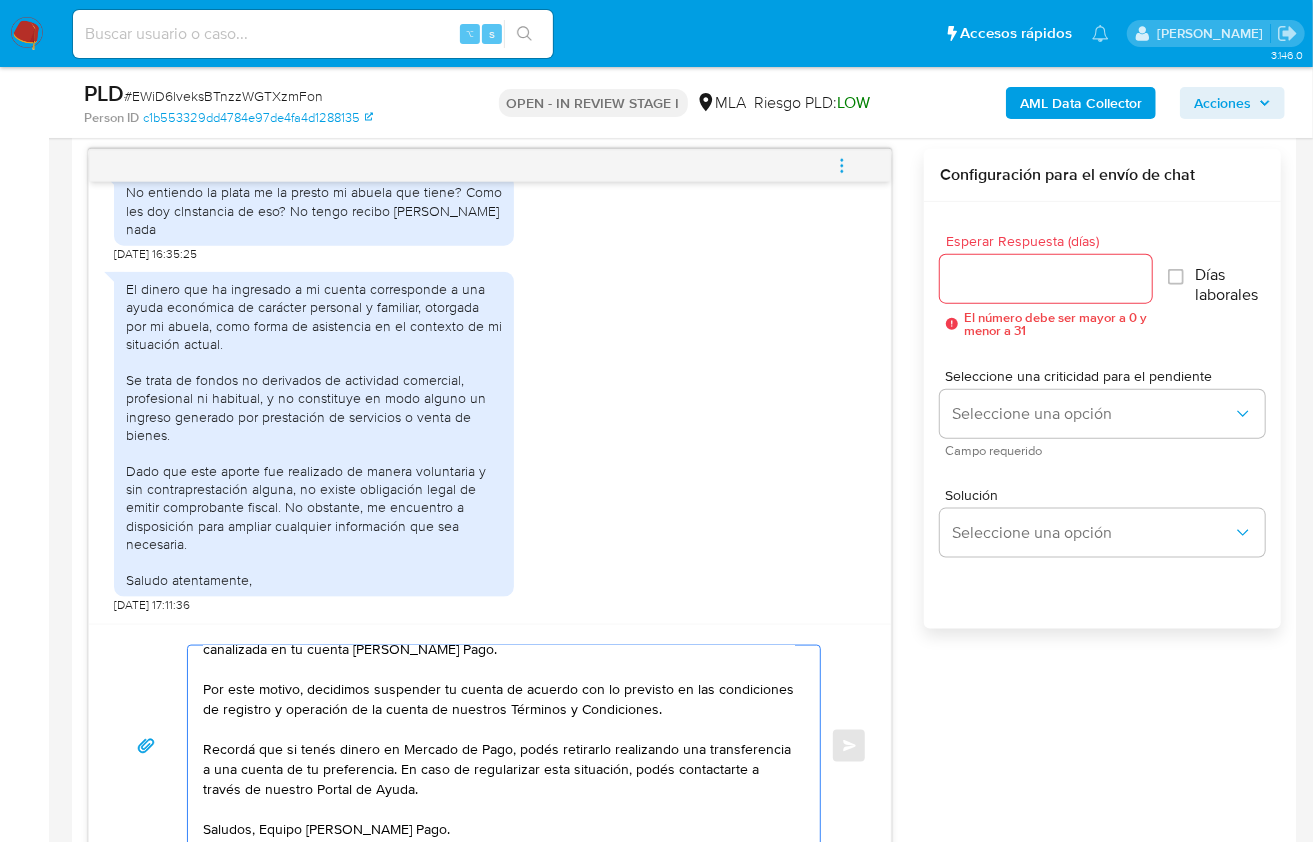 type on "Hola,
Muchas gracias por la respuesta.
Analizamos tu caso y notamos que la información registra inconsistencias.
Verificamos que la documentación aportada no es suficiente para justificar la operatoria canalizada en tu cuenta de Mercado Pago.
Por este motivo, decidimos suspender tu cuenta de acuerdo con lo previsto en las condiciones de registro y operación de la cuenta de nuestros Términos y Condiciones.
Recordá que si tenés dinero en Mercado de Pago, podés retirarlo realizando una transferencia a una cuenta de tu preferencia. En caso de regularizar esta situación, podés contactarte a través de nuestro Portal de Ayuda.
Saludos, Equipo de Mercado Pago." 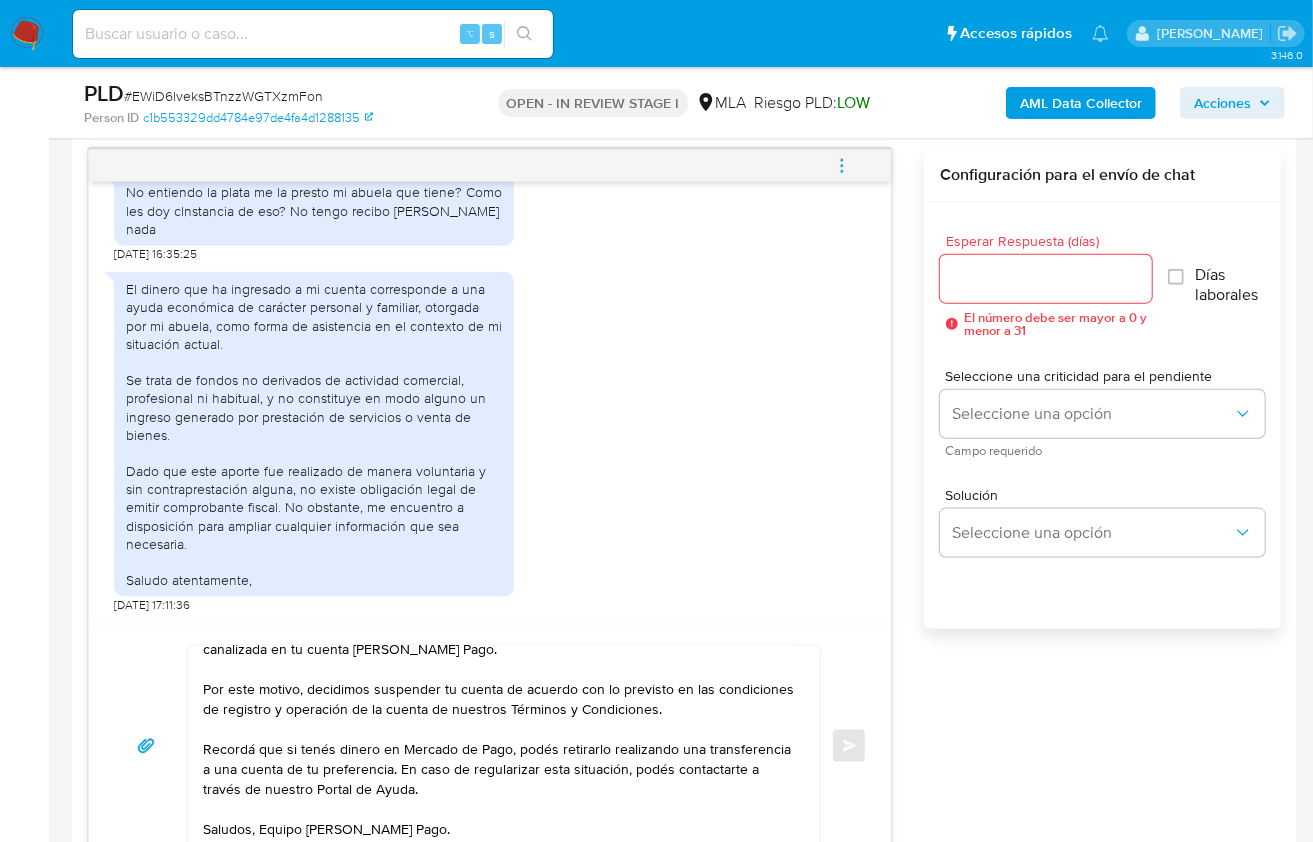 click on "Esperar Respuesta (días) El número debe ser mayor a 0 y menor a 31" at bounding box center (1046, 285) 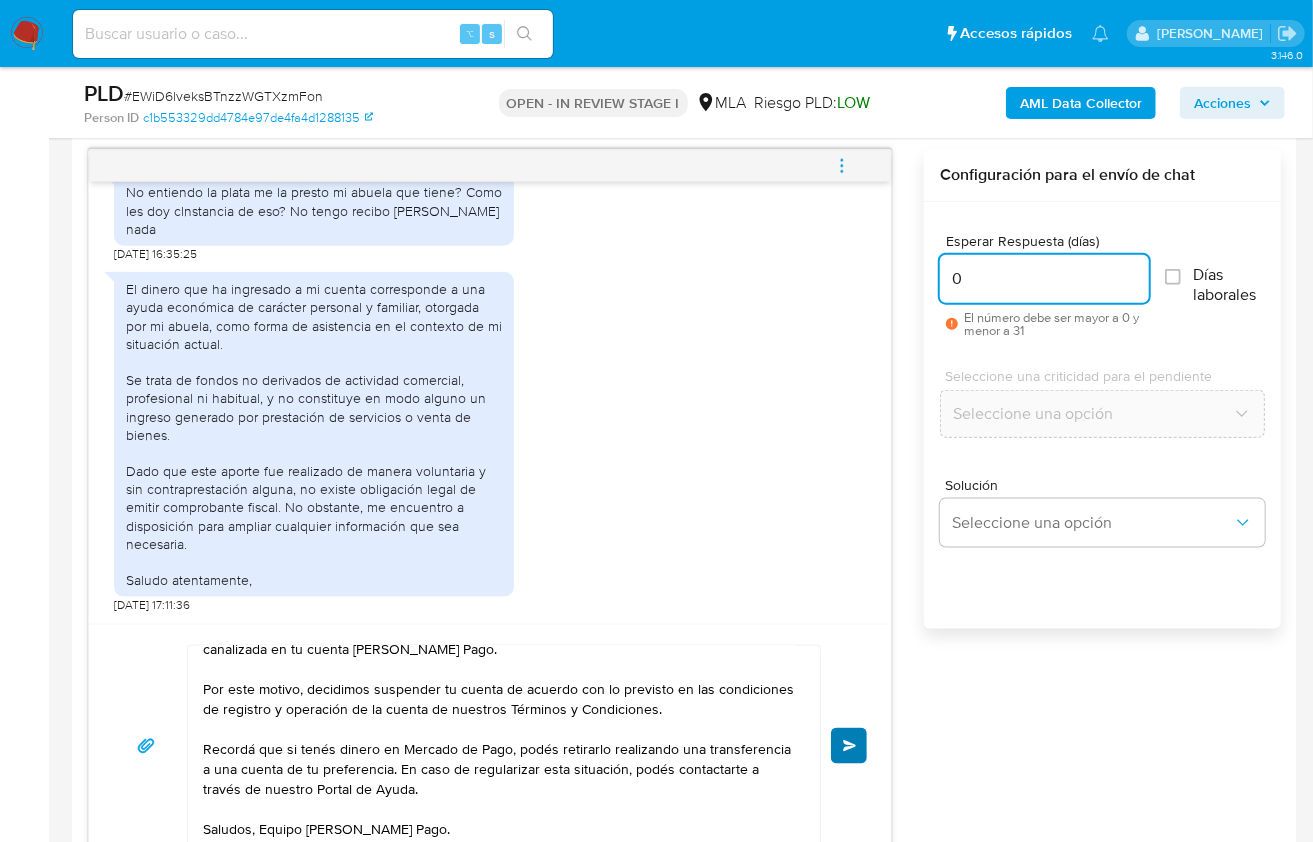 type on "0" 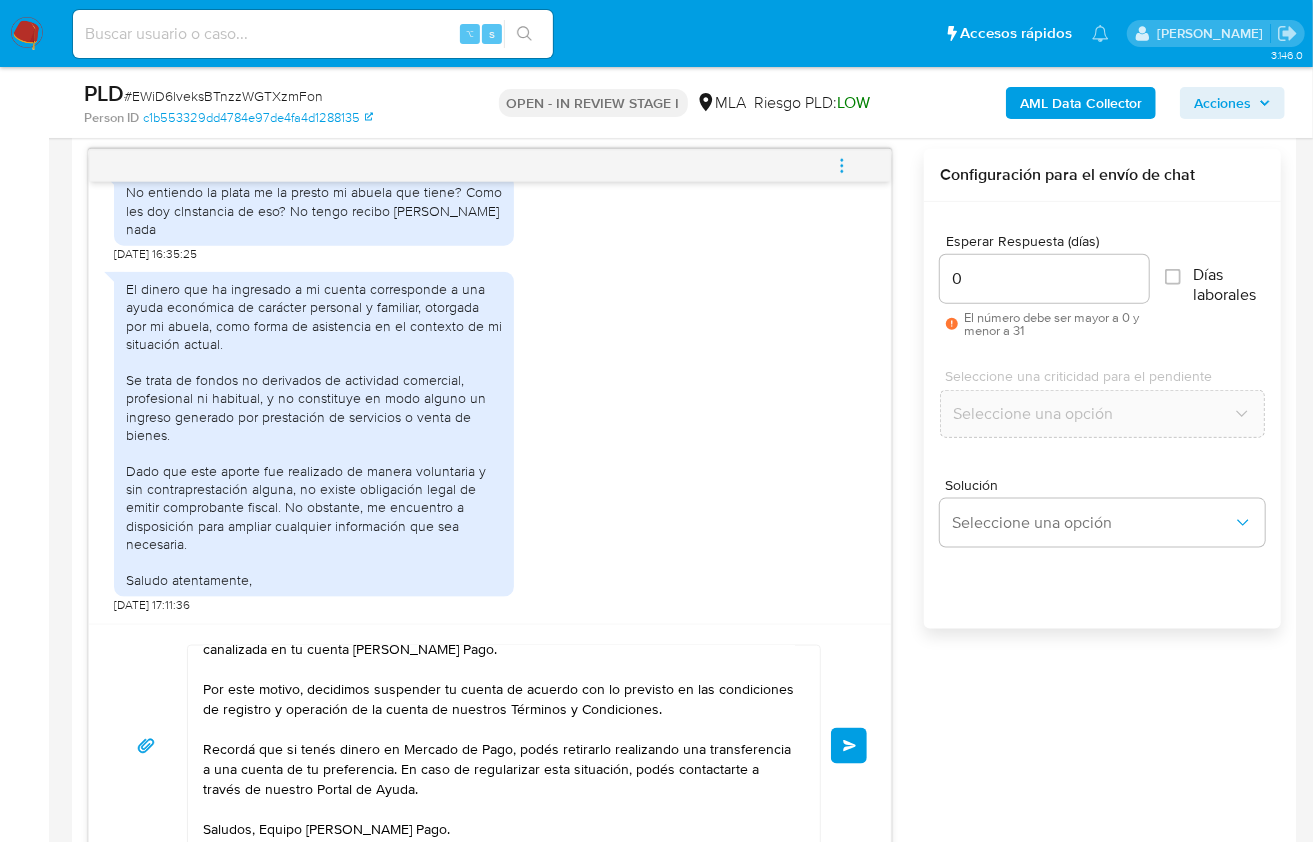 click on "Enviar" at bounding box center (850, 746) 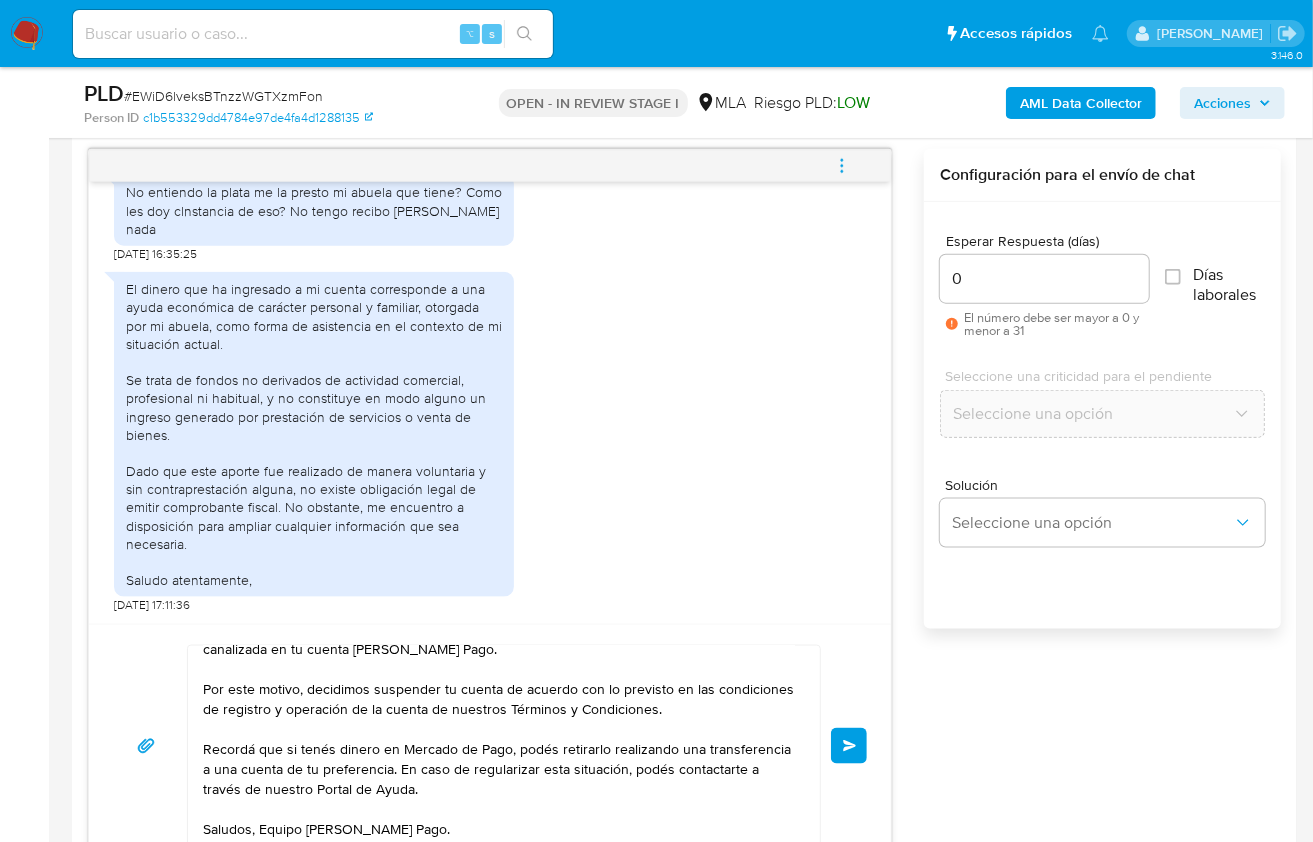 type 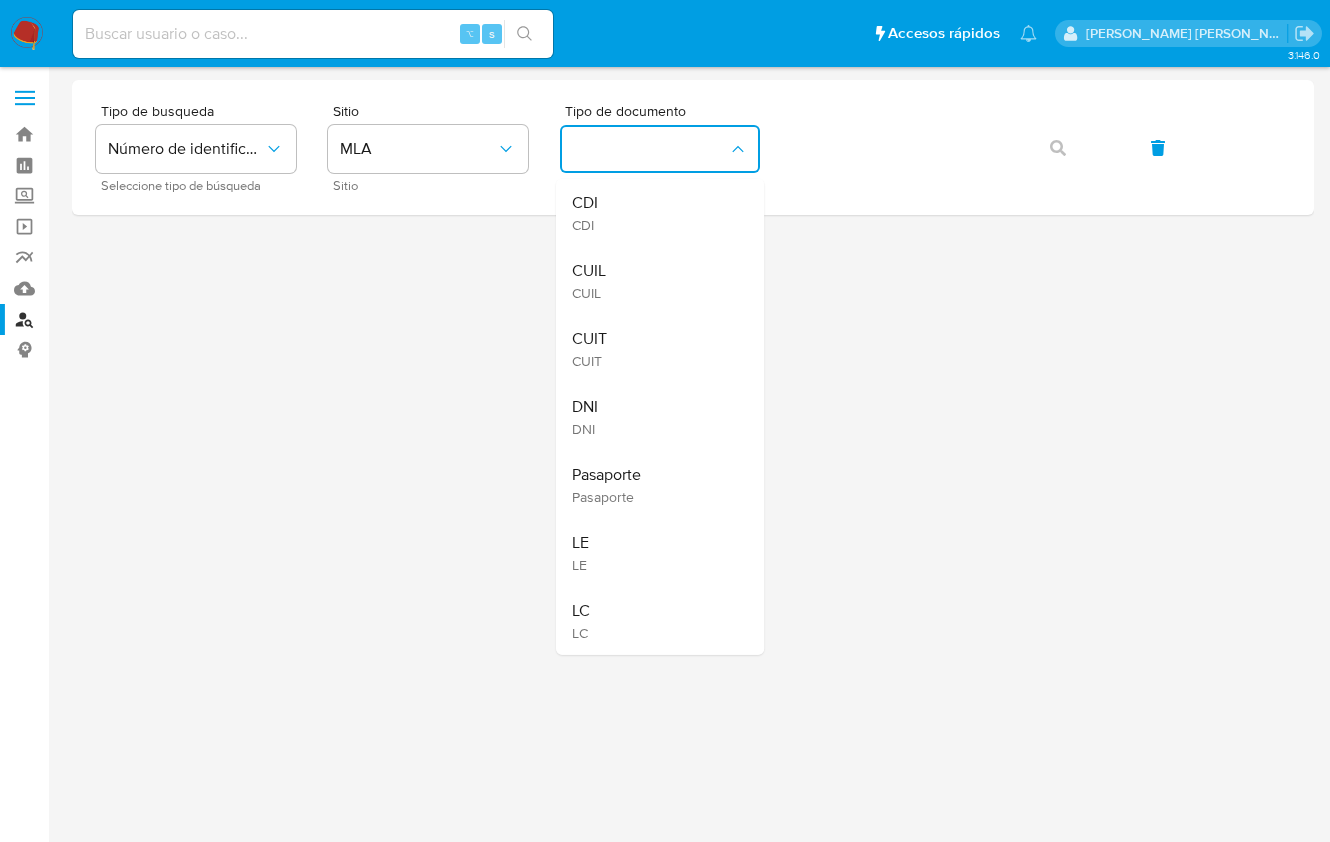 click on "CUIT CUIT" at bounding box center [654, 349] 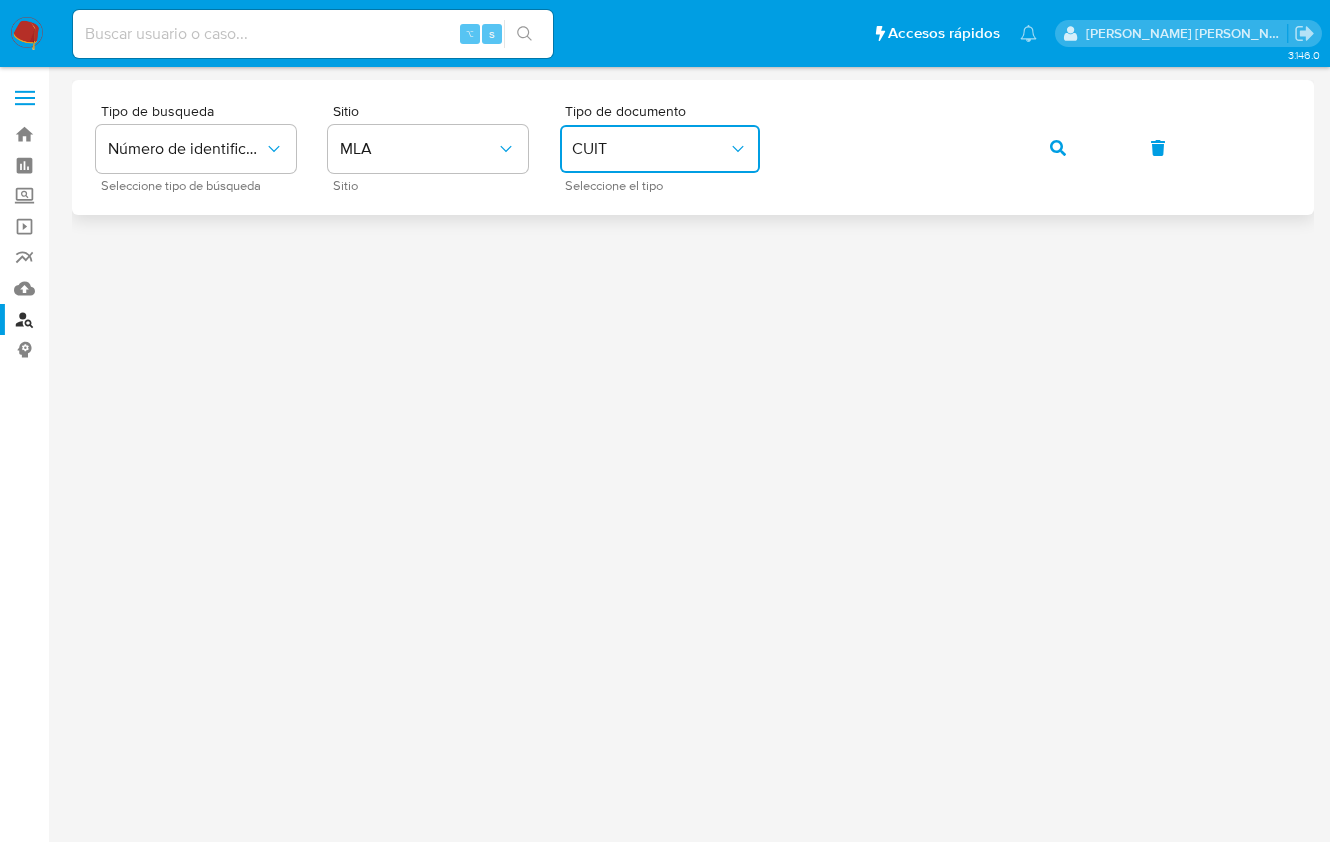 click on "Tipo de busqueda Número de identificación Seleccione tipo de búsqueda Sitio MLA Sitio Tipo de documento CUIT Seleccione el tipo" at bounding box center (693, 147) 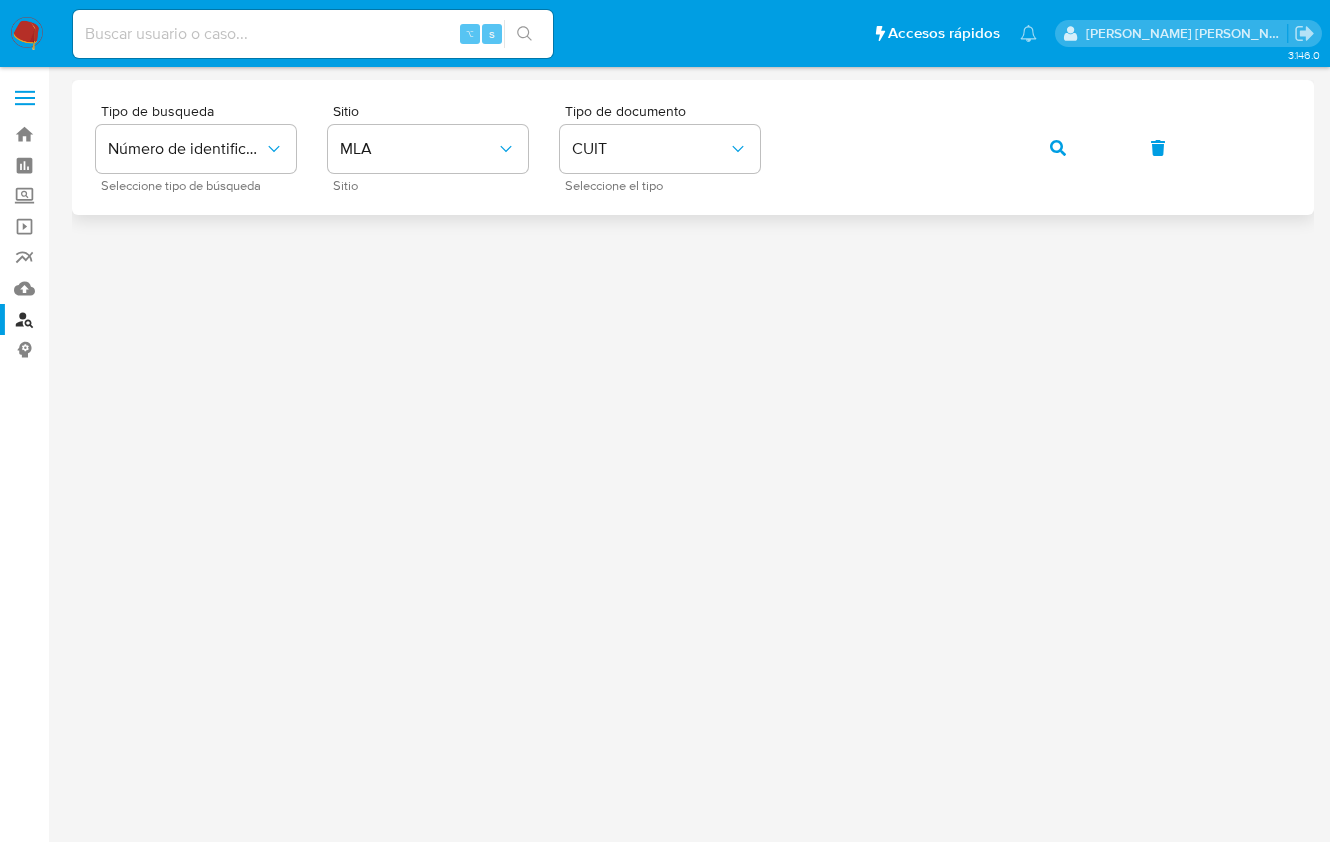 click at bounding box center (1058, 148) 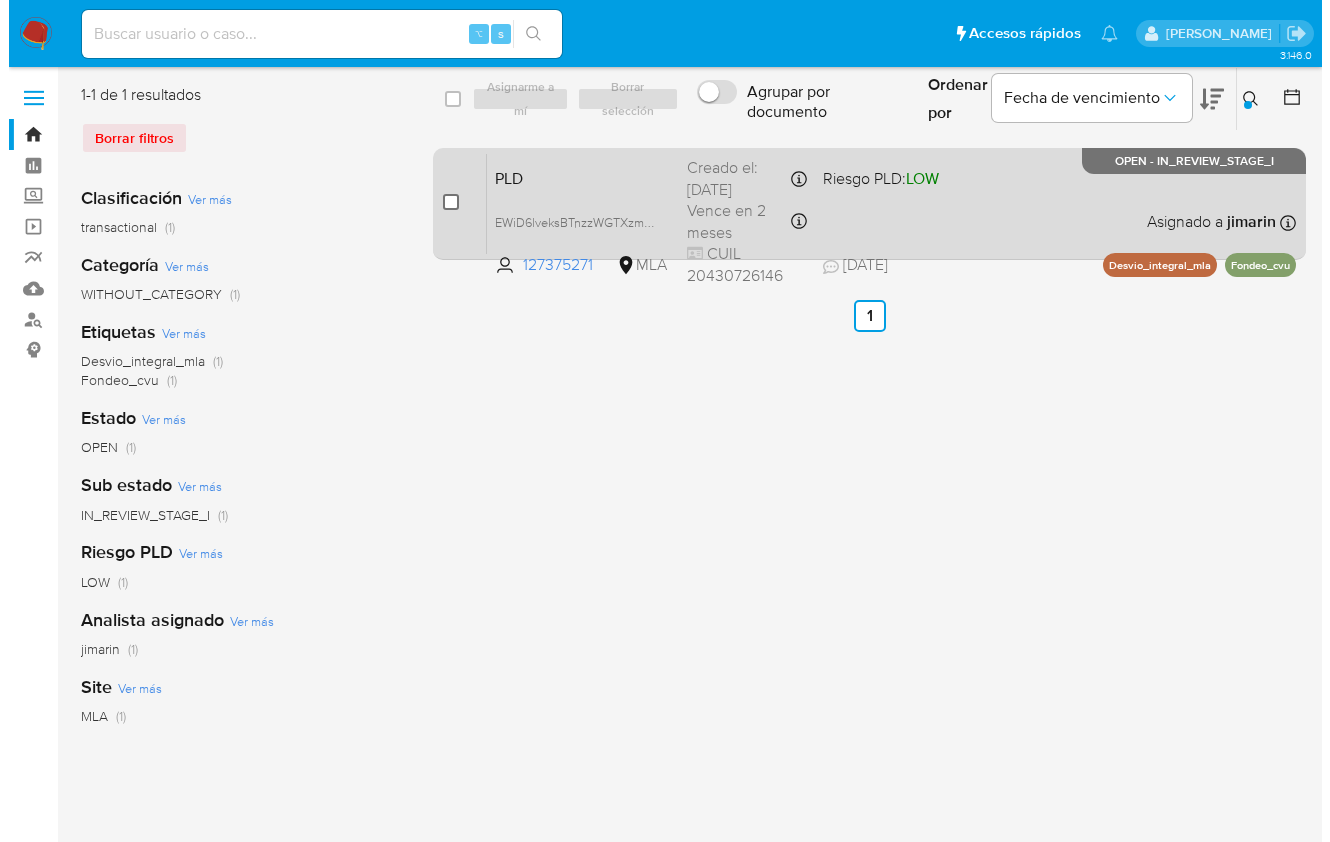 scroll, scrollTop: 0, scrollLeft: 0, axis: both 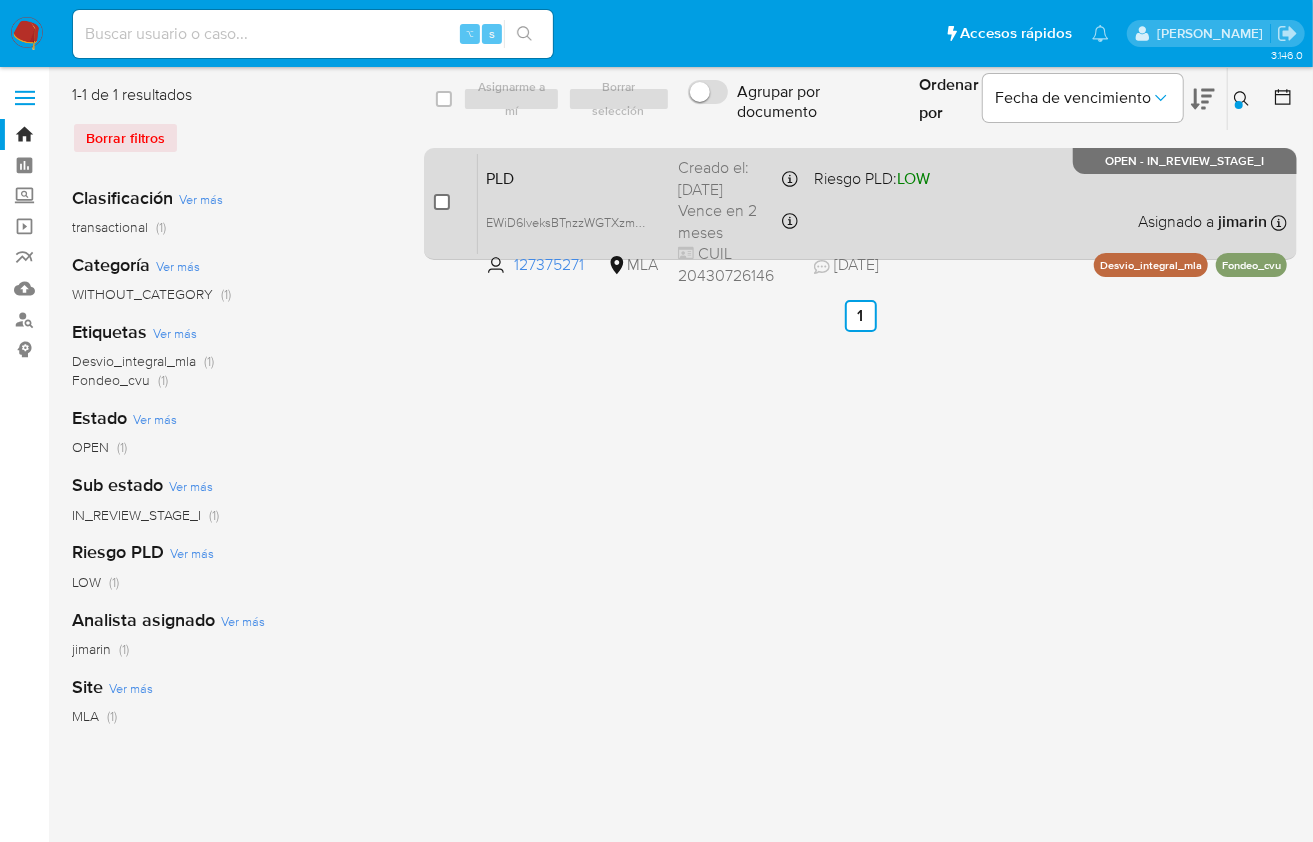 click at bounding box center [442, 202] 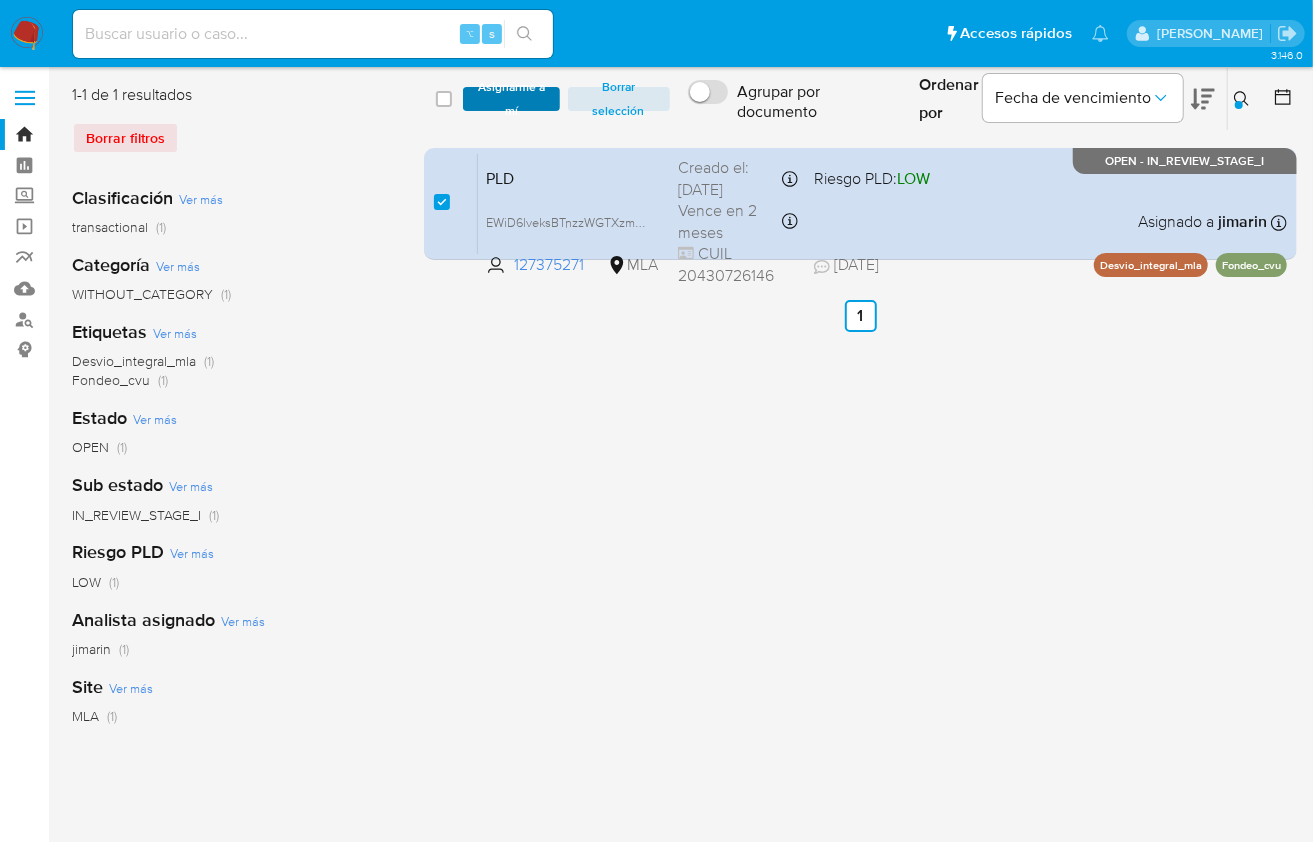 click on "Asignarme a mí" at bounding box center [511, 99] 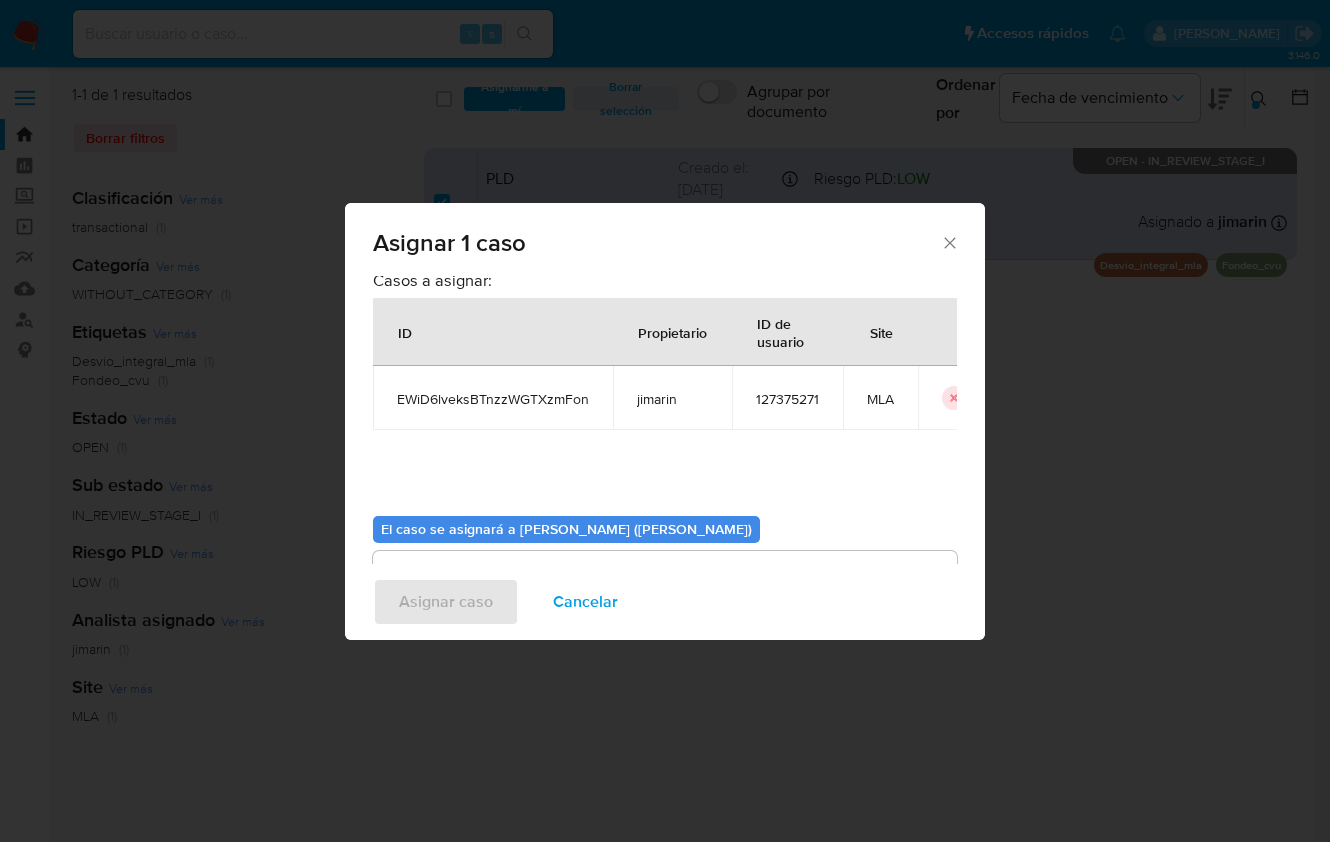 scroll, scrollTop: 102, scrollLeft: 0, axis: vertical 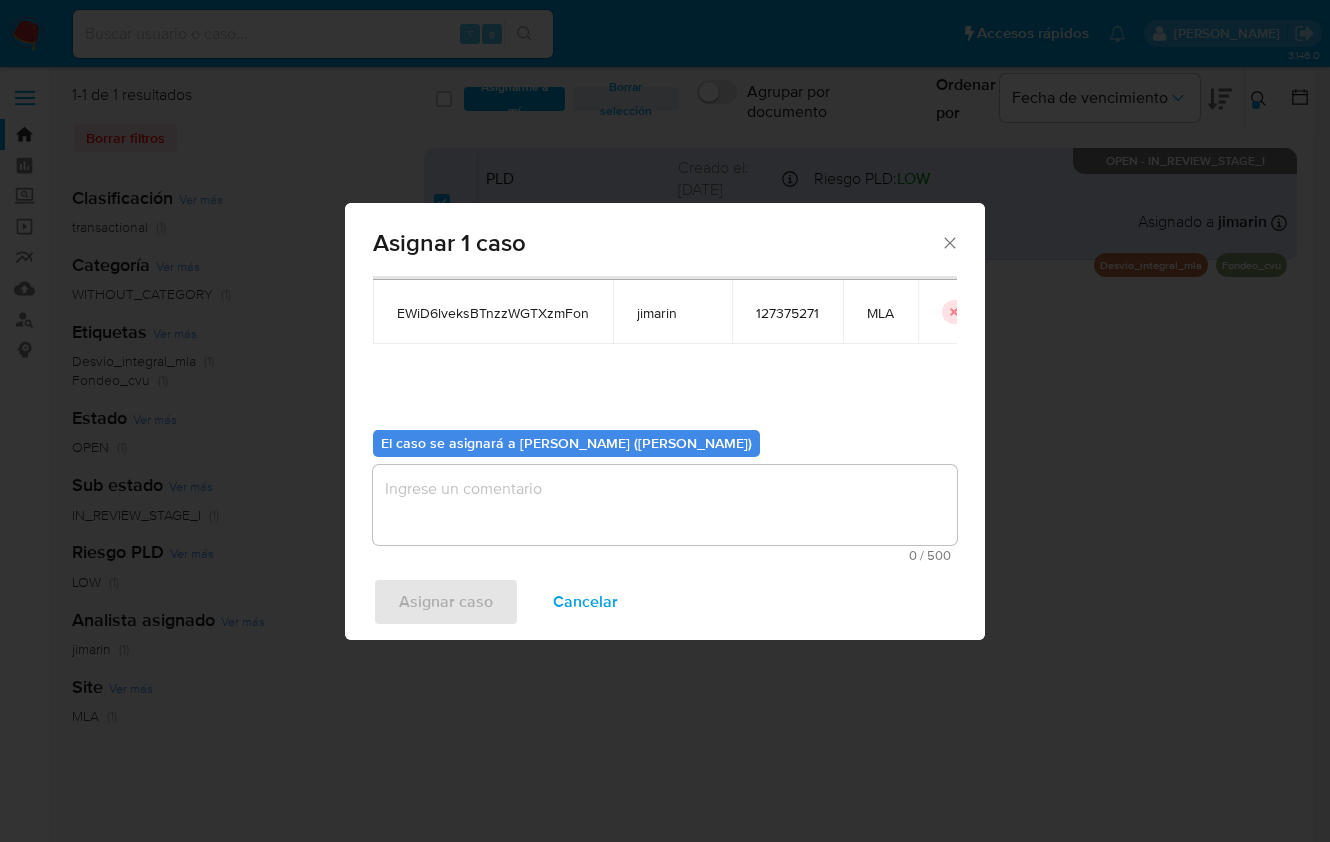click at bounding box center [665, 505] 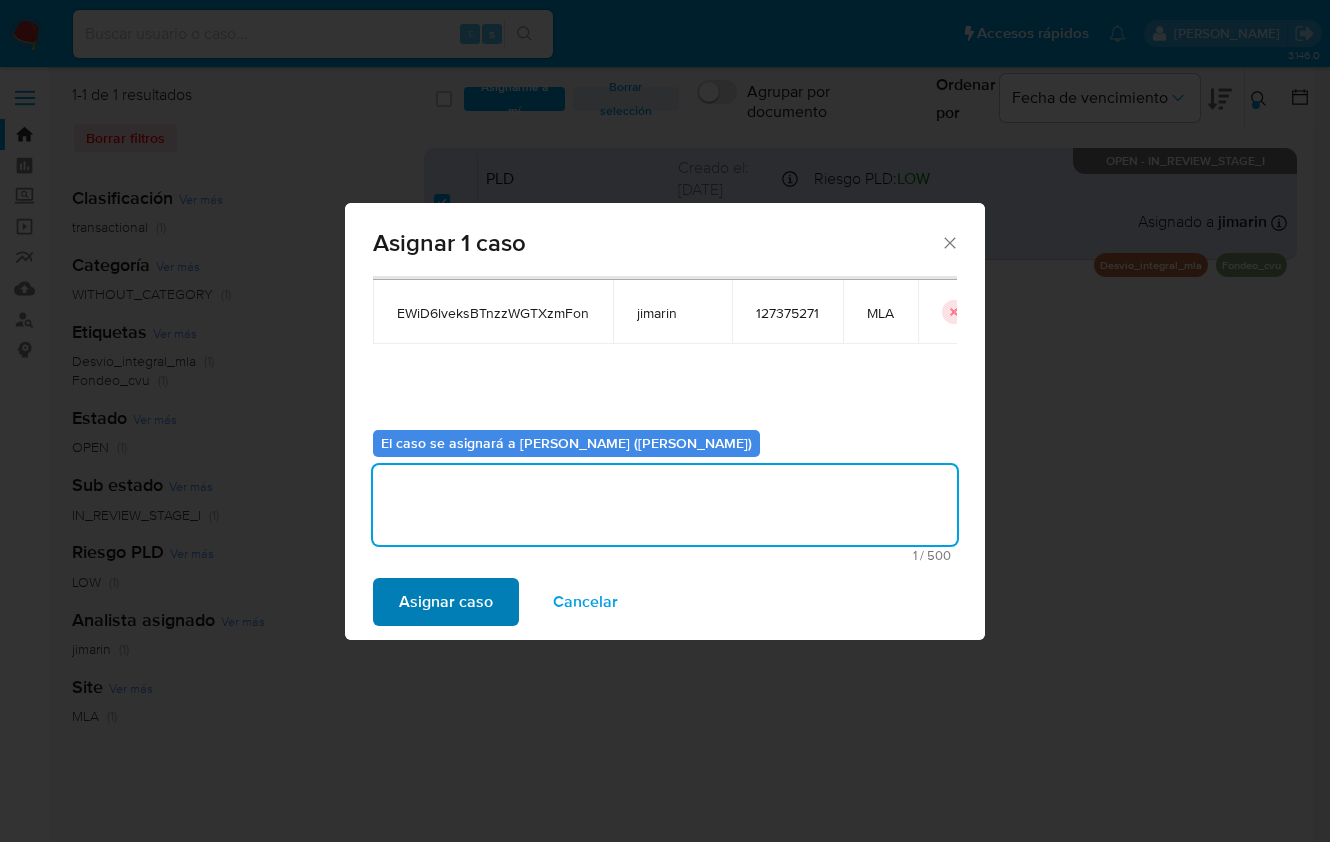 type 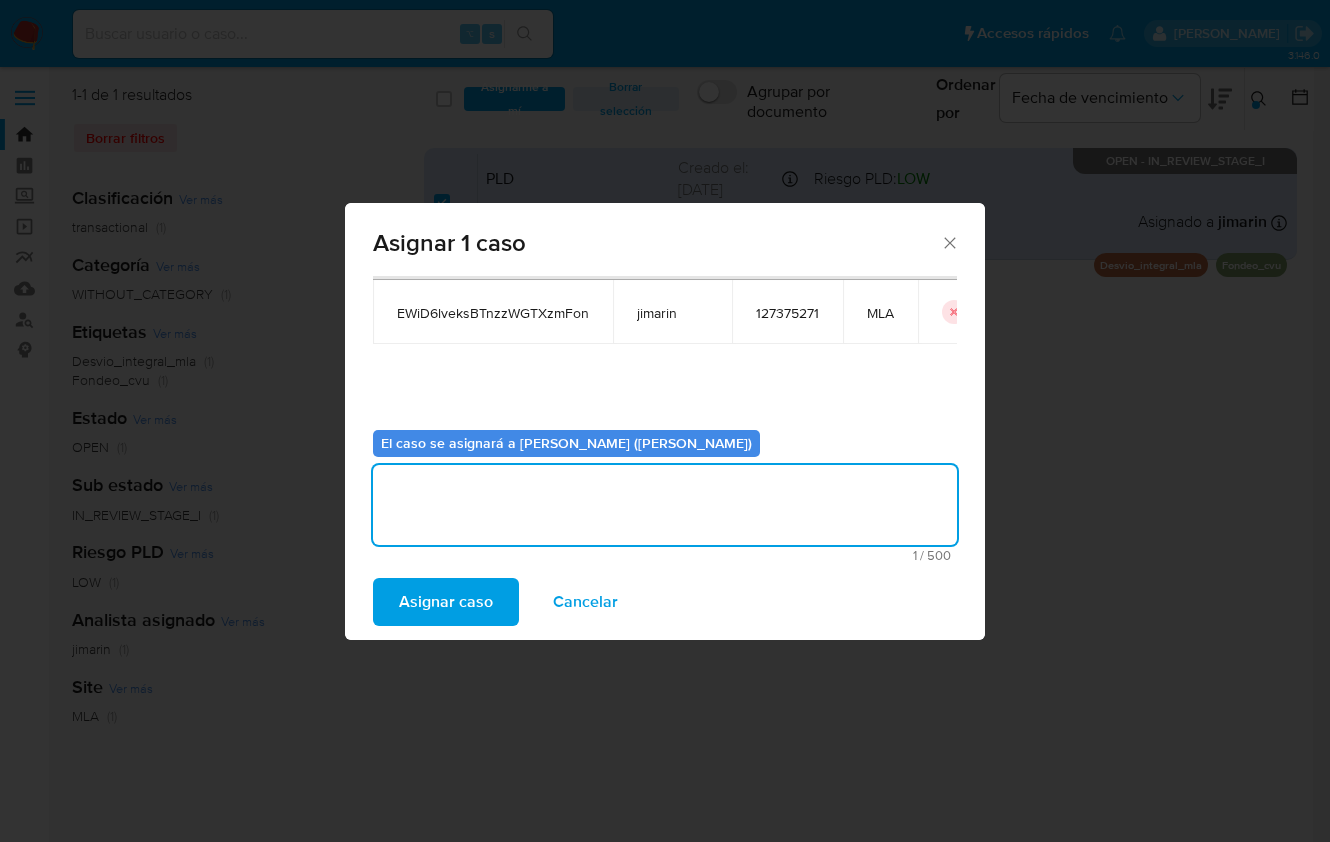 click on "Asignar caso" at bounding box center (446, 602) 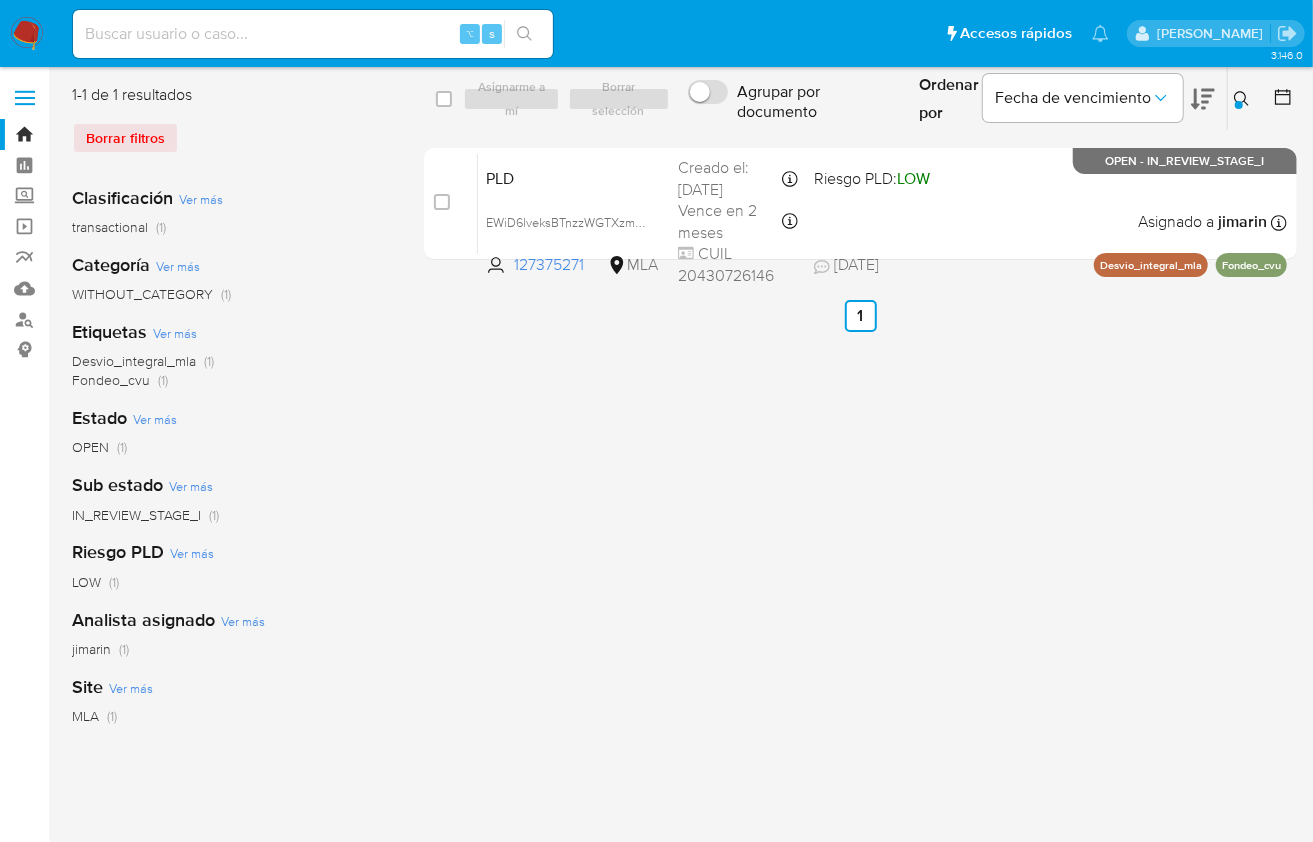 click 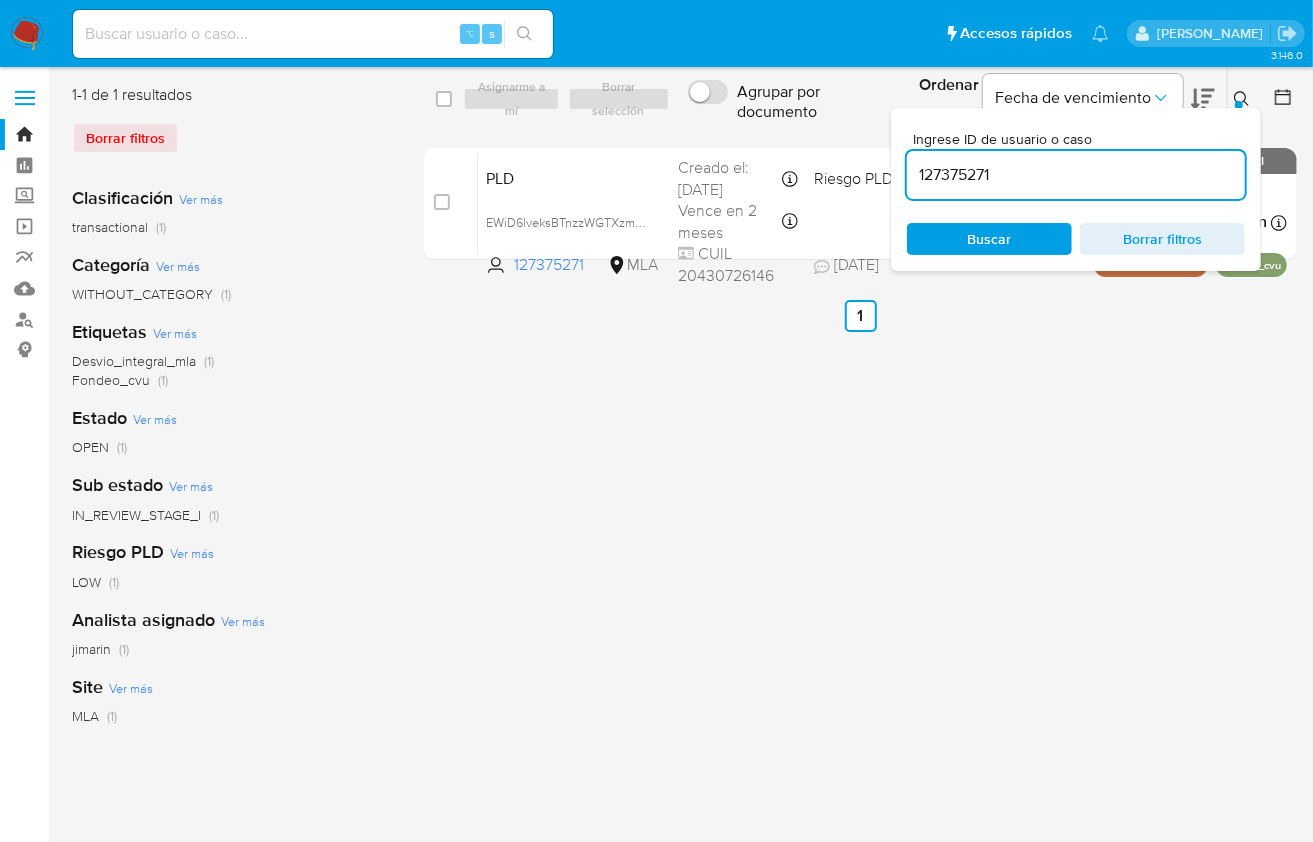 click on "127375271" at bounding box center (1076, 175) 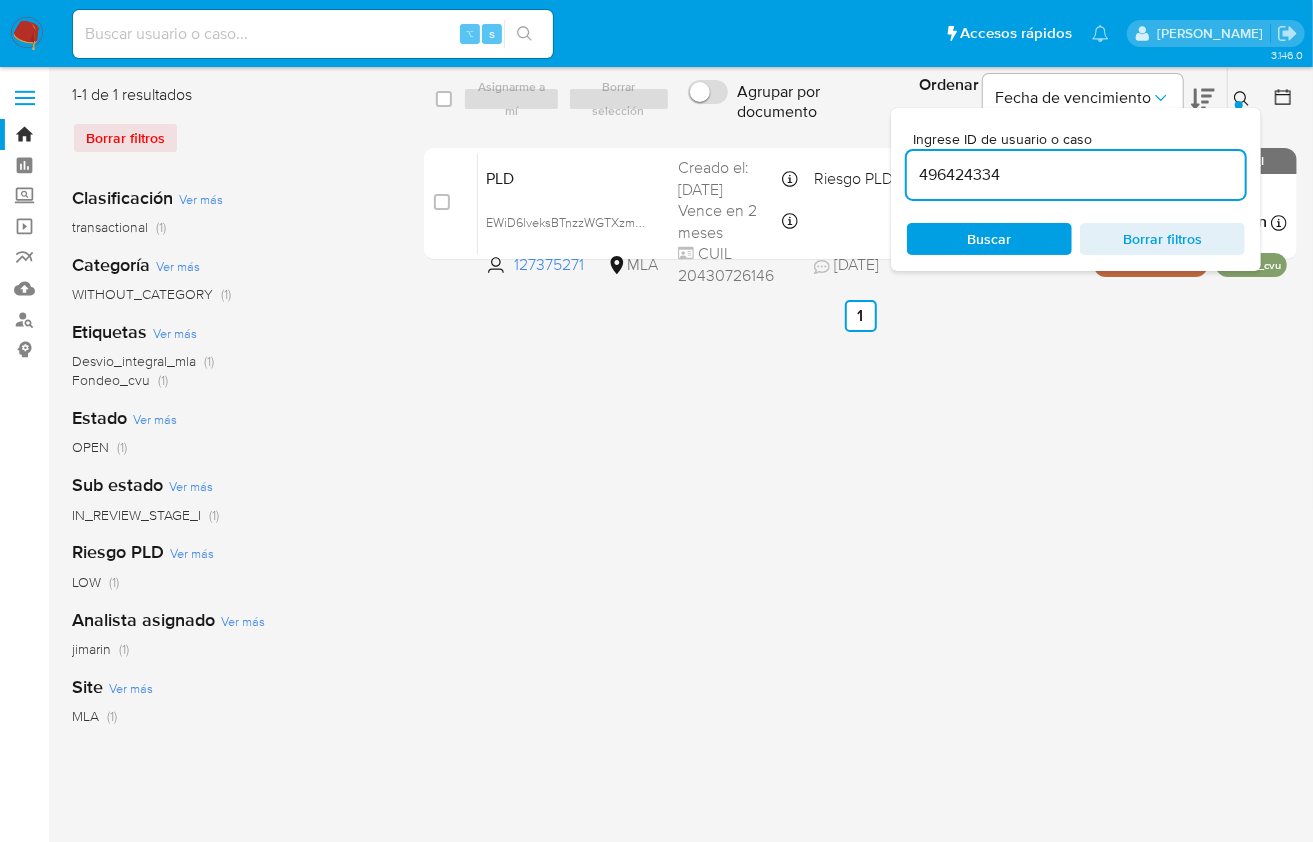type on "496424334" 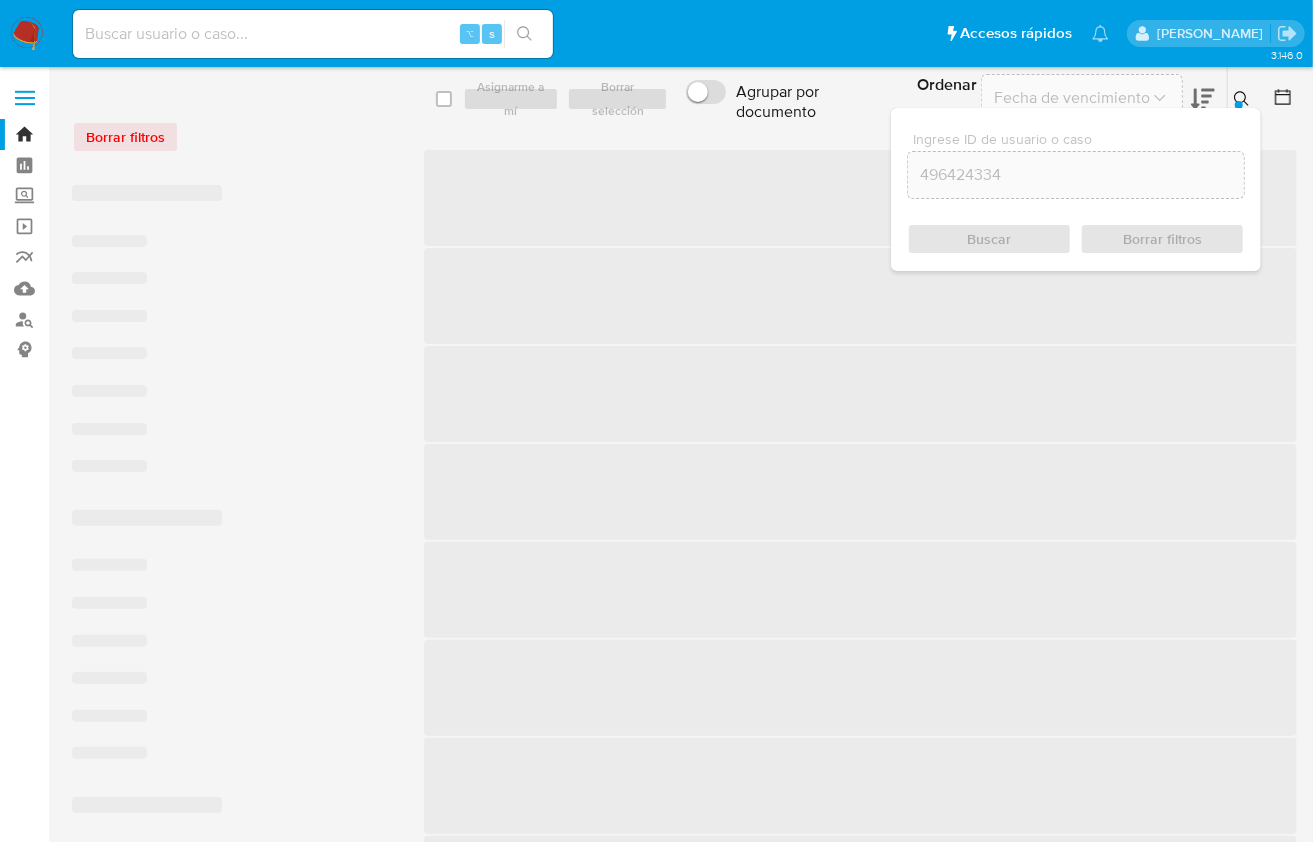 click 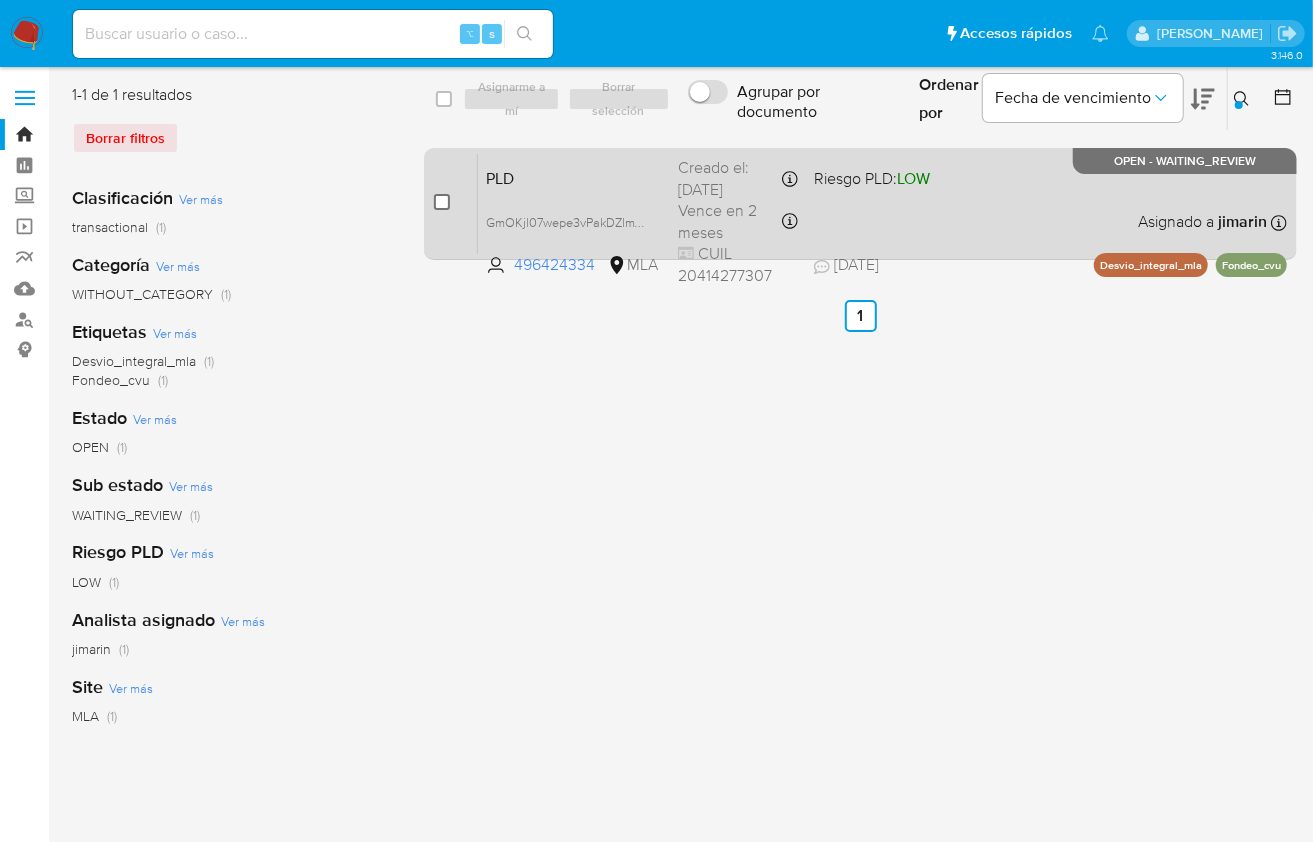 click at bounding box center (442, 202) 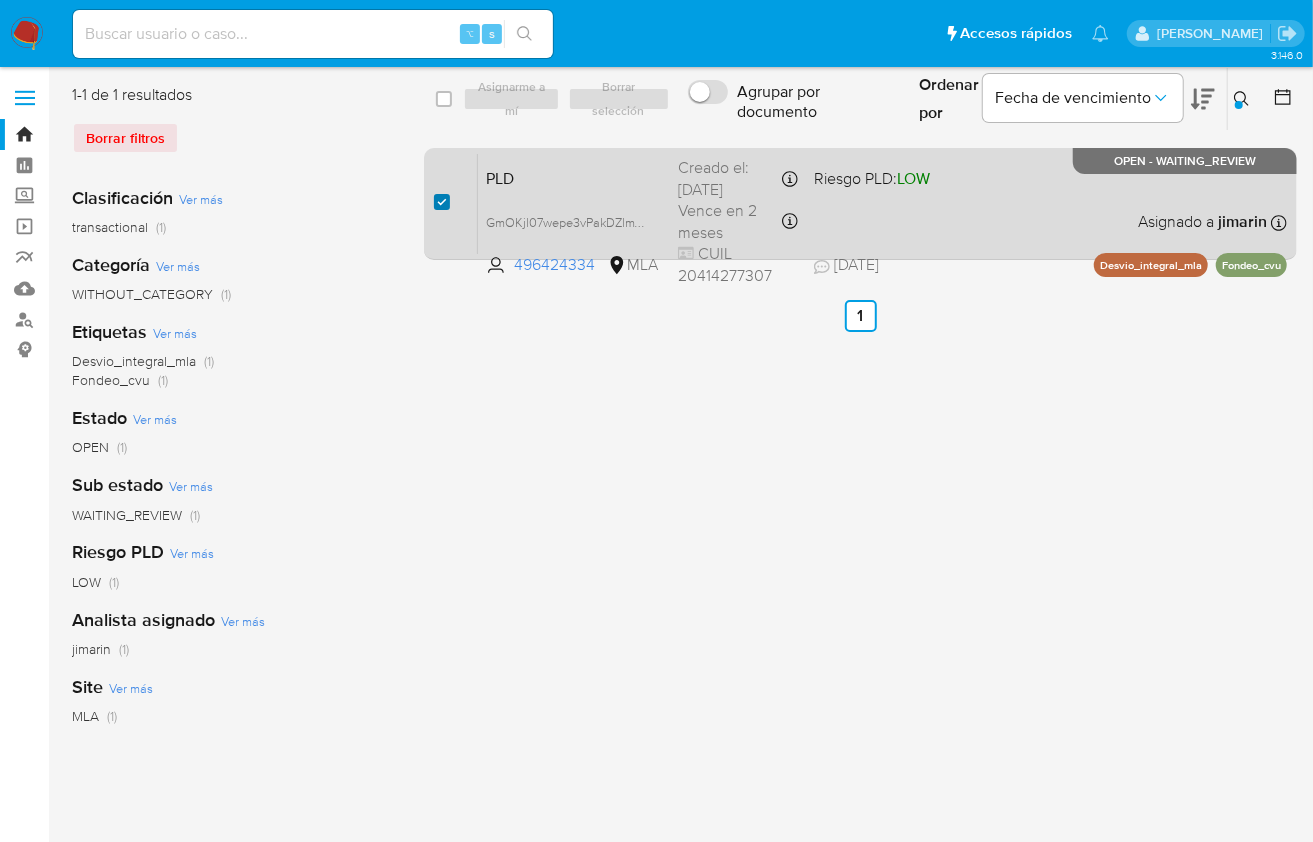 checkbox on "true" 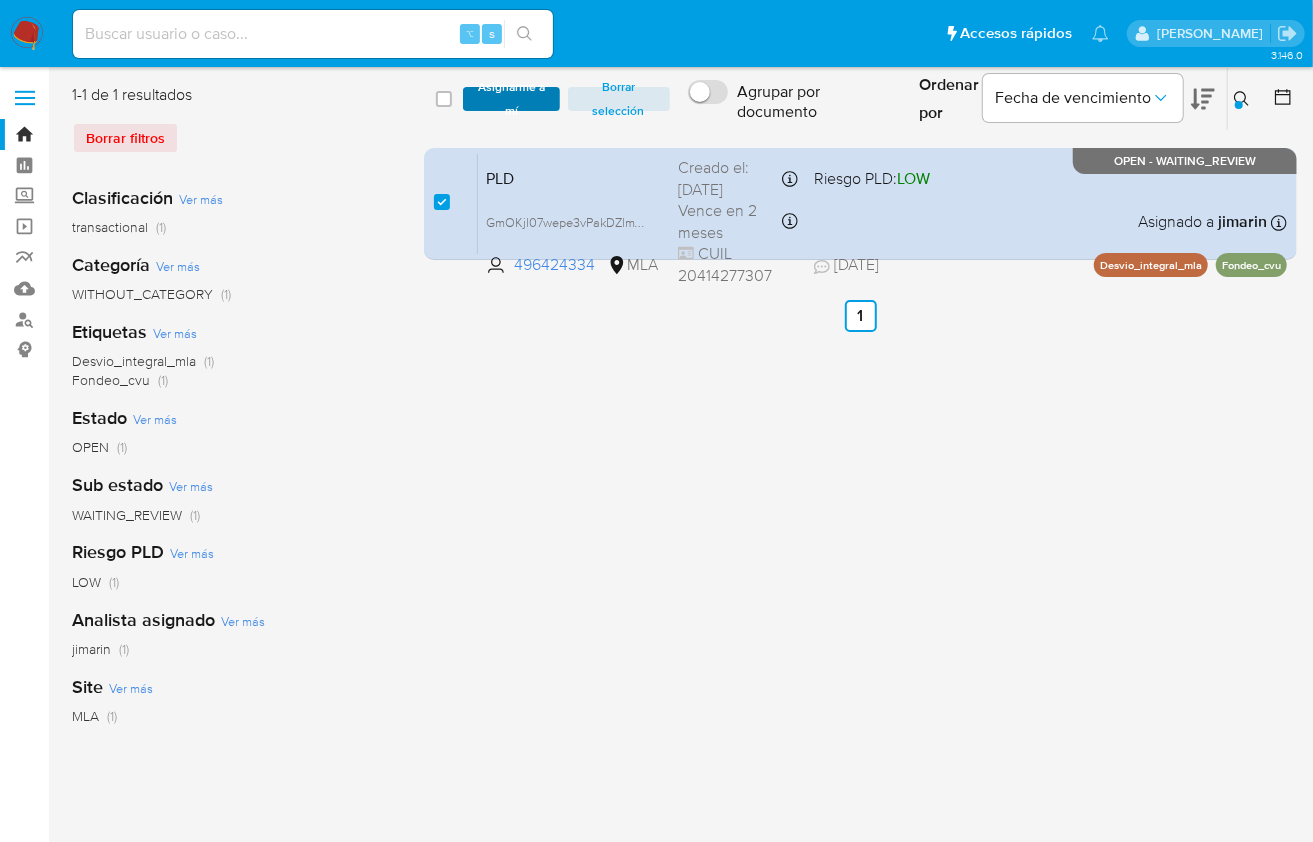 click on "Asignarme a mí" at bounding box center (511, 99) 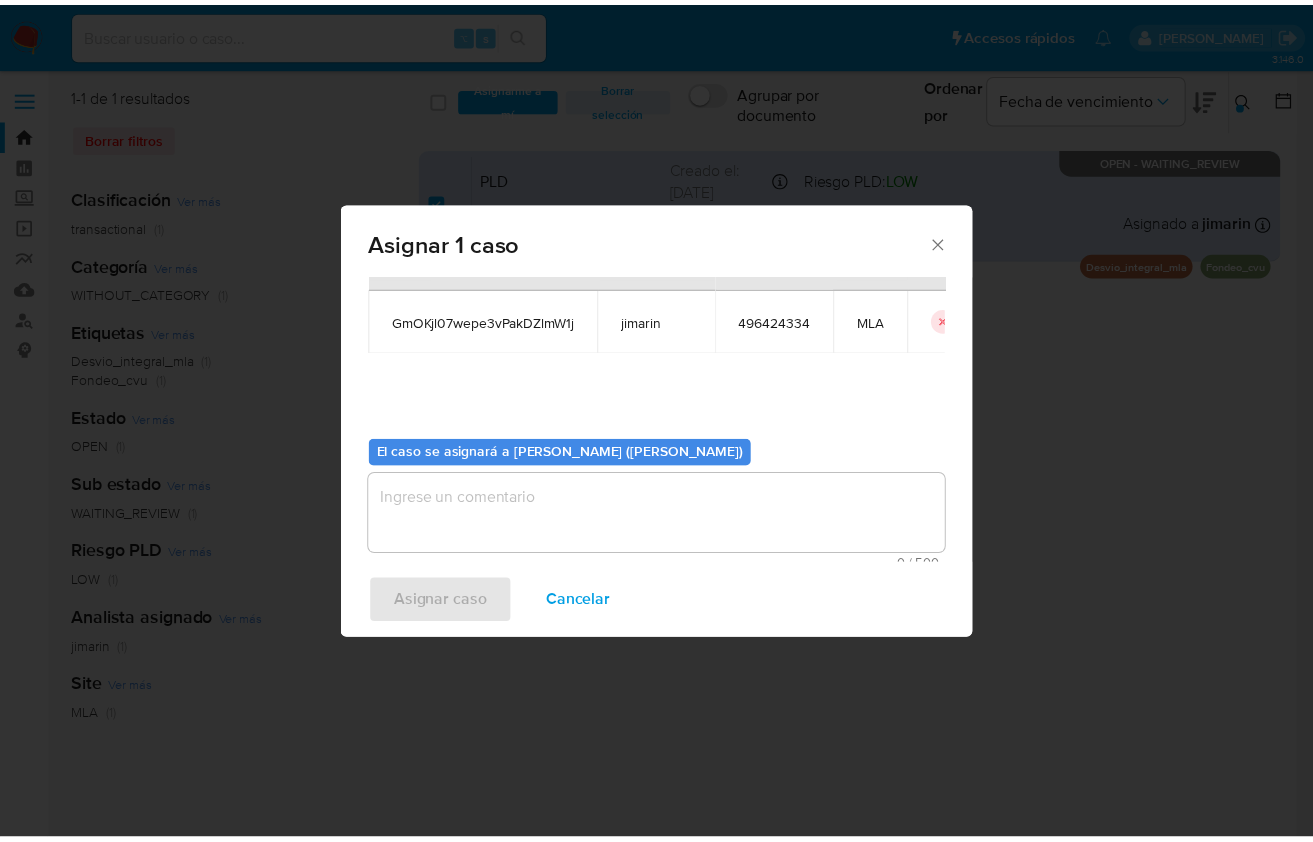 scroll, scrollTop: 102, scrollLeft: 0, axis: vertical 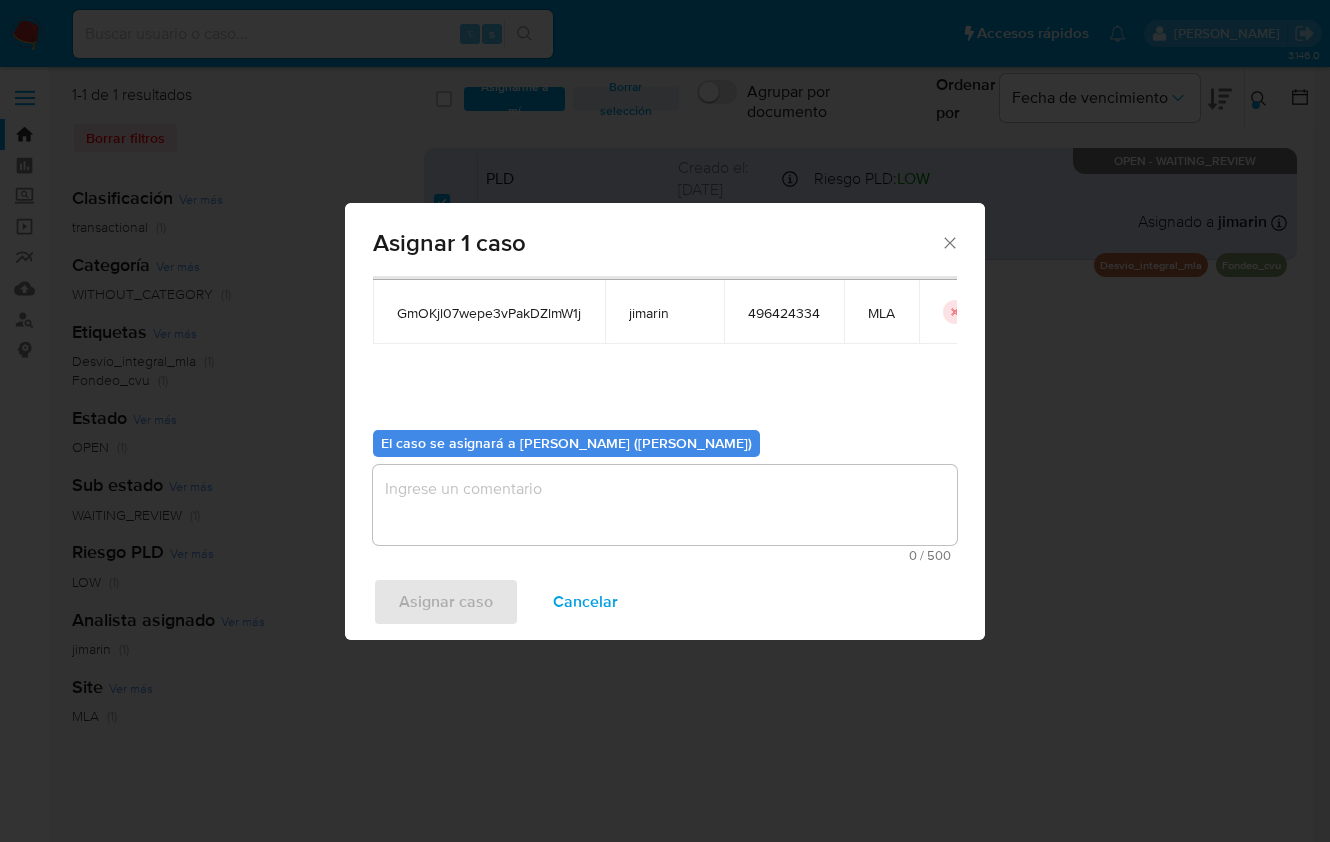 drag, startPoint x: 633, startPoint y: 464, endPoint x: 602, endPoint y: 499, distance: 46.75468 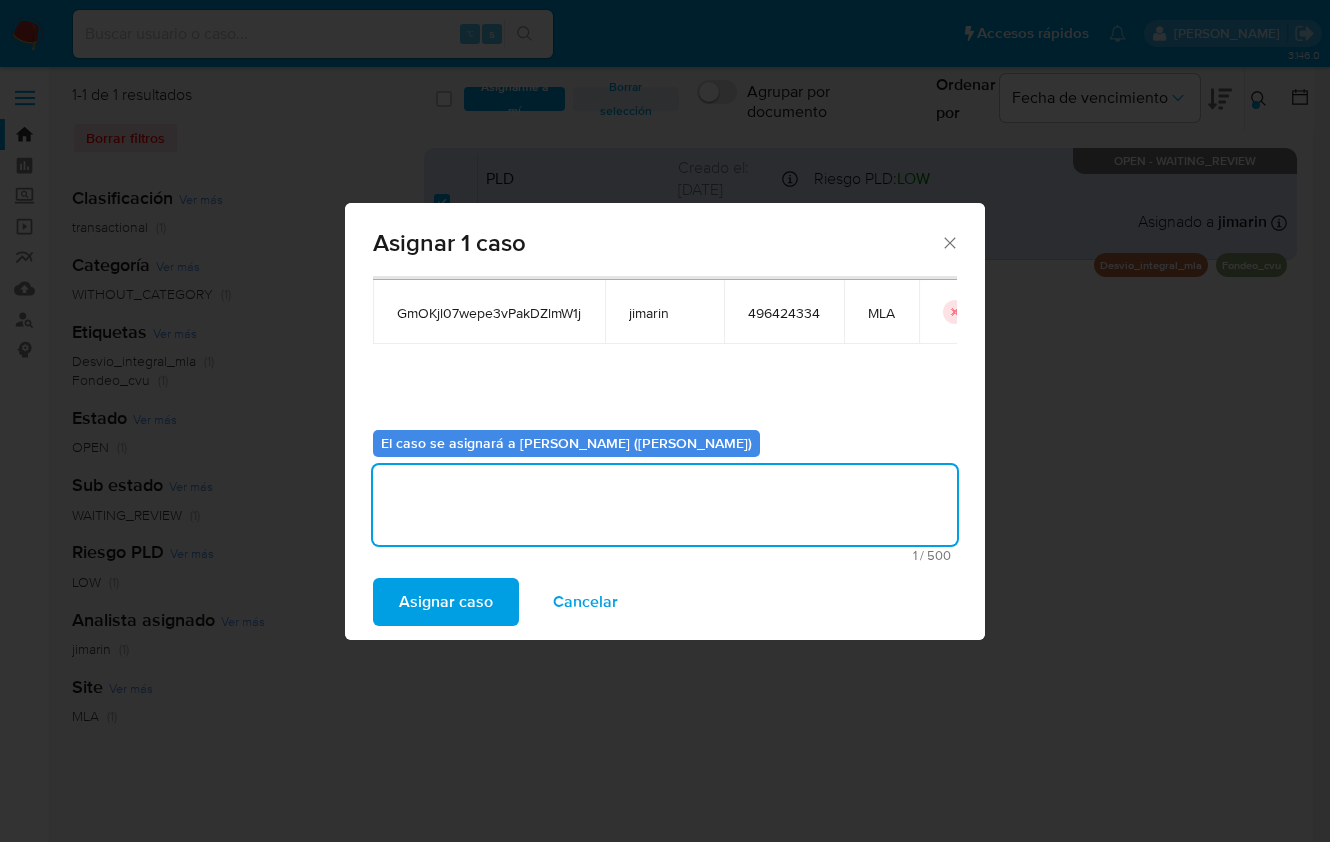 click on "Asignar caso" at bounding box center (446, 602) 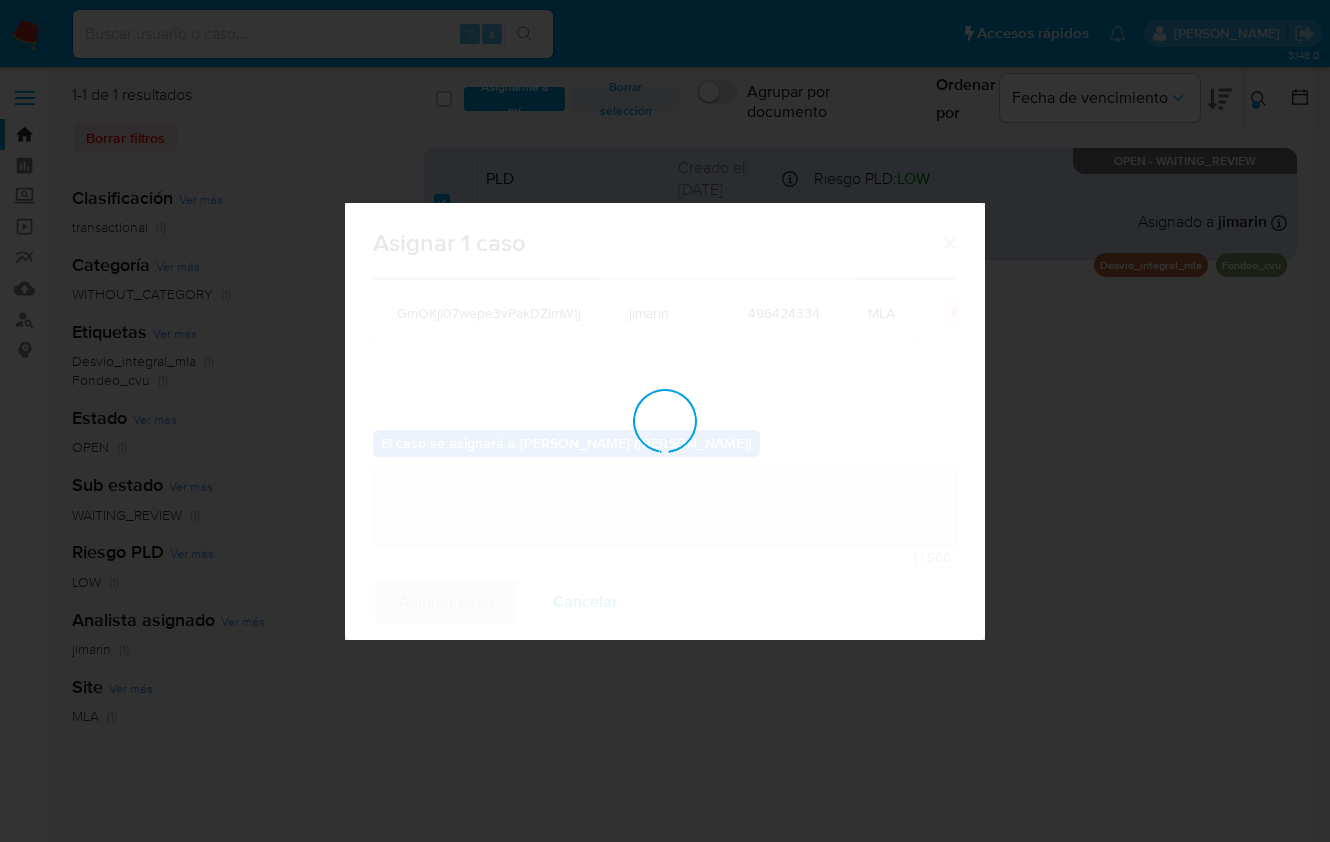 type 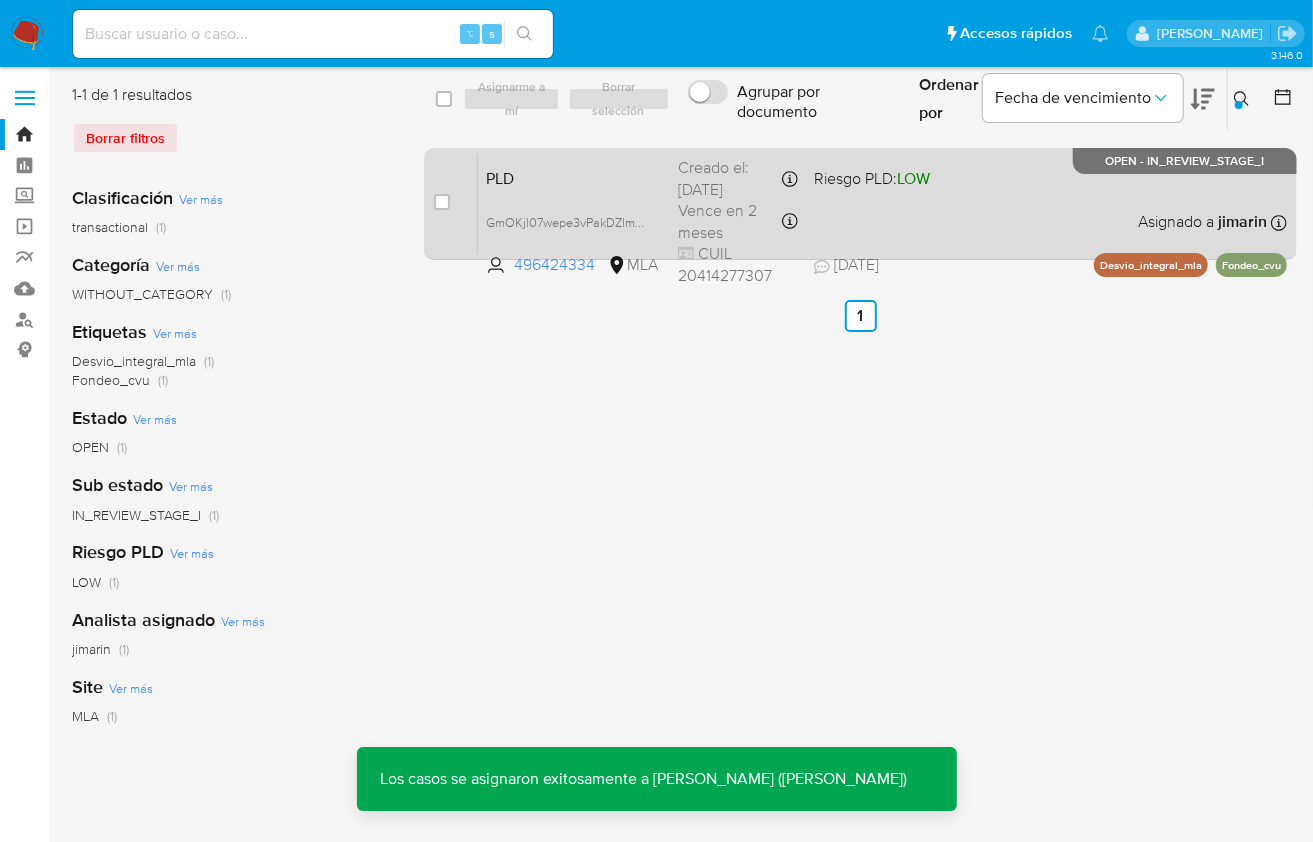 click on "PLD" at bounding box center (574, 177) 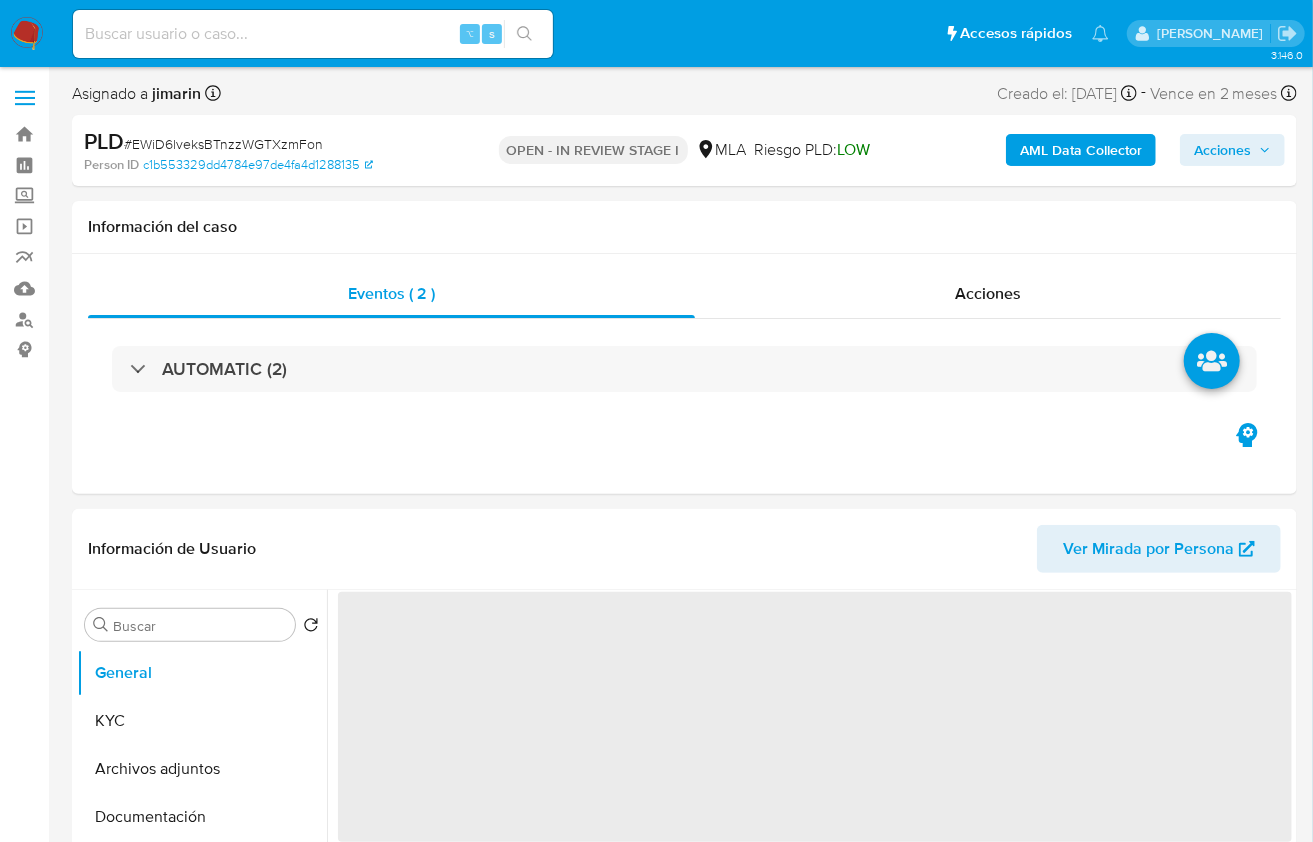 scroll, scrollTop: 330, scrollLeft: 0, axis: vertical 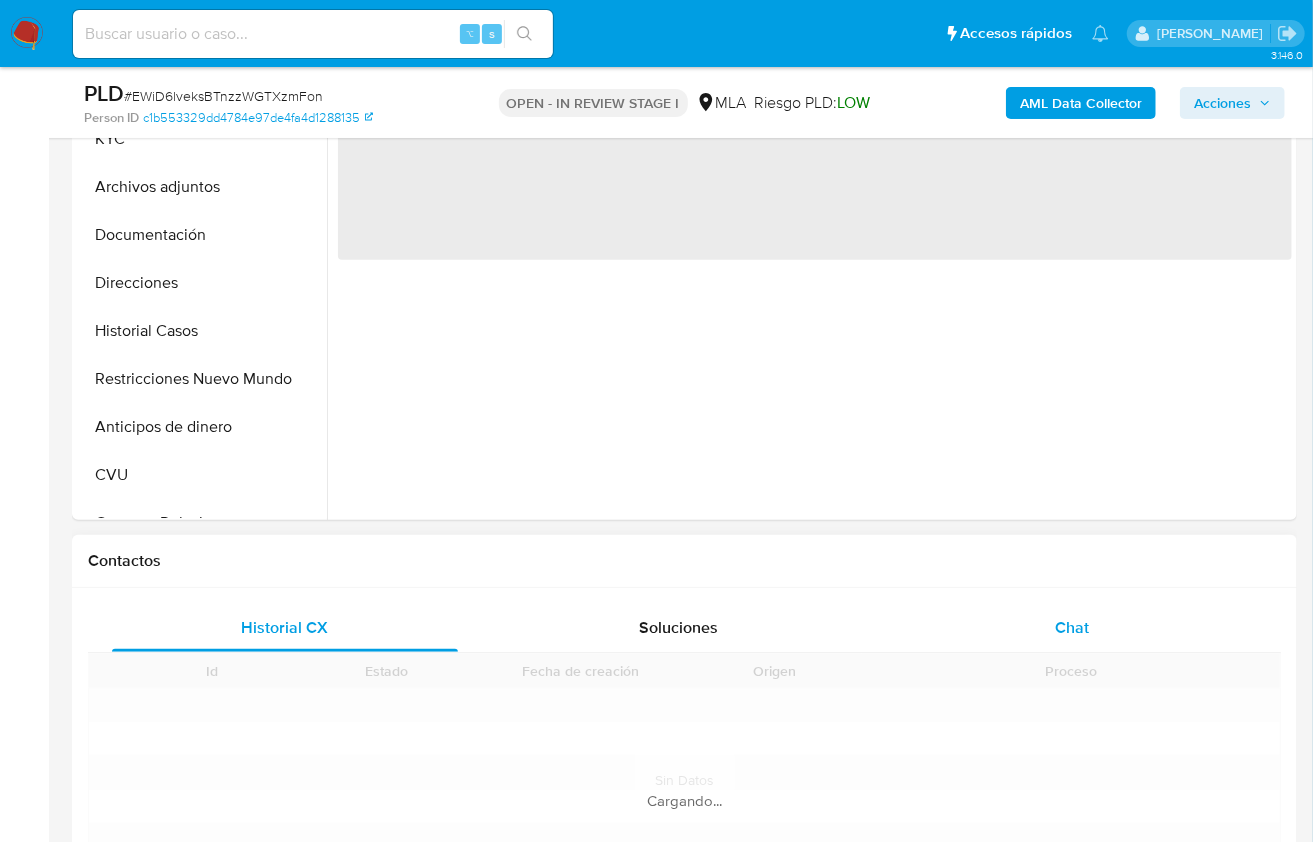 click on "Chat" at bounding box center (1072, 628) 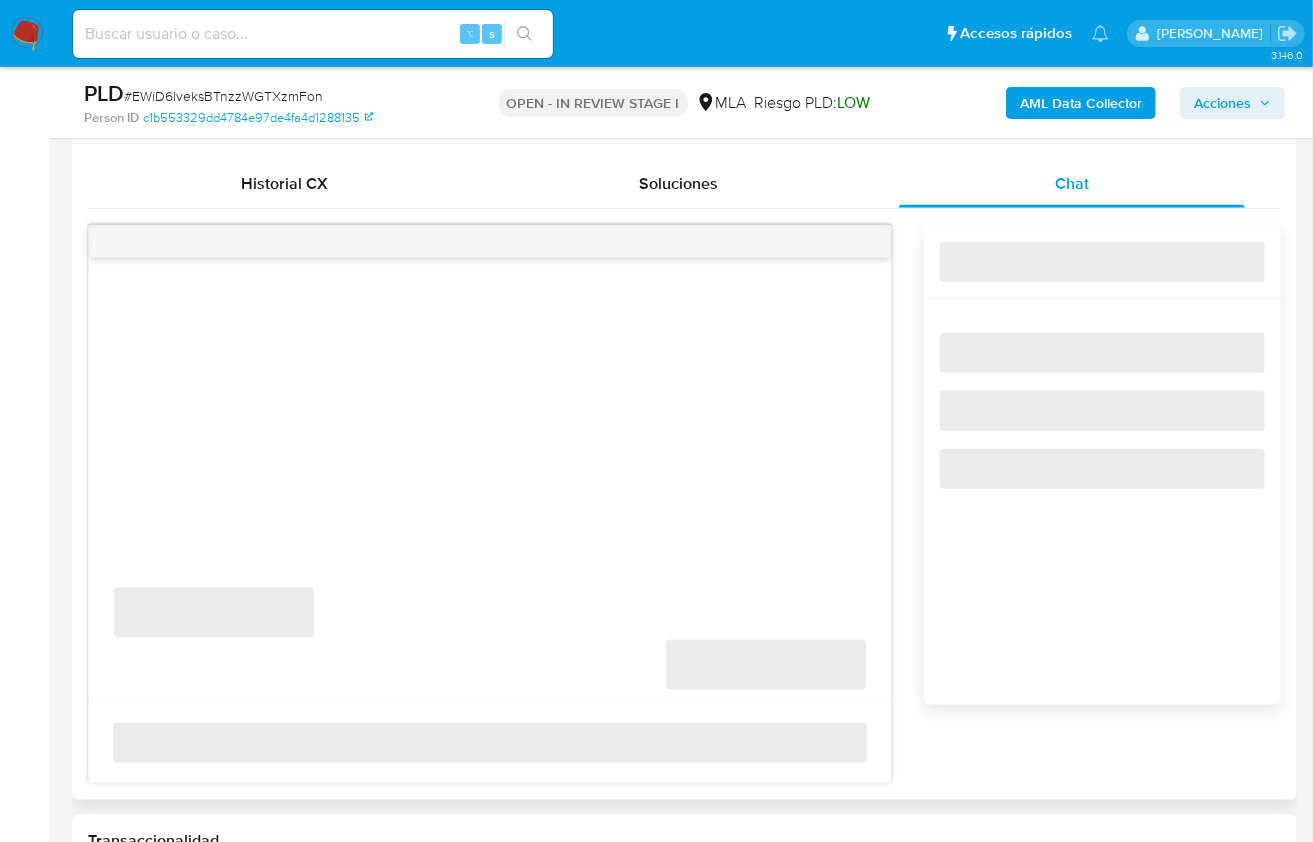 scroll, scrollTop: 956, scrollLeft: 0, axis: vertical 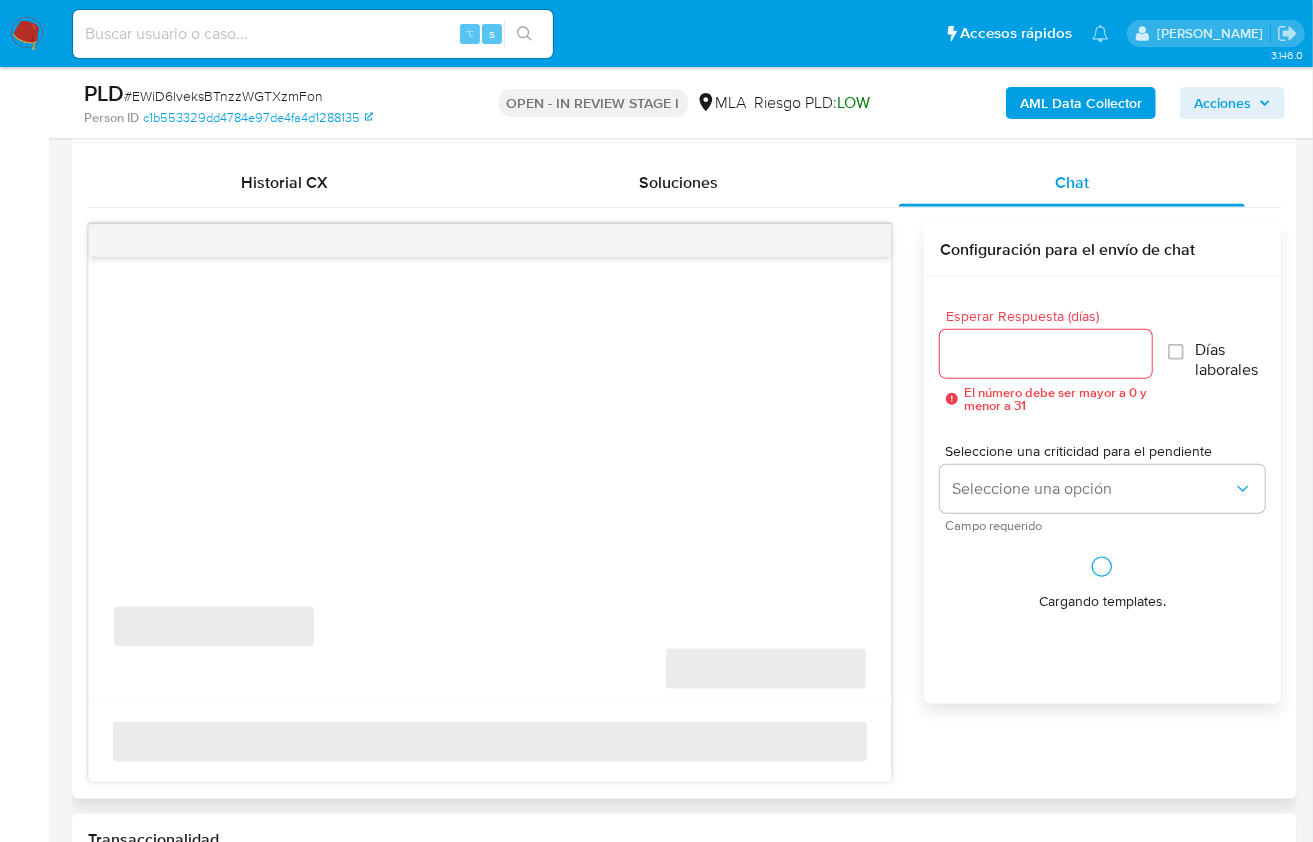 select on "10" 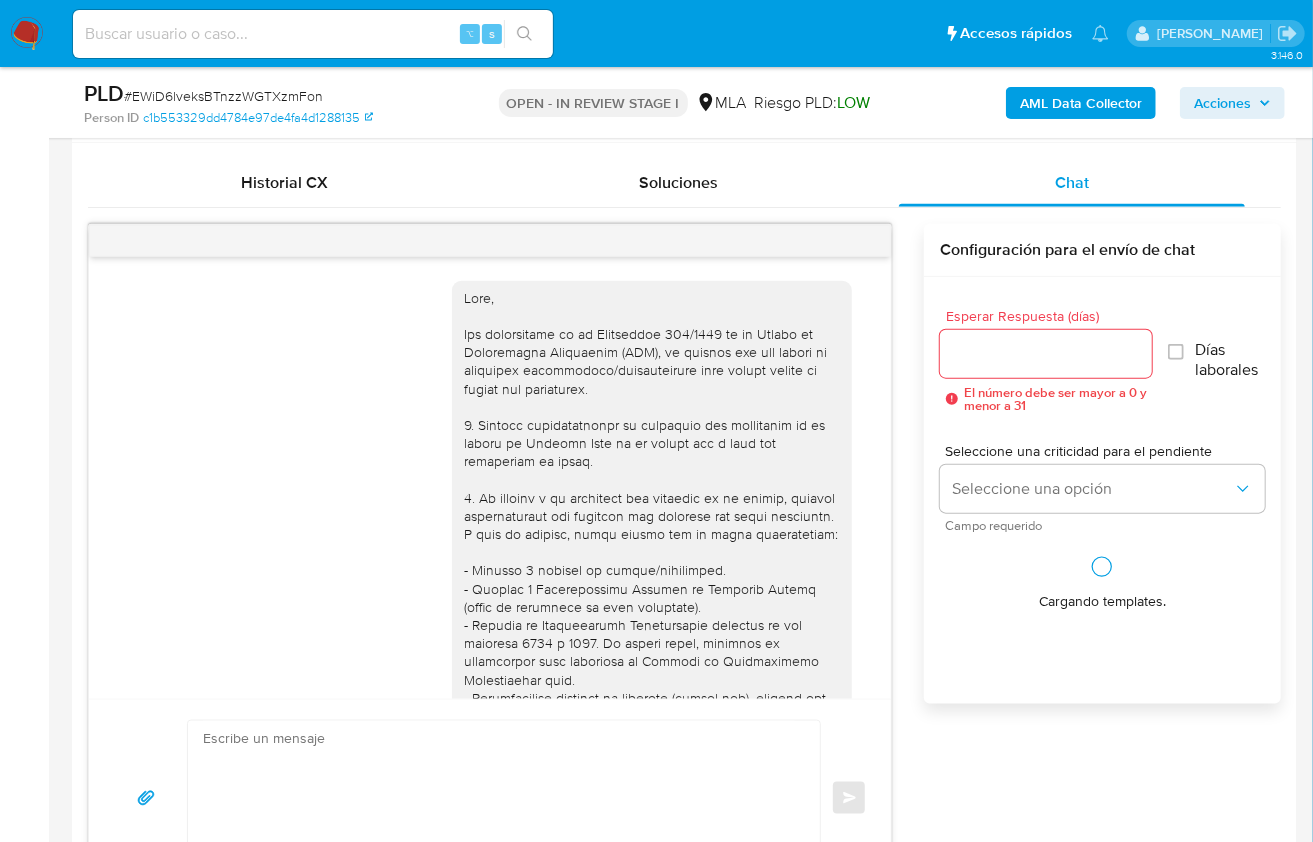 scroll, scrollTop: 1561, scrollLeft: 0, axis: vertical 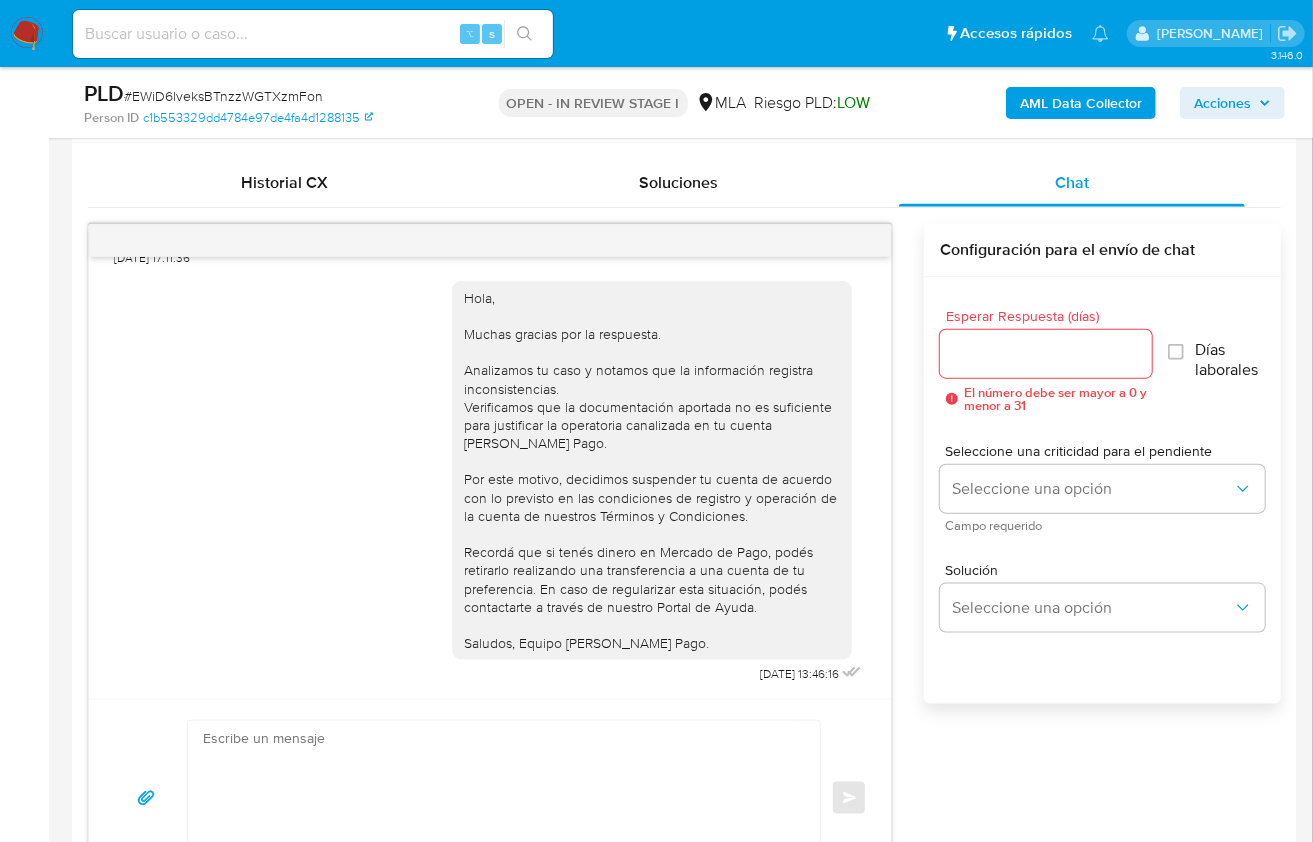 click on "[DATE] 19:58:31 No entiendo la plata me la presto mi abuela que tiene? Como les doy clnstancia de eso? No tengo recibo [PERSON_NAME] nada  [DATE] 16:35:25 El dinero que ha ingresado a mi cuenta corresponde a una ayuda económica de carácter personal y familiar, otorgada por mi abuela, como forma de asistencia en el contexto de mi situación actual.
Se trata de fondos no derivados de actividad comercial, profesional ni habitual, y no constituye en modo alguno un ingreso generado por prestación de servicios o venta de bienes.
Dado que este aporte fue realizado de manera voluntaria y sin contraprestación alguna, no existe obligación legal de emitir comprobante fiscal. No obstante, me encuentro a disposición para ampliar cualquier información que sea necesaria.
Saludo atentamente, [DATE] 17:11:36 [DATE] 13:46:16 Enviar Configuración para el envío de chat Esperar Respuesta (días) El número debe ser mayor a 0 y menor a 31 Días laborales Seleccione una criticidad para el pendiente Solución" at bounding box center (684, 560) 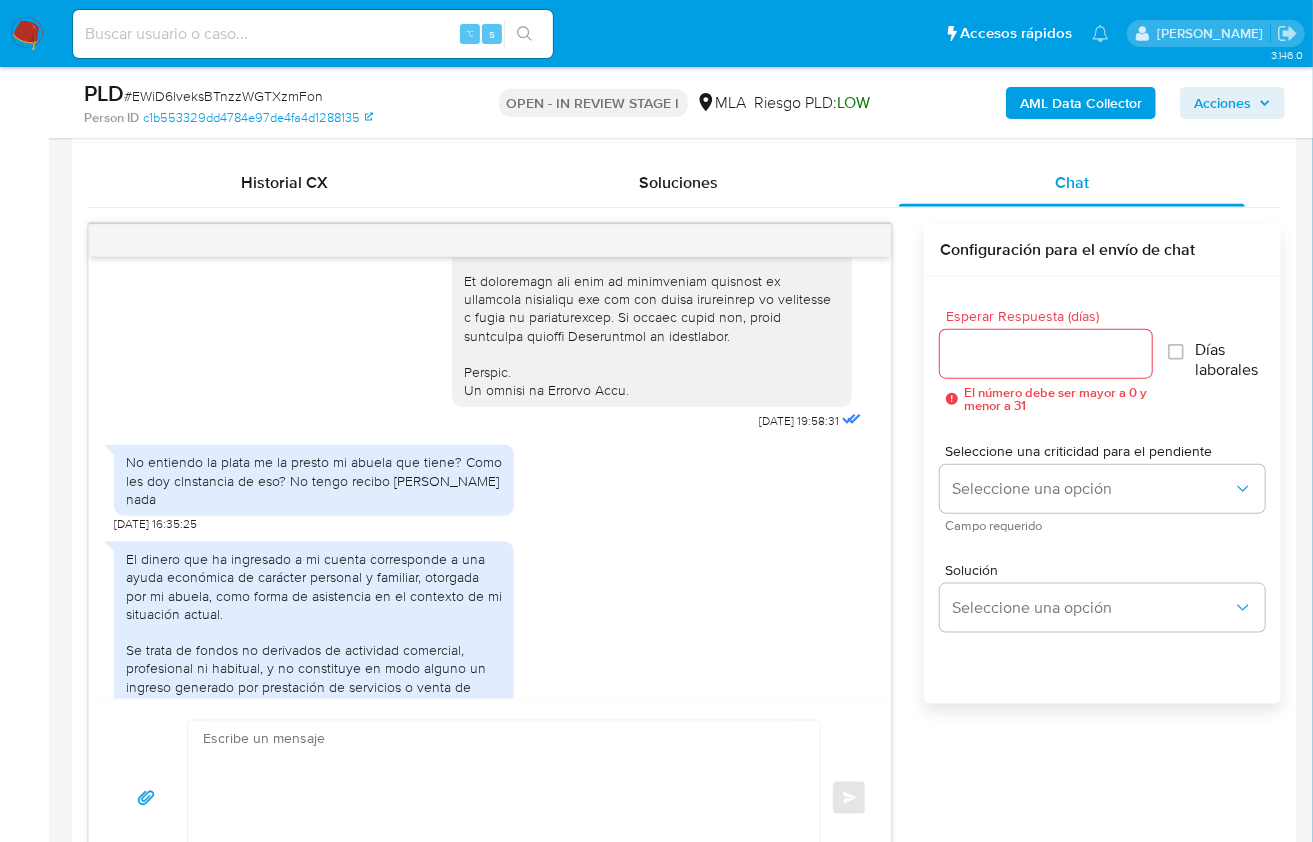 scroll, scrollTop: 1561, scrollLeft: 0, axis: vertical 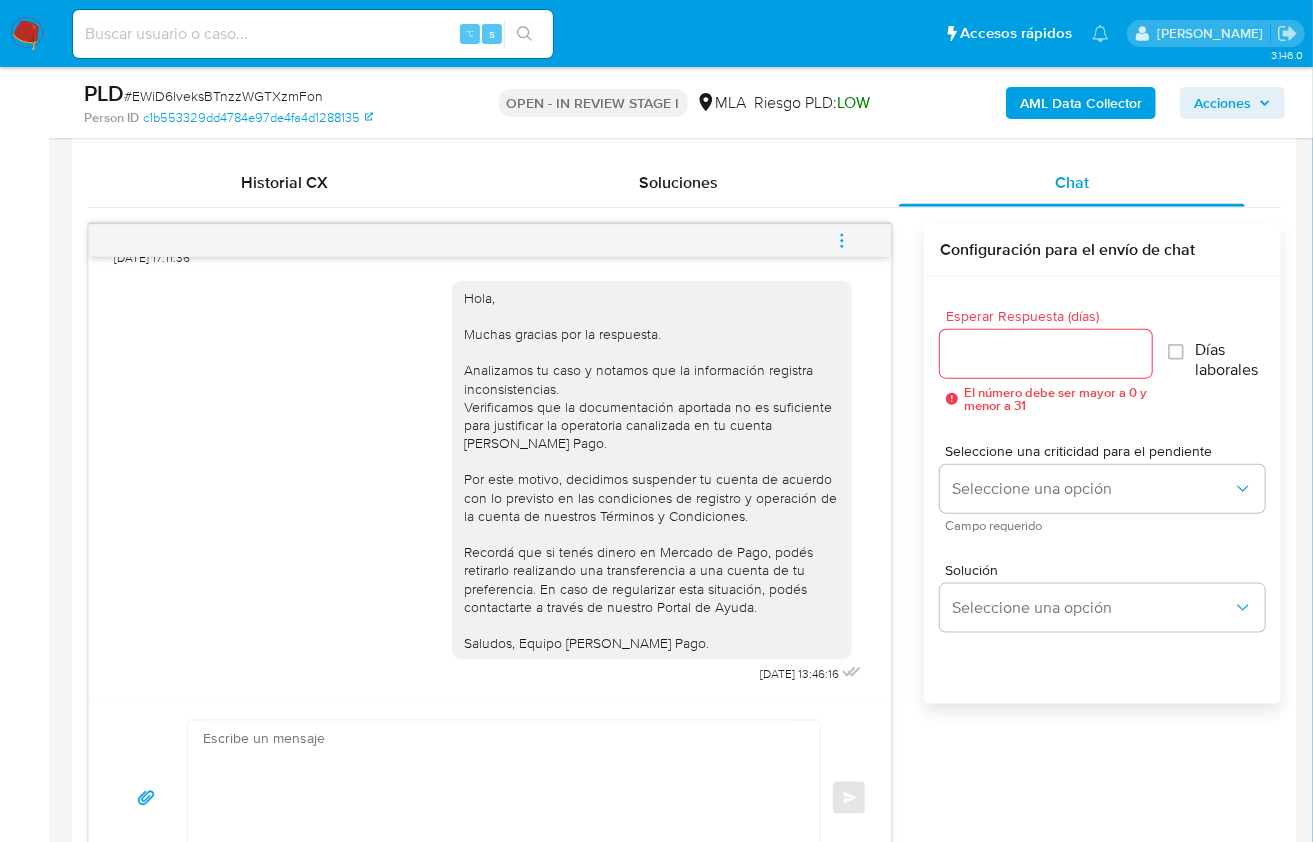 click 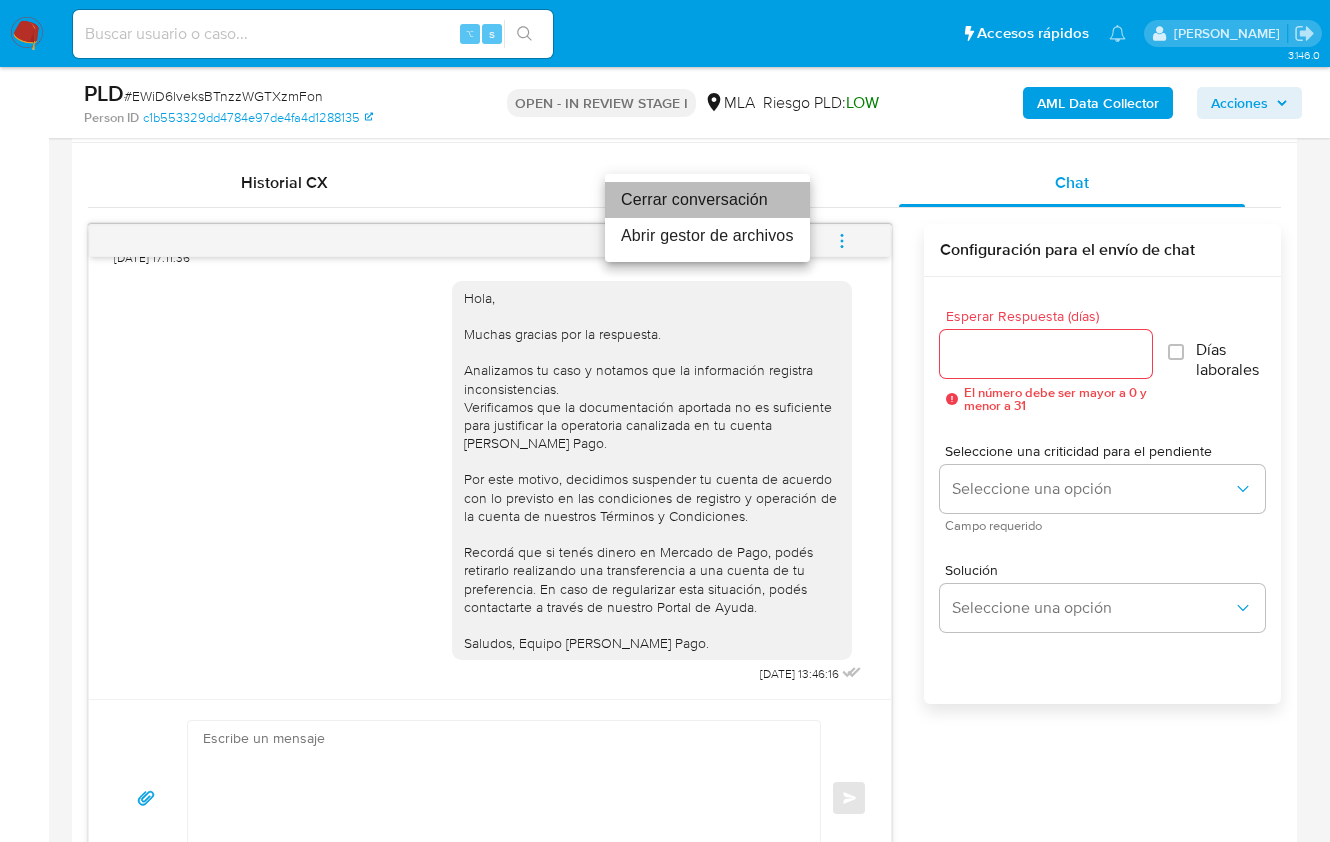 click on "Cerrar conversación" at bounding box center [707, 200] 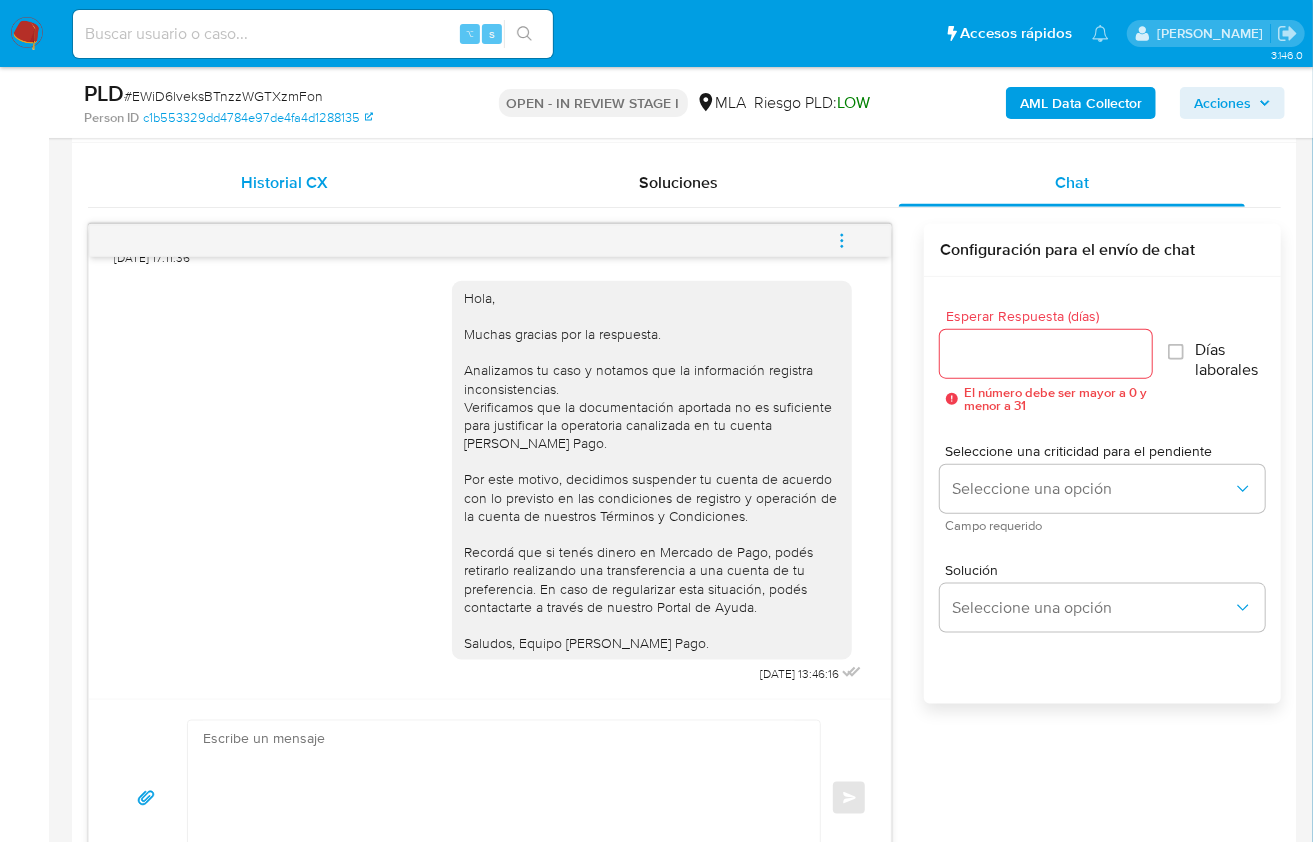 click on "Historial CX" at bounding box center (285, 183) 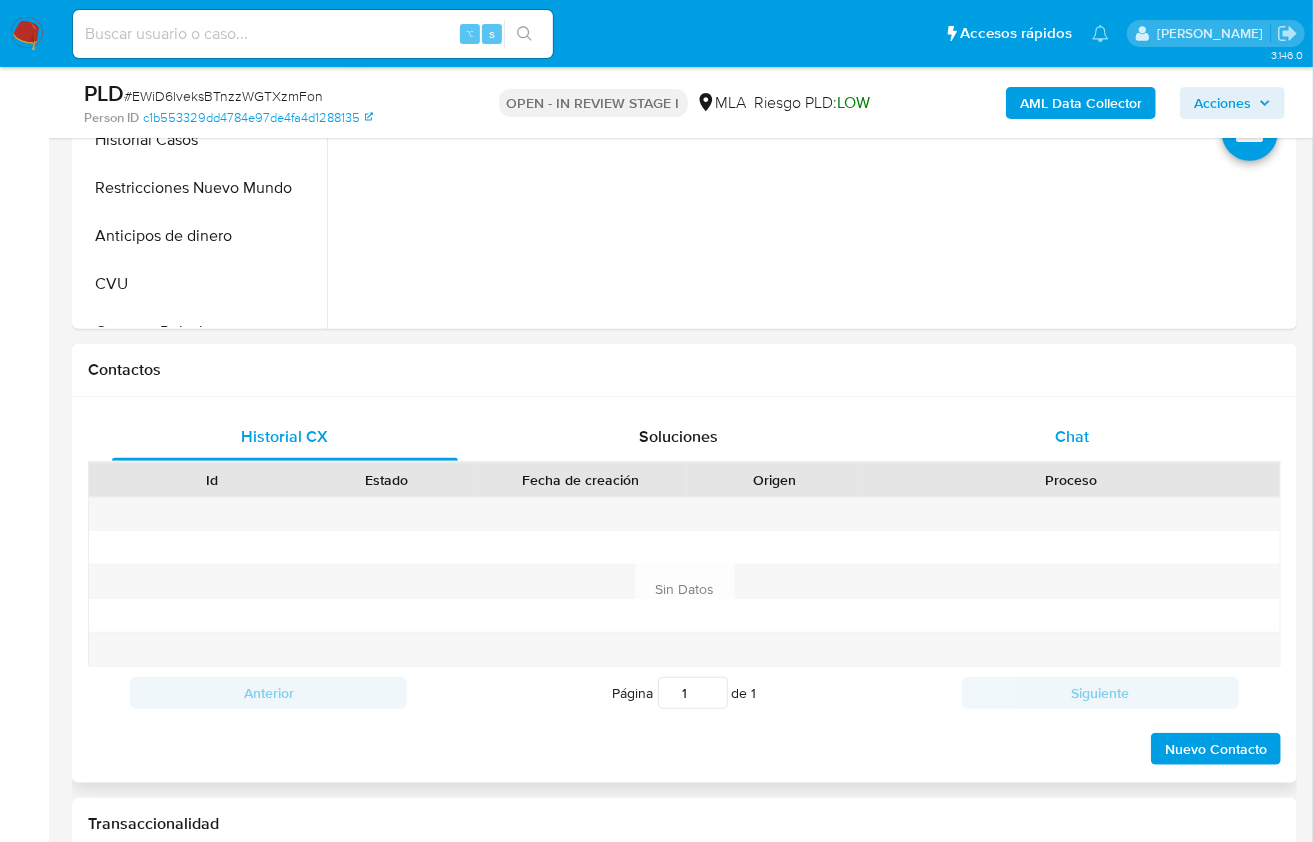 scroll, scrollTop: 608, scrollLeft: 0, axis: vertical 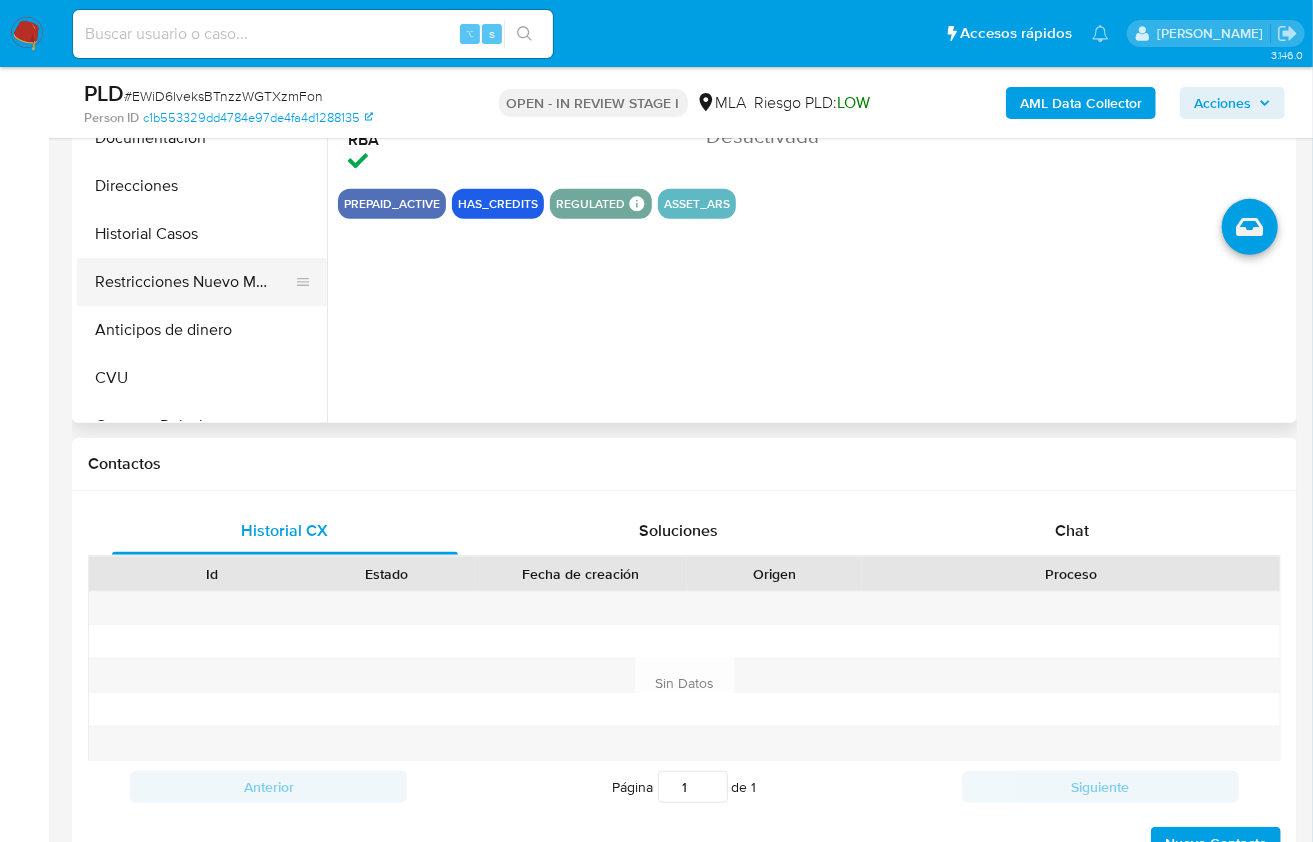 click on "Restricciones Nuevo Mundo" at bounding box center [194, 282] 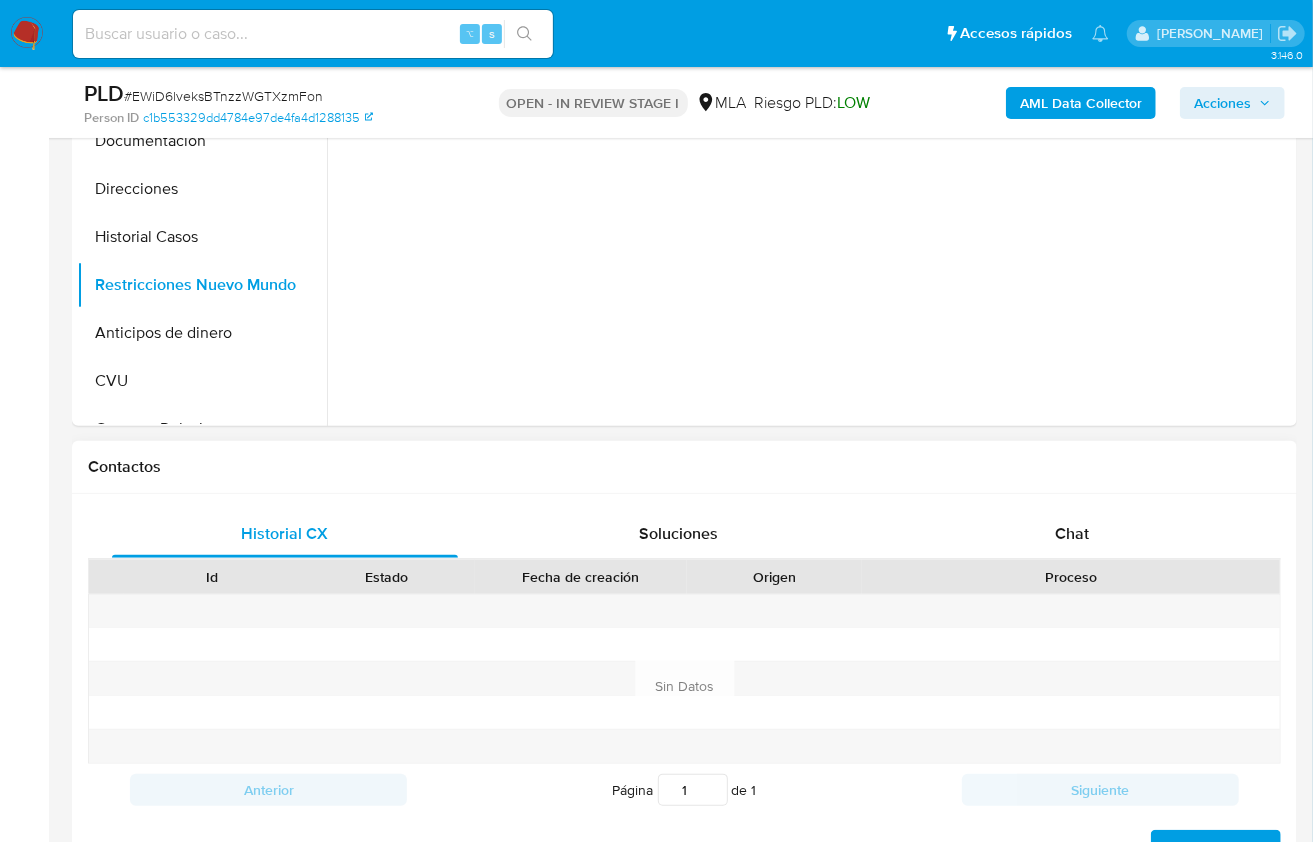 scroll, scrollTop: 603, scrollLeft: 0, axis: vertical 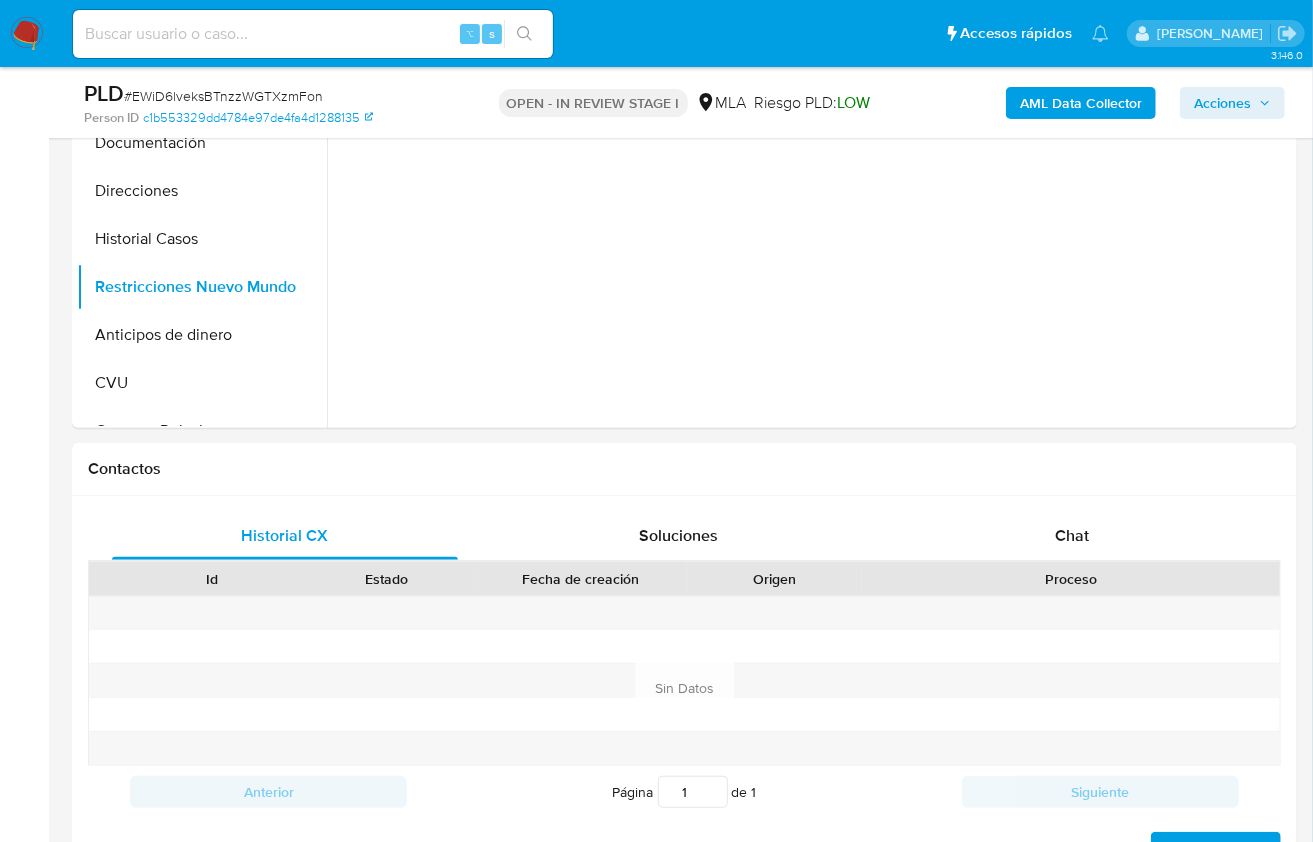 click on "AML Data Collector" at bounding box center (1081, 103) 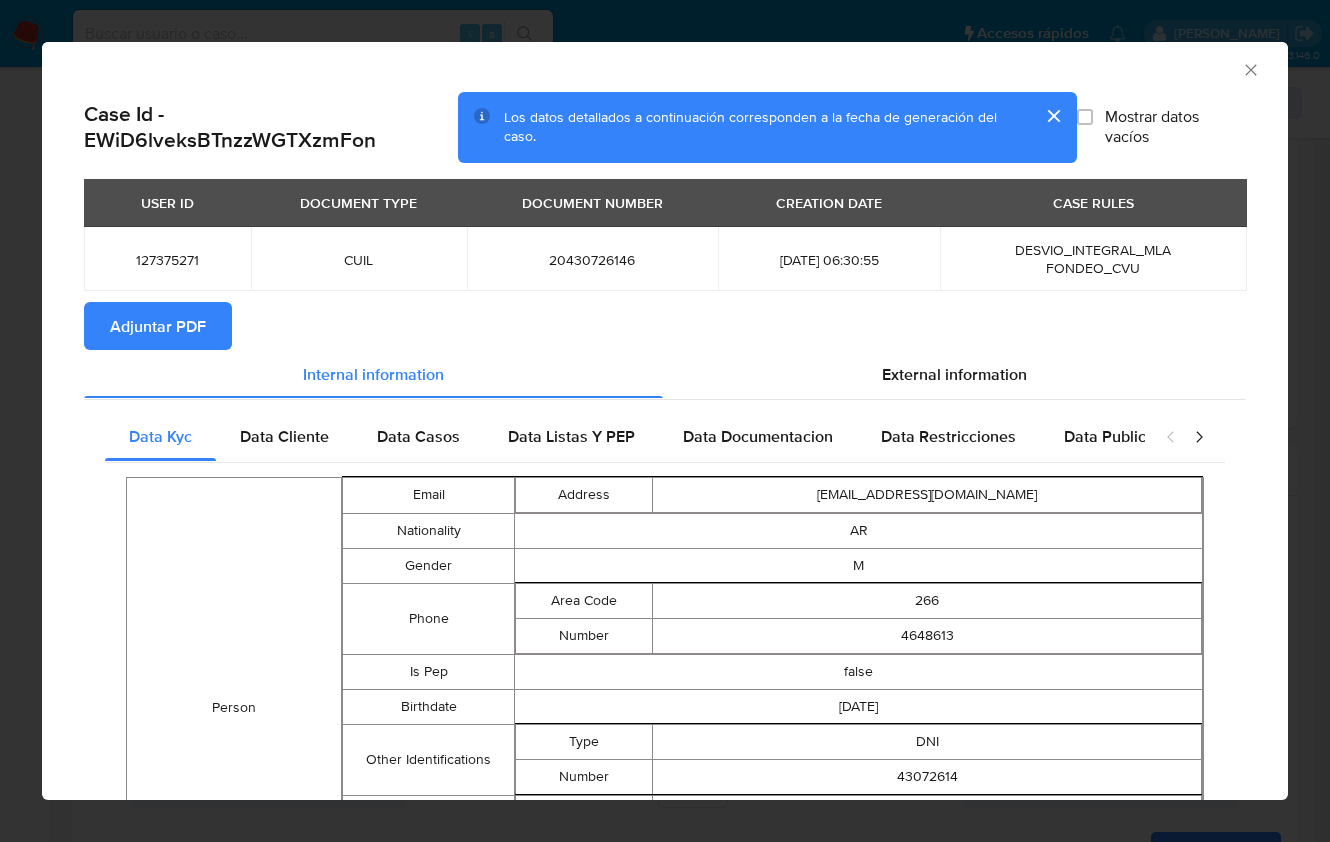 click on "Adjuntar PDF" at bounding box center [158, 326] 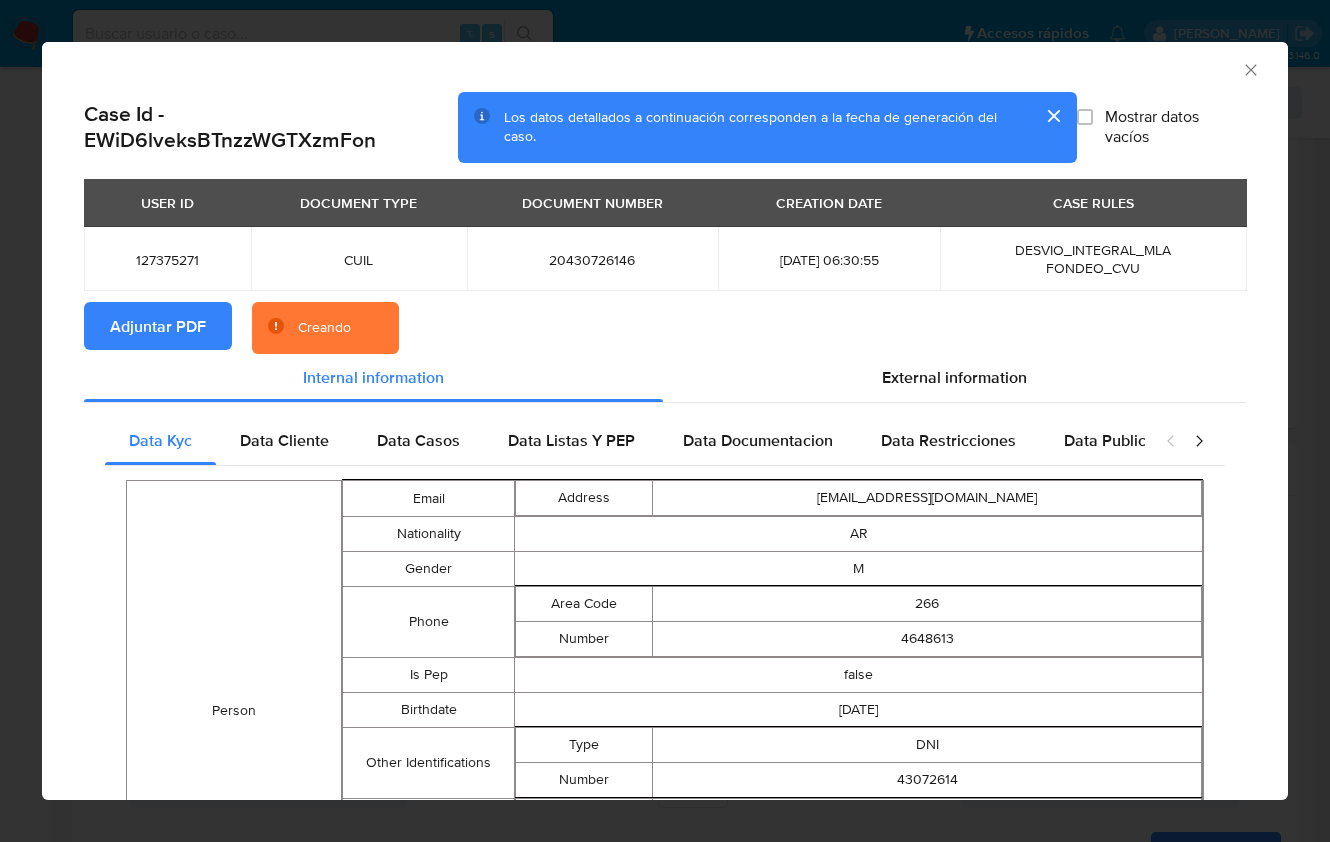 click on "Adjuntar PDF     Creando" at bounding box center (665, 328) 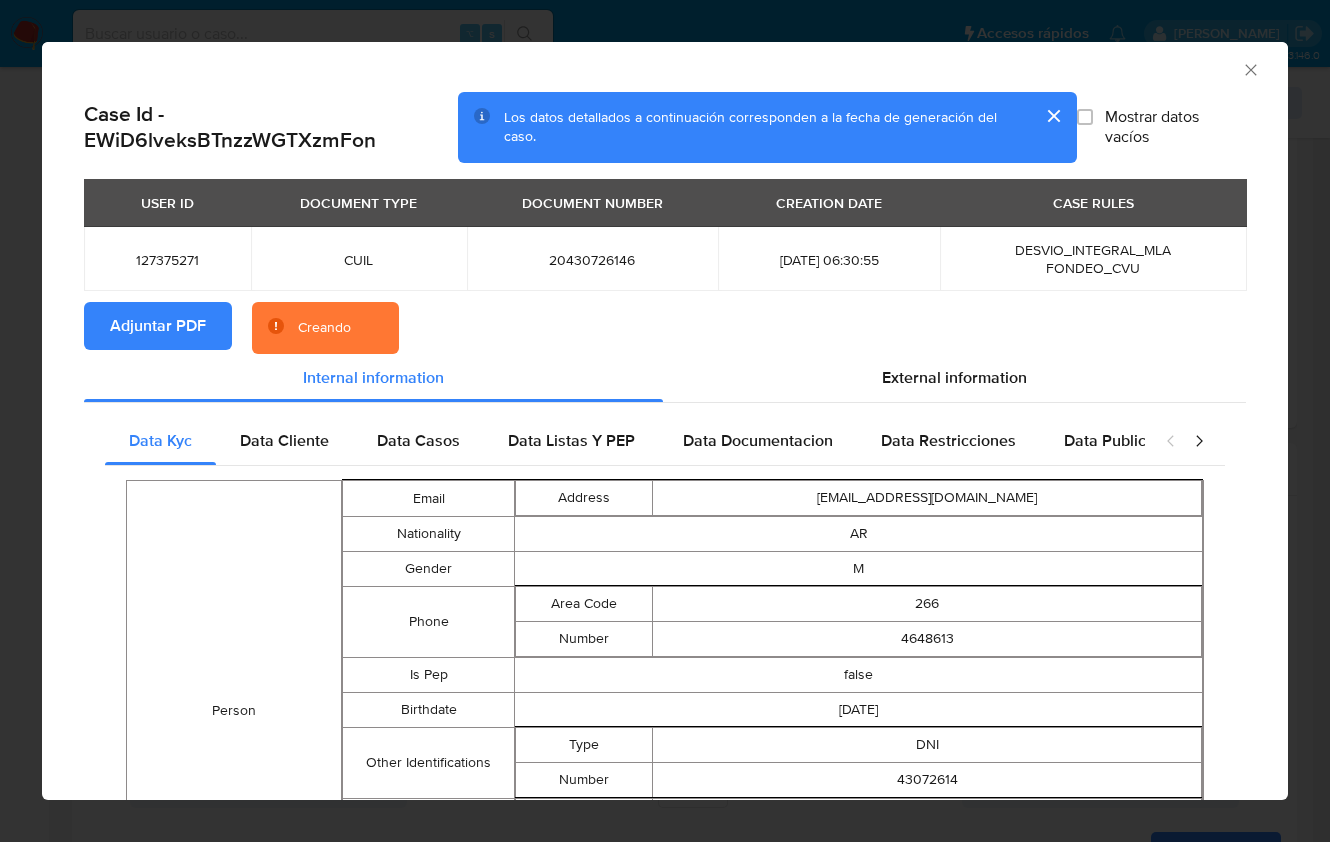 click on "Adjuntar PDF     Creando" at bounding box center [665, 328] 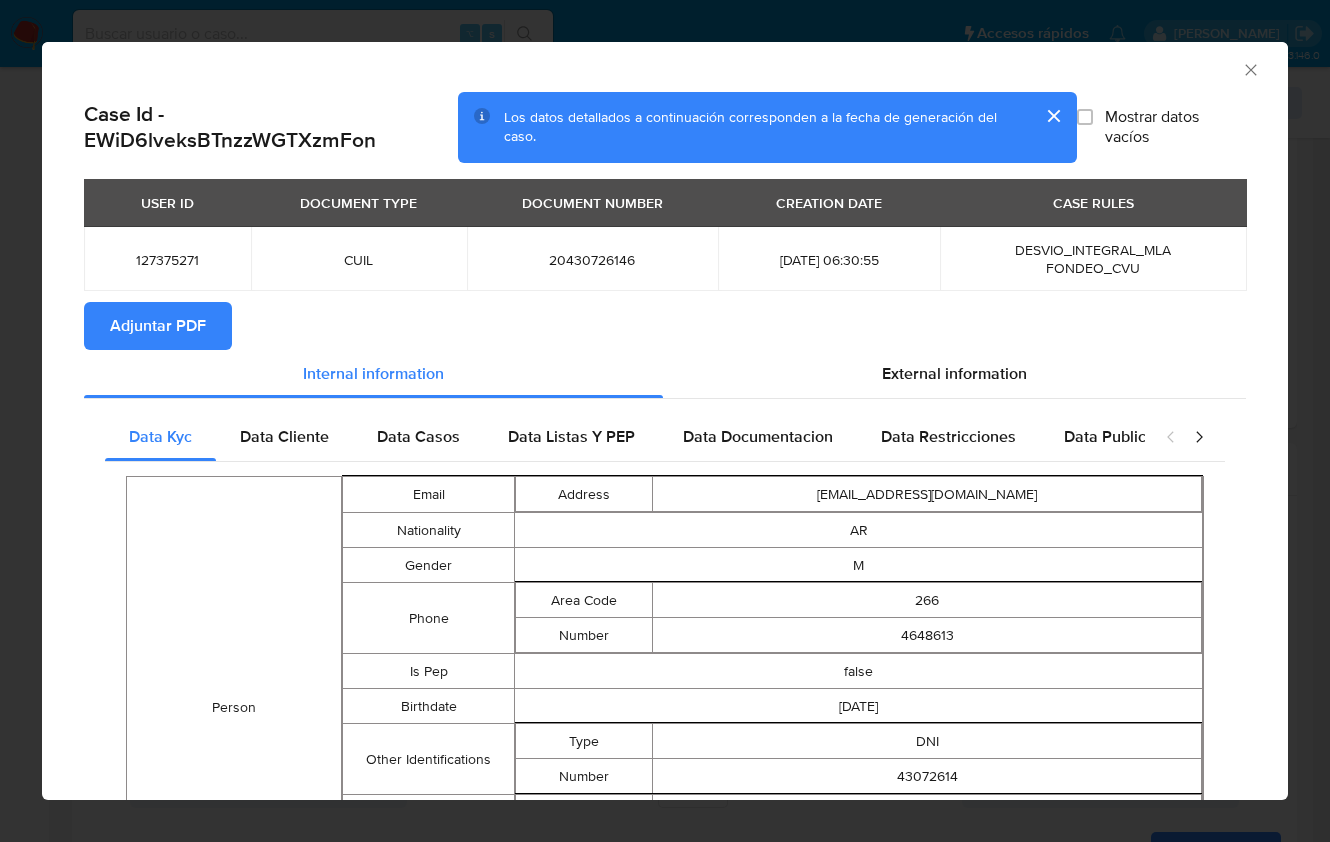 click 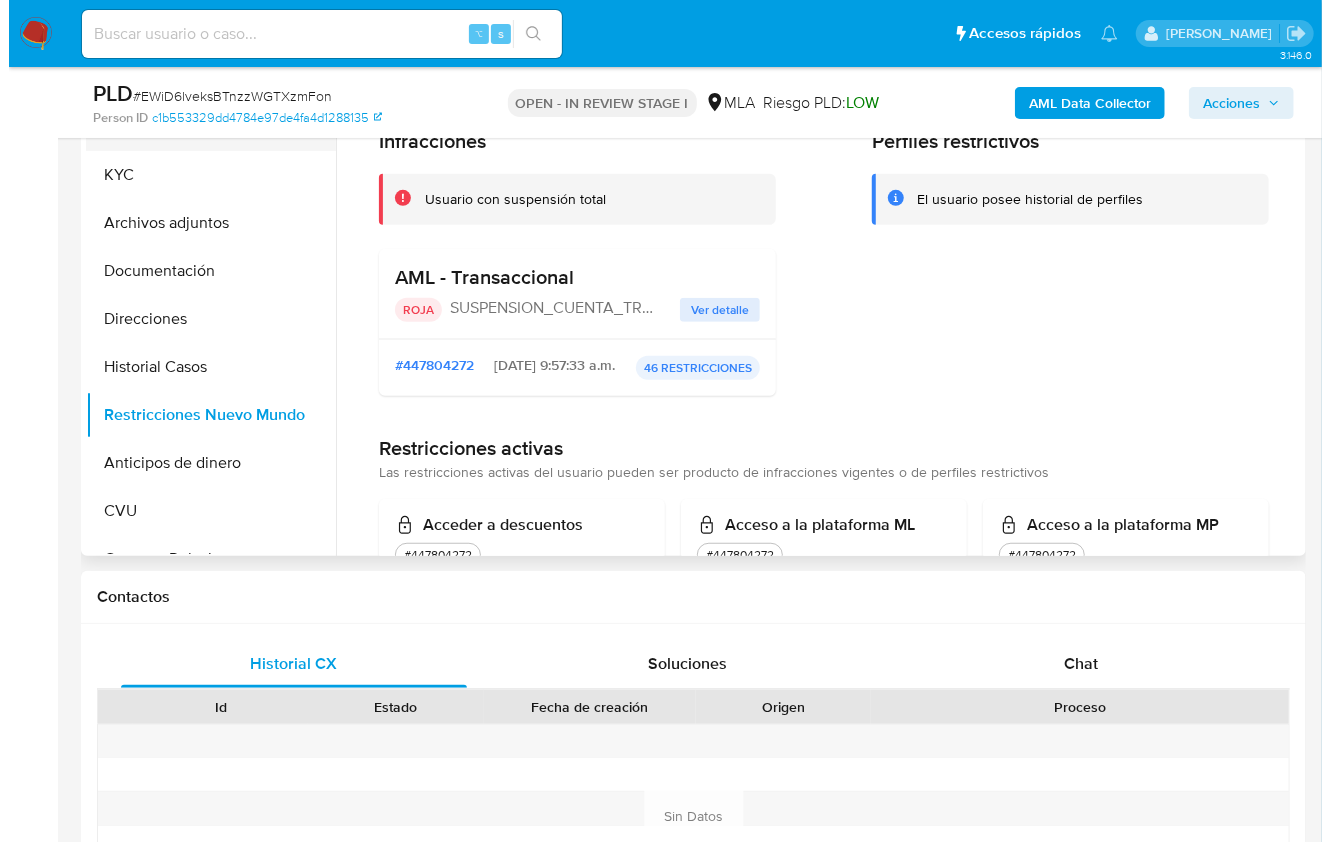 scroll, scrollTop: 272, scrollLeft: 0, axis: vertical 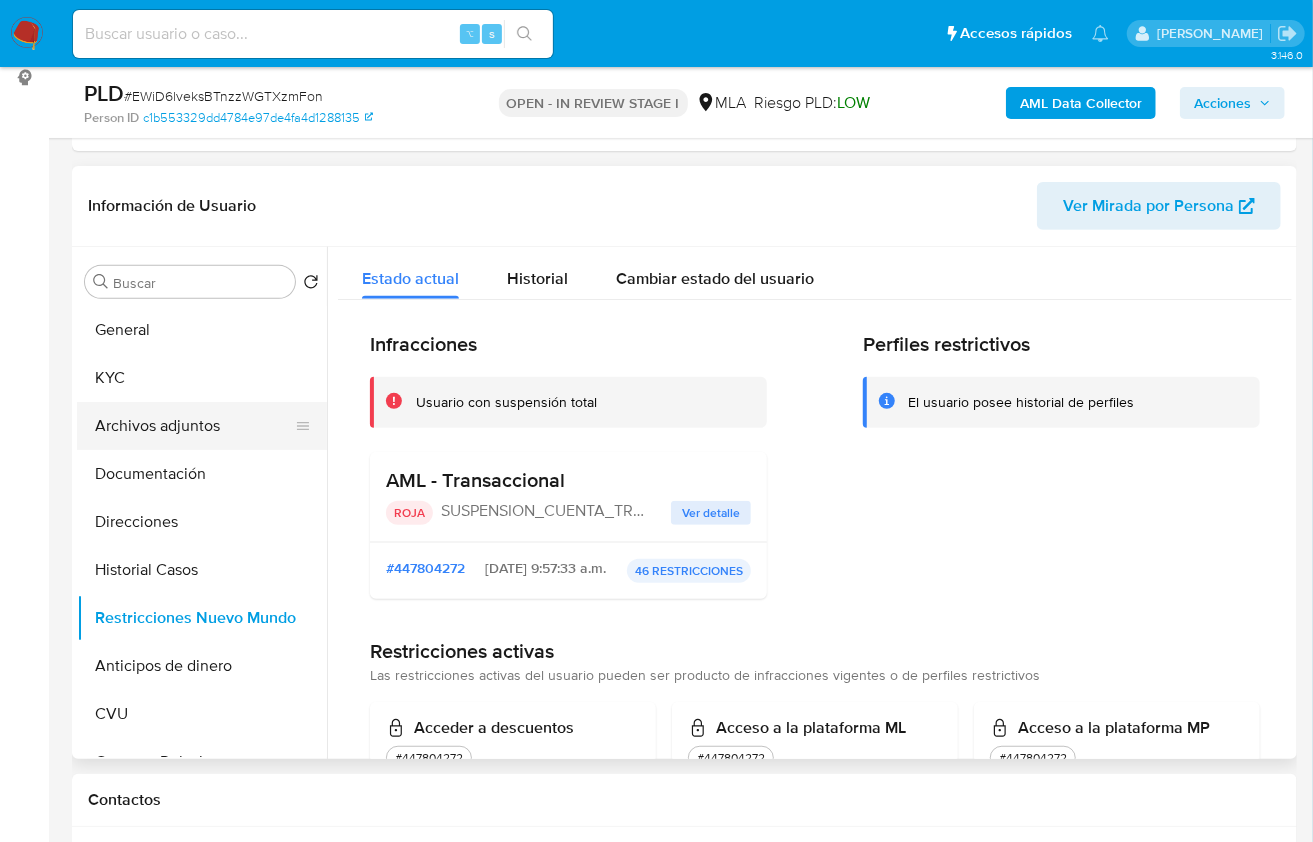 click on "Archivos adjuntos" at bounding box center (194, 426) 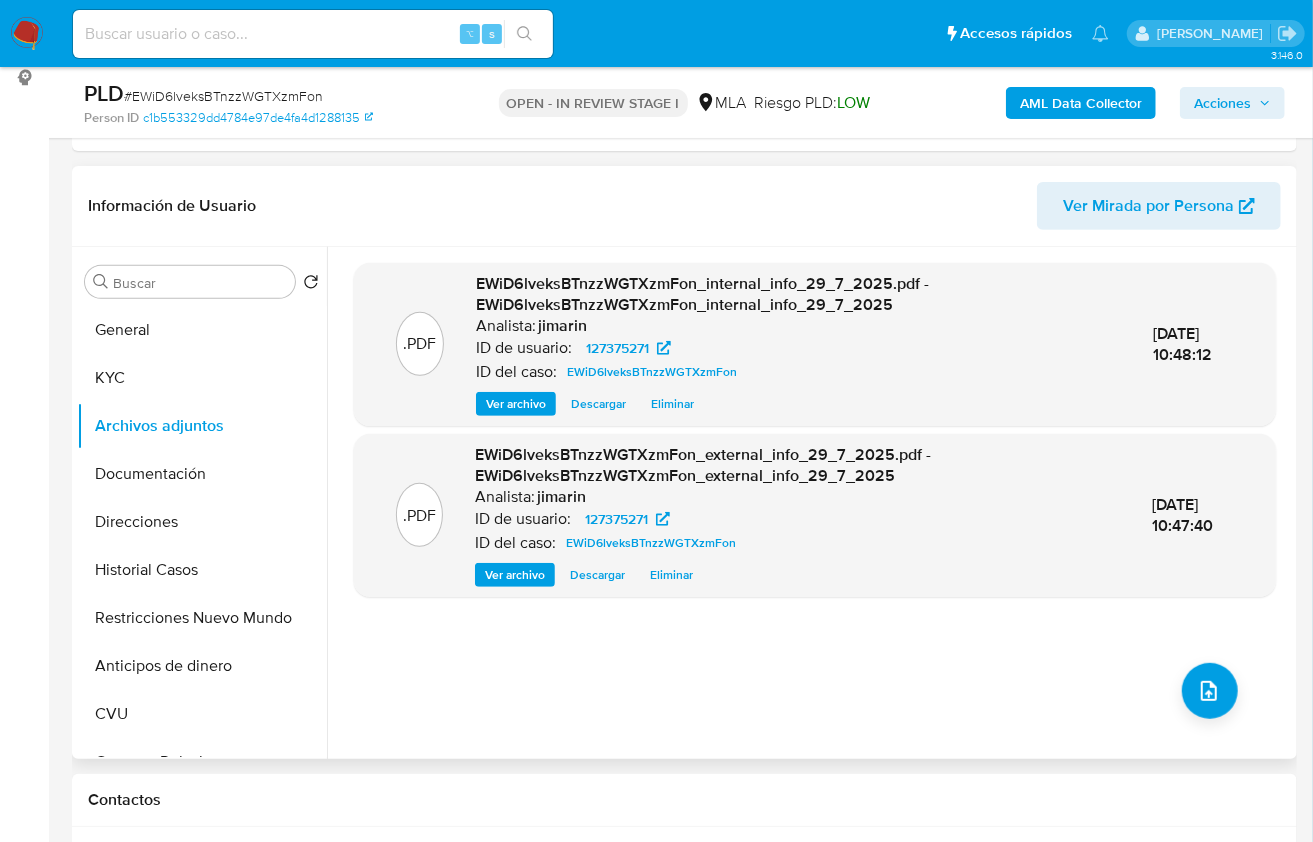 click on ".PDF EWiD6lveksBTnzzWGTXzmFon_internal_info_29_7_2025.pdf - EWiD6lveksBTnzzWGTXzmFon_internal_info_29_7_2025 Analista: jimarin ID de usuario: 127375271 ID del caso: EWiD6lveksBTnzzWGTXzmFon Ver archivo Descargar Eliminar 29/Jul/2025 10:48:12 .PDF EWiD6lveksBTnzzWGTXzmFon_external_info_29_7_2025.pdf - EWiD6lveksBTnzzWGTXzmFon_external_info_29_7_2025 Analista: jimarin ID de usuario: 127375271 ID del caso: EWiD6lveksBTnzzWGTXzmFon Ver archivo Descargar Eliminar 29/Jul/2025 10:47:40" at bounding box center (815, 503) 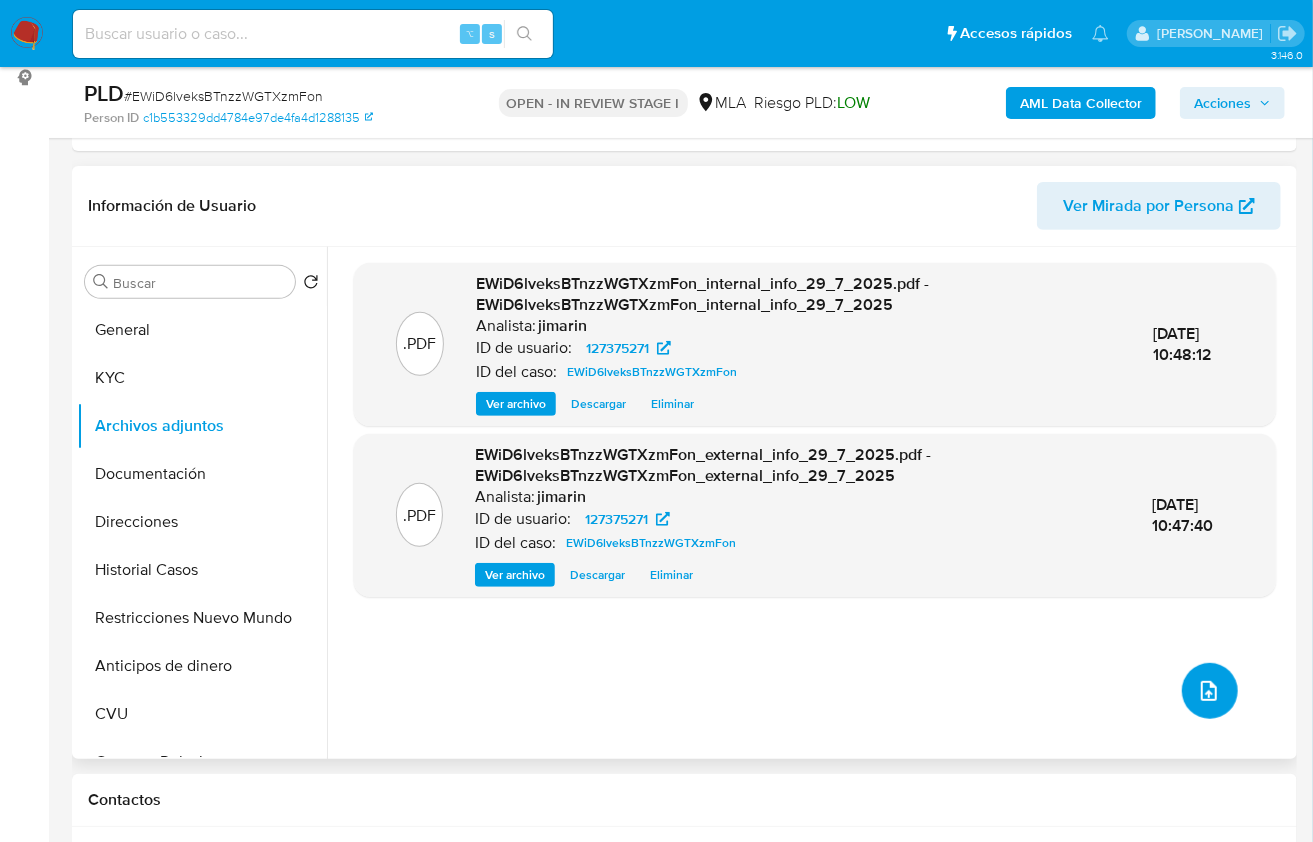 click 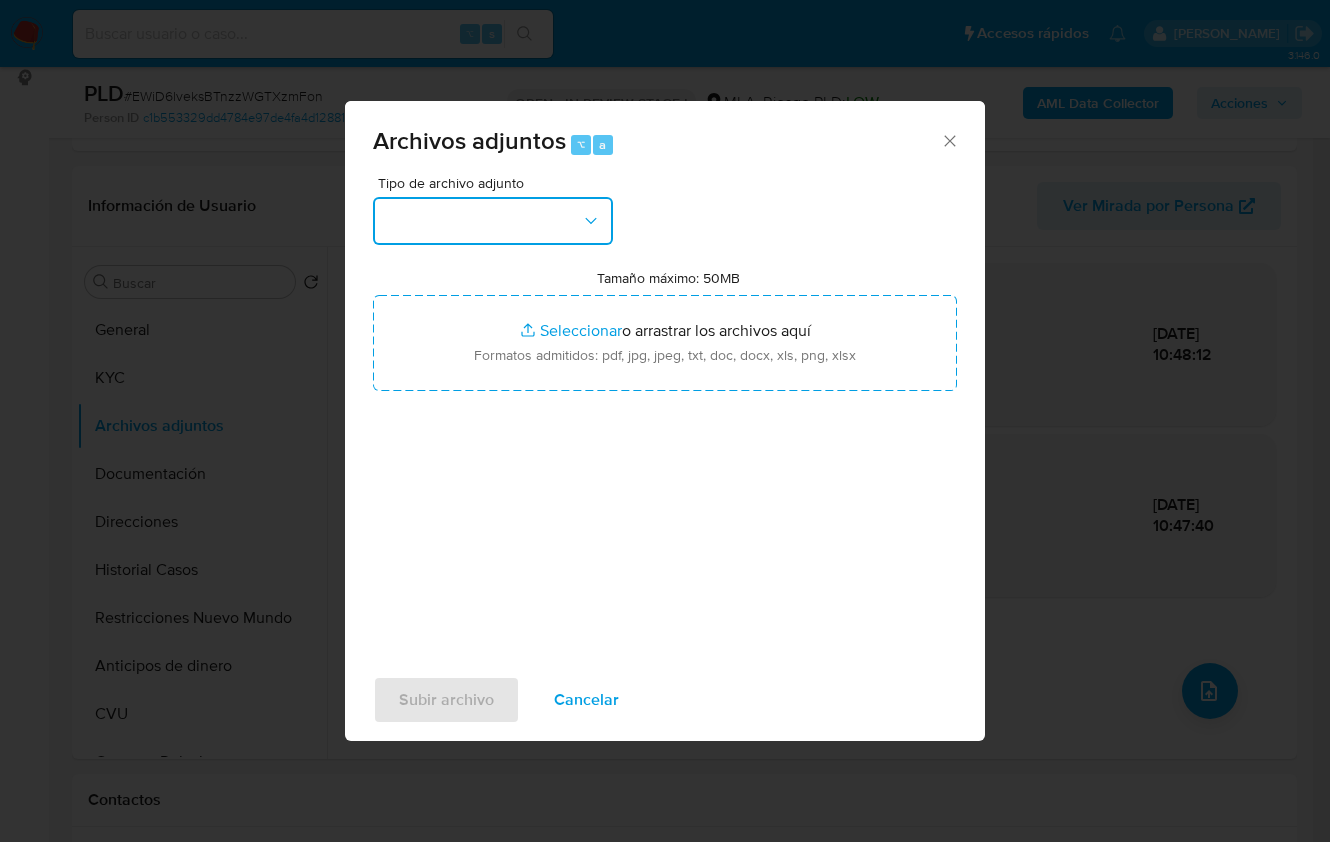 click at bounding box center (493, 221) 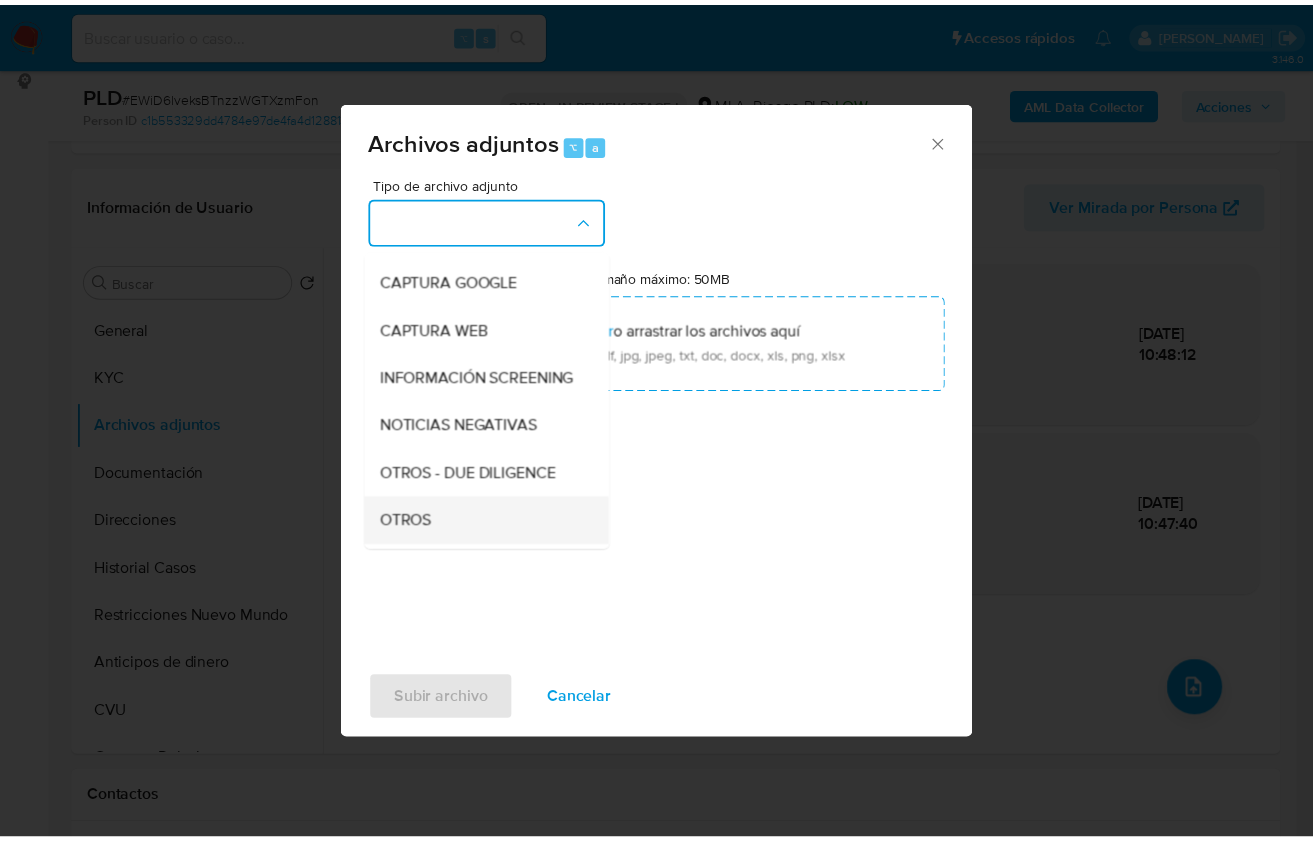 scroll, scrollTop: 189, scrollLeft: 0, axis: vertical 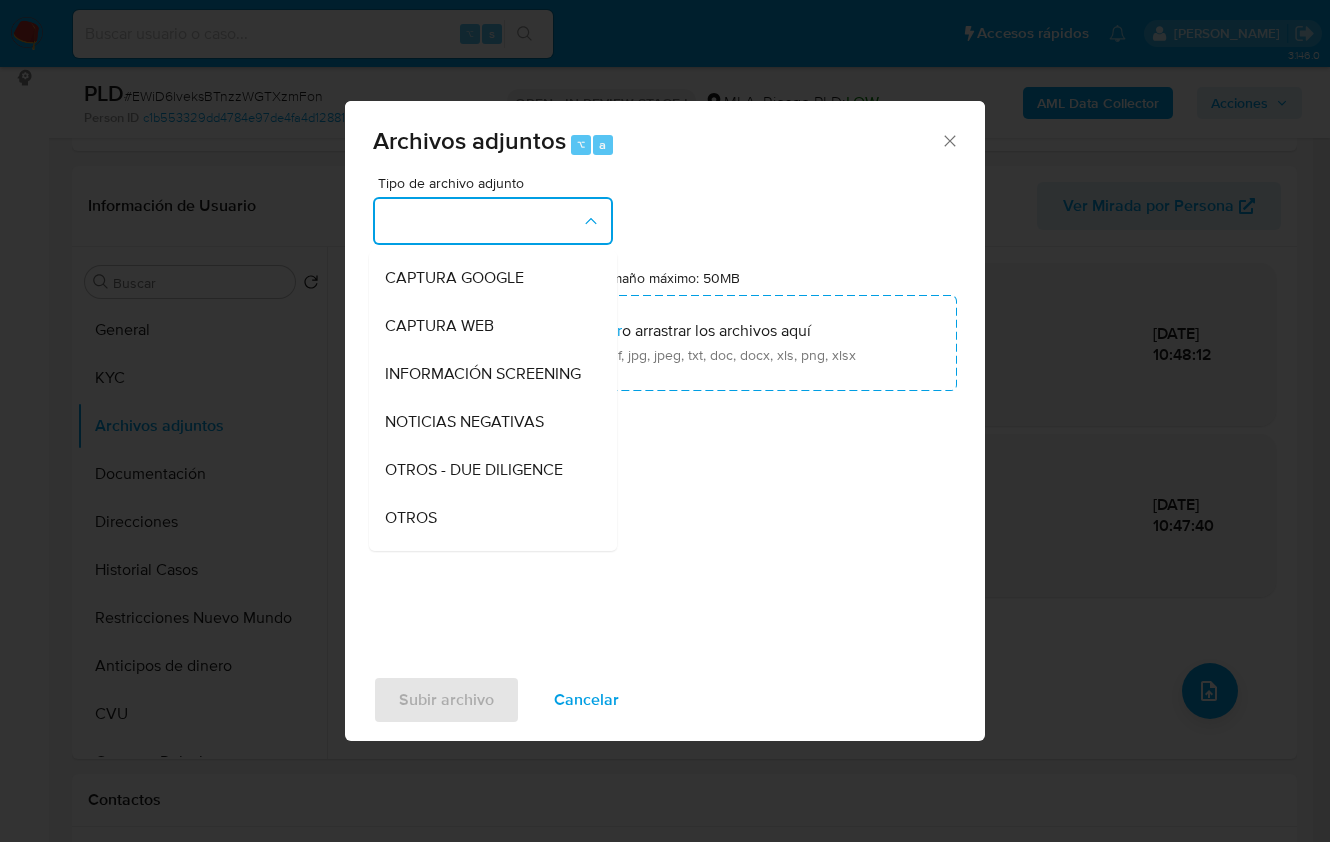 click on "OTROS" at bounding box center [411, 517] 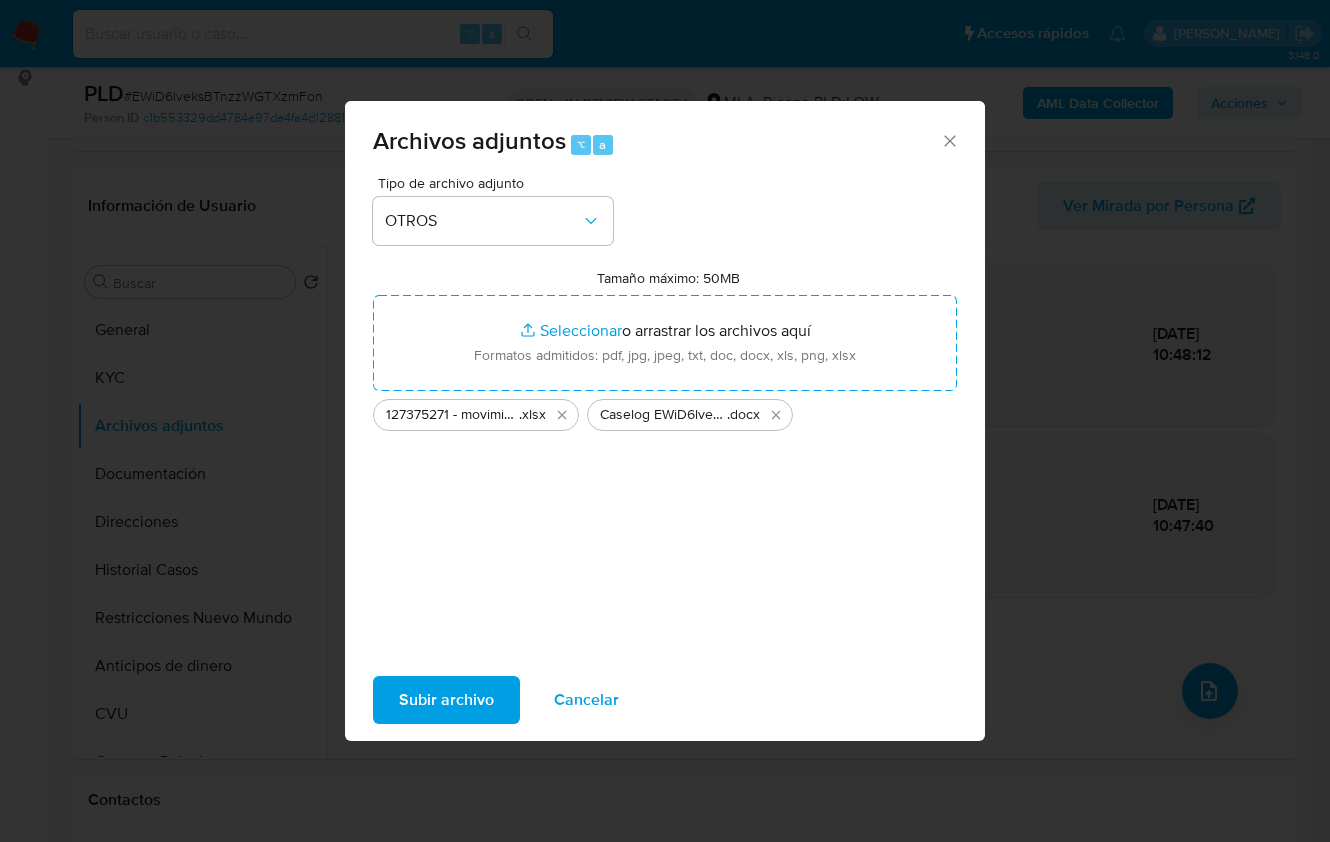 click on "Subir archivo" at bounding box center (446, 700) 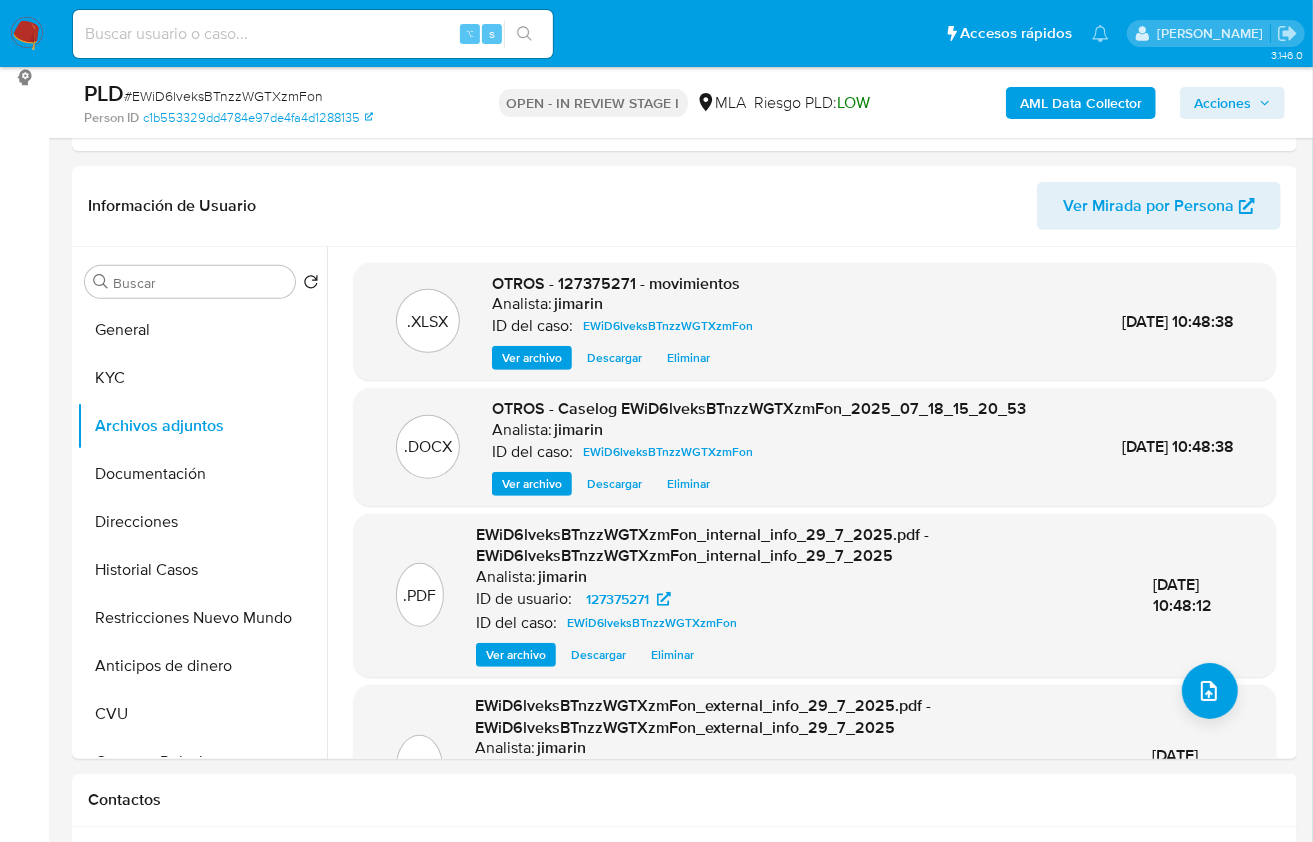 click on "Acciones" at bounding box center (1222, 103) 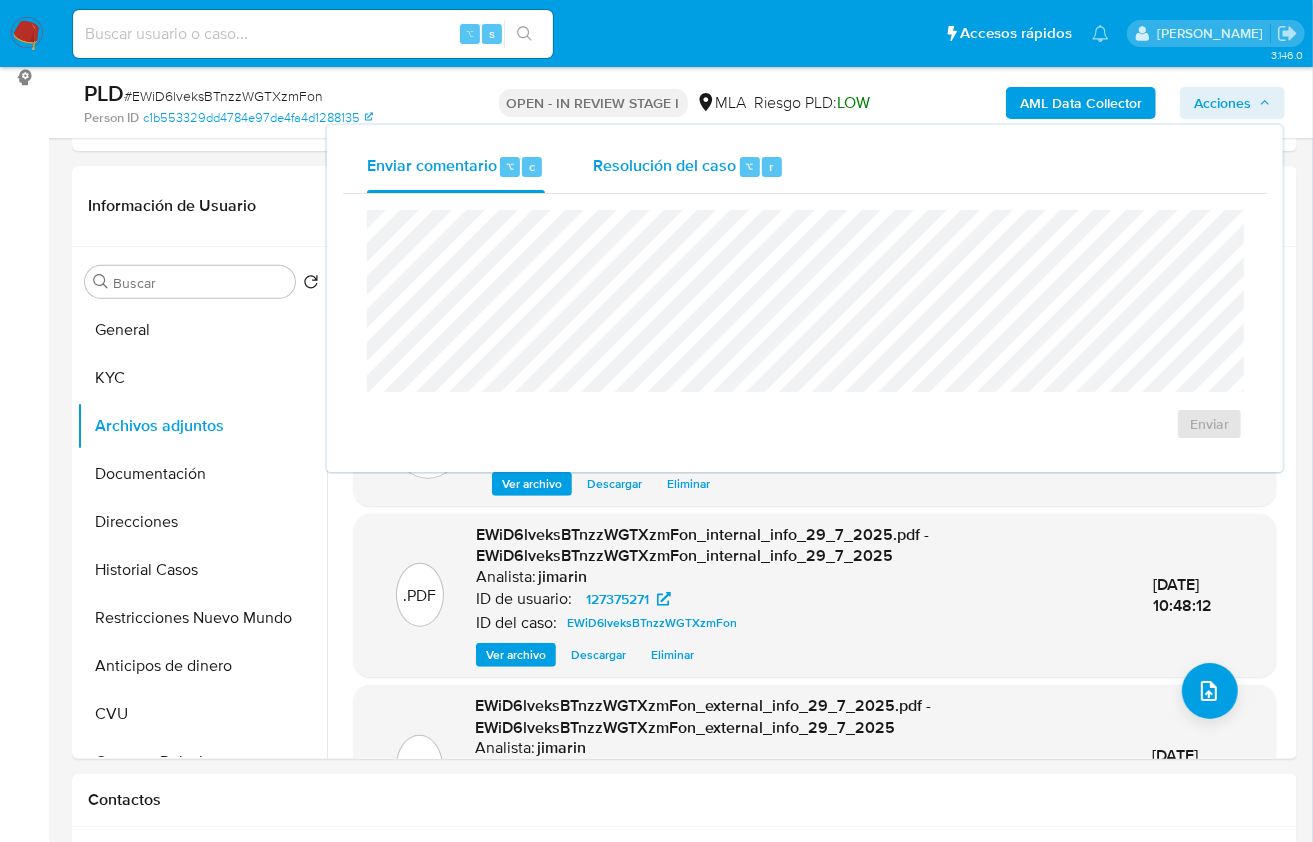 click on "Resolución del caso" at bounding box center (664, 165) 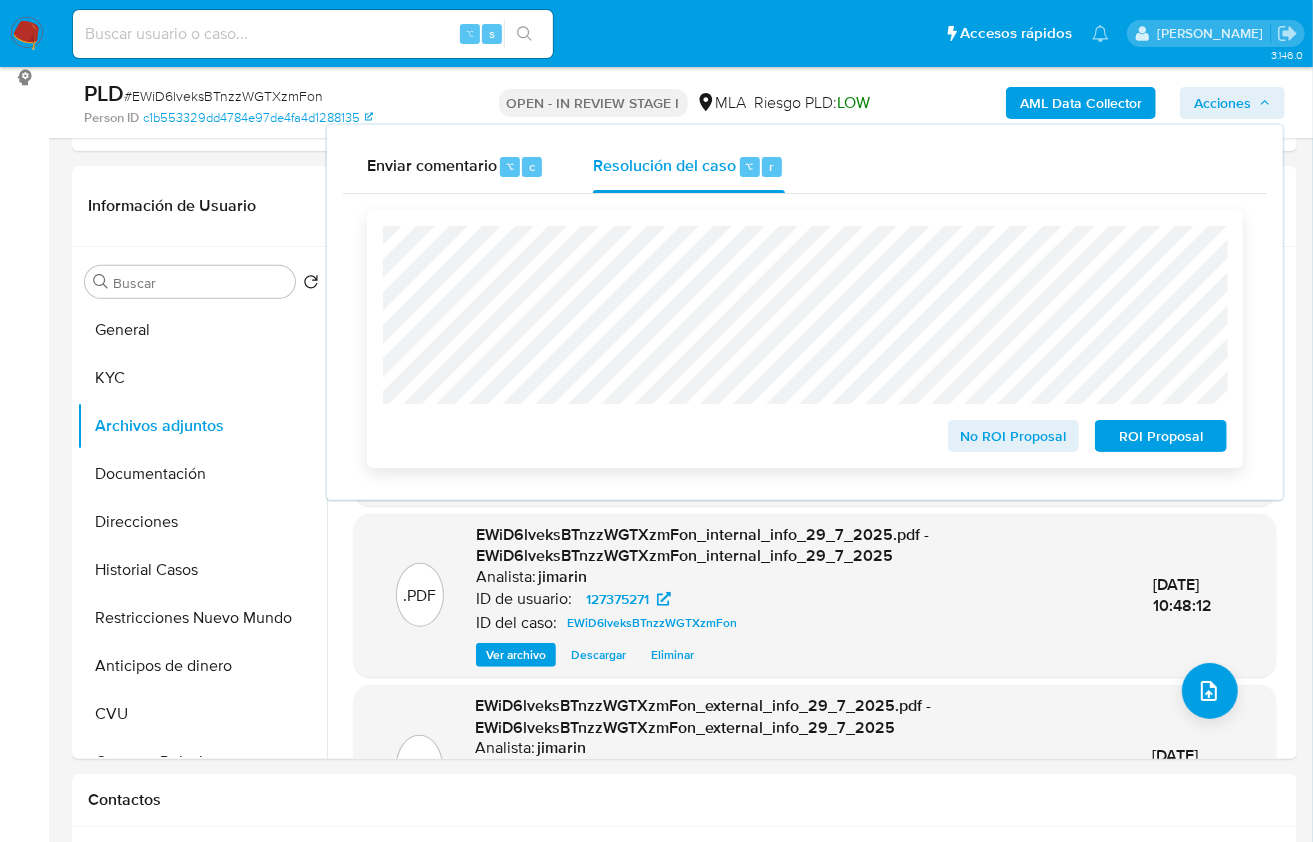 click on "ROI Proposal" at bounding box center (1161, 436) 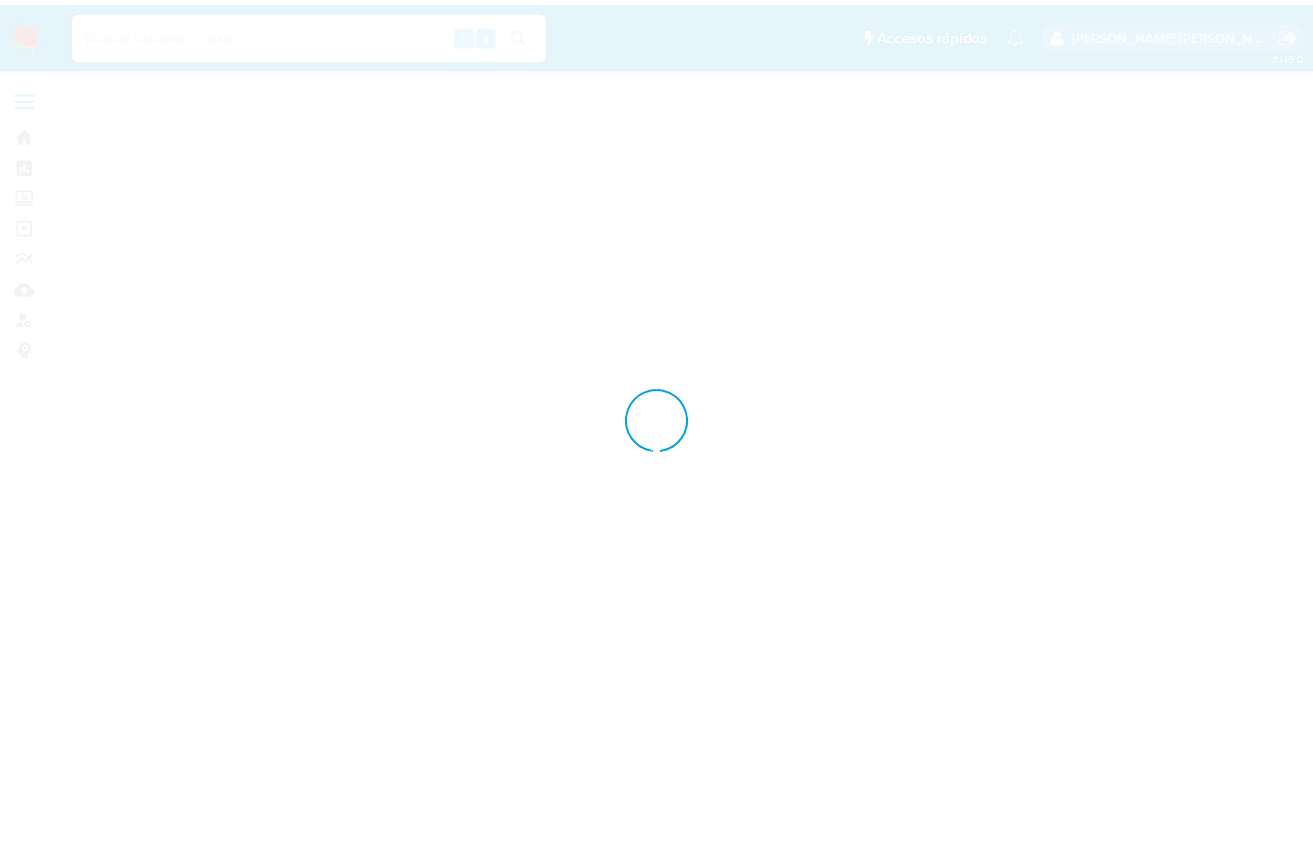 scroll, scrollTop: 0, scrollLeft: 0, axis: both 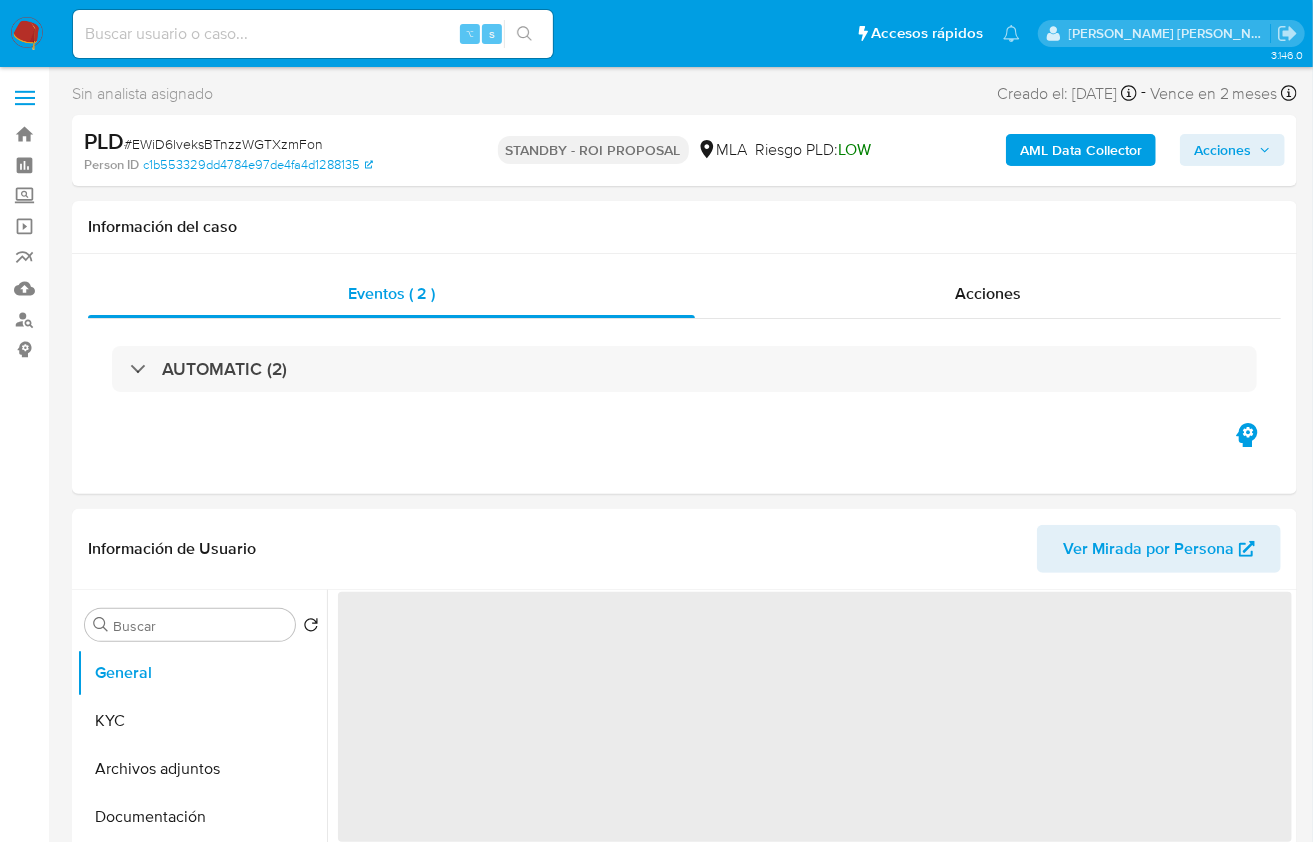 select on "10" 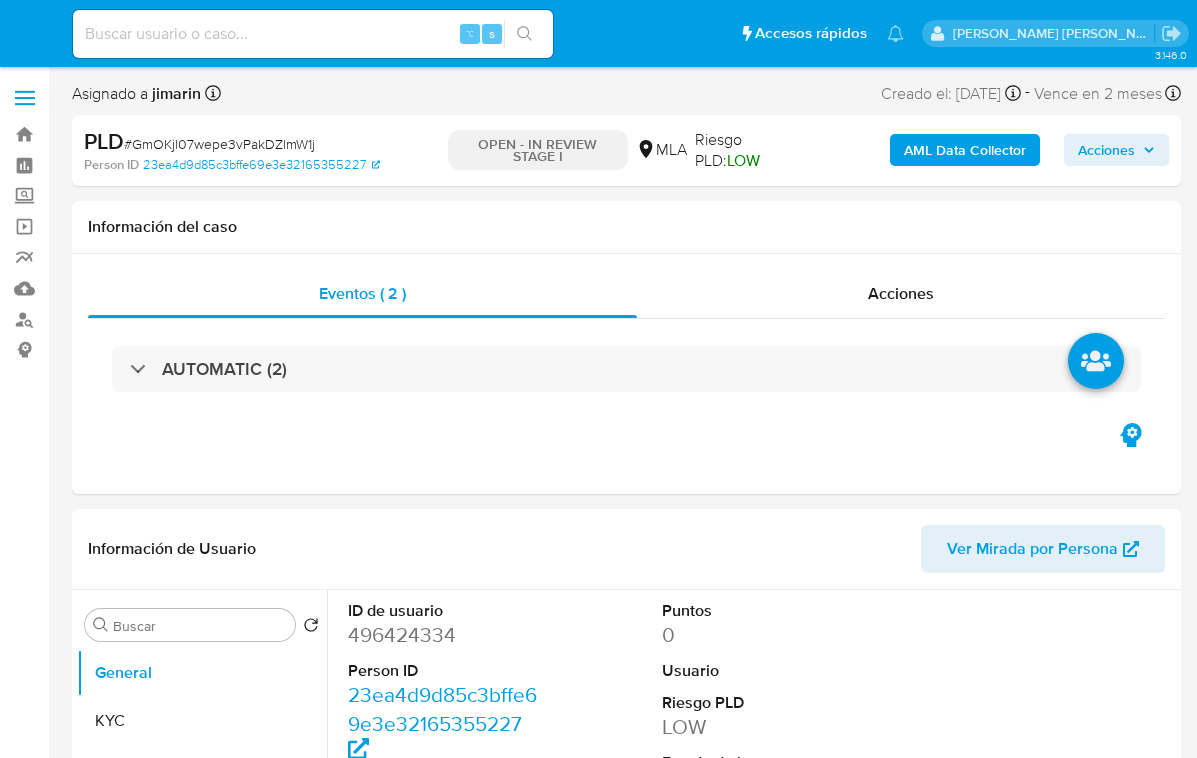 select on "10" 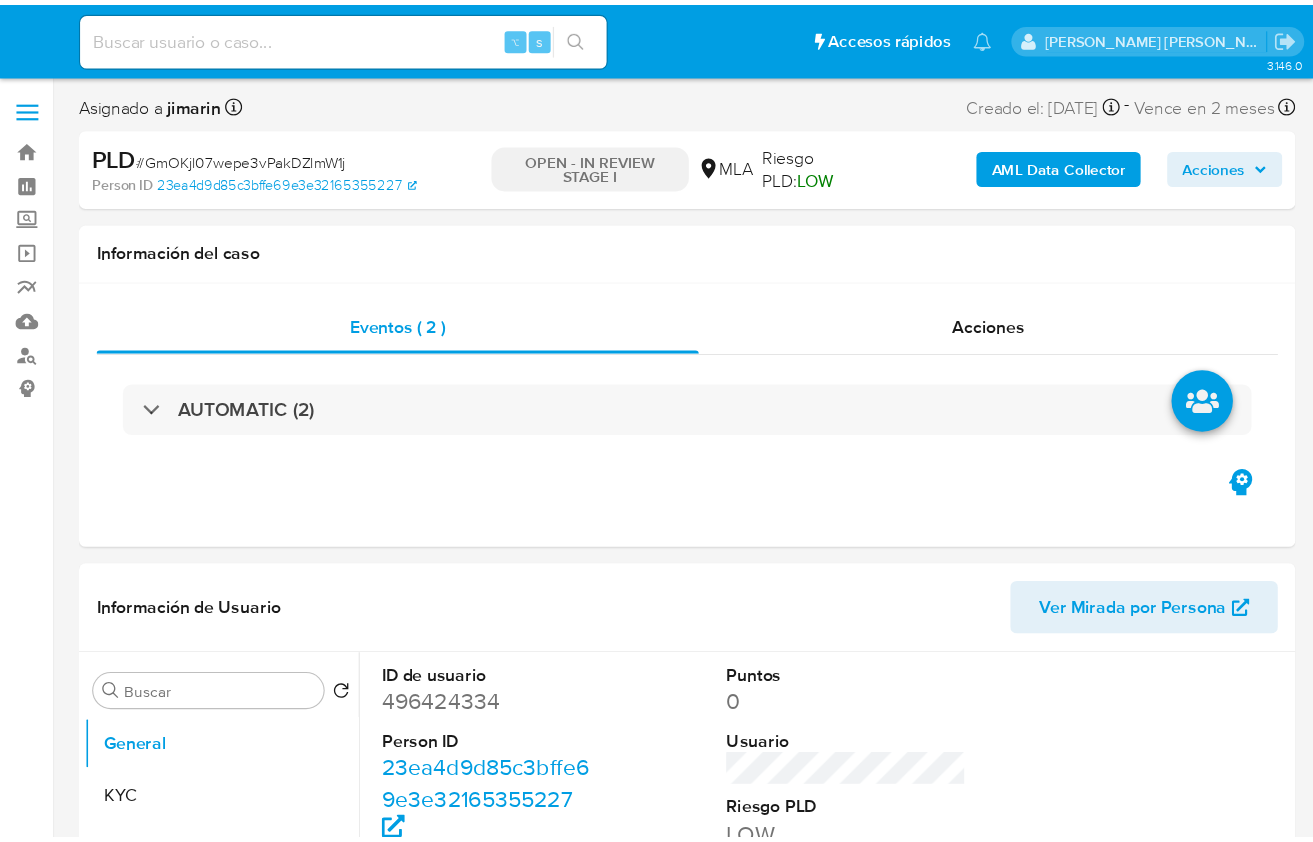 scroll, scrollTop: 0, scrollLeft: 0, axis: both 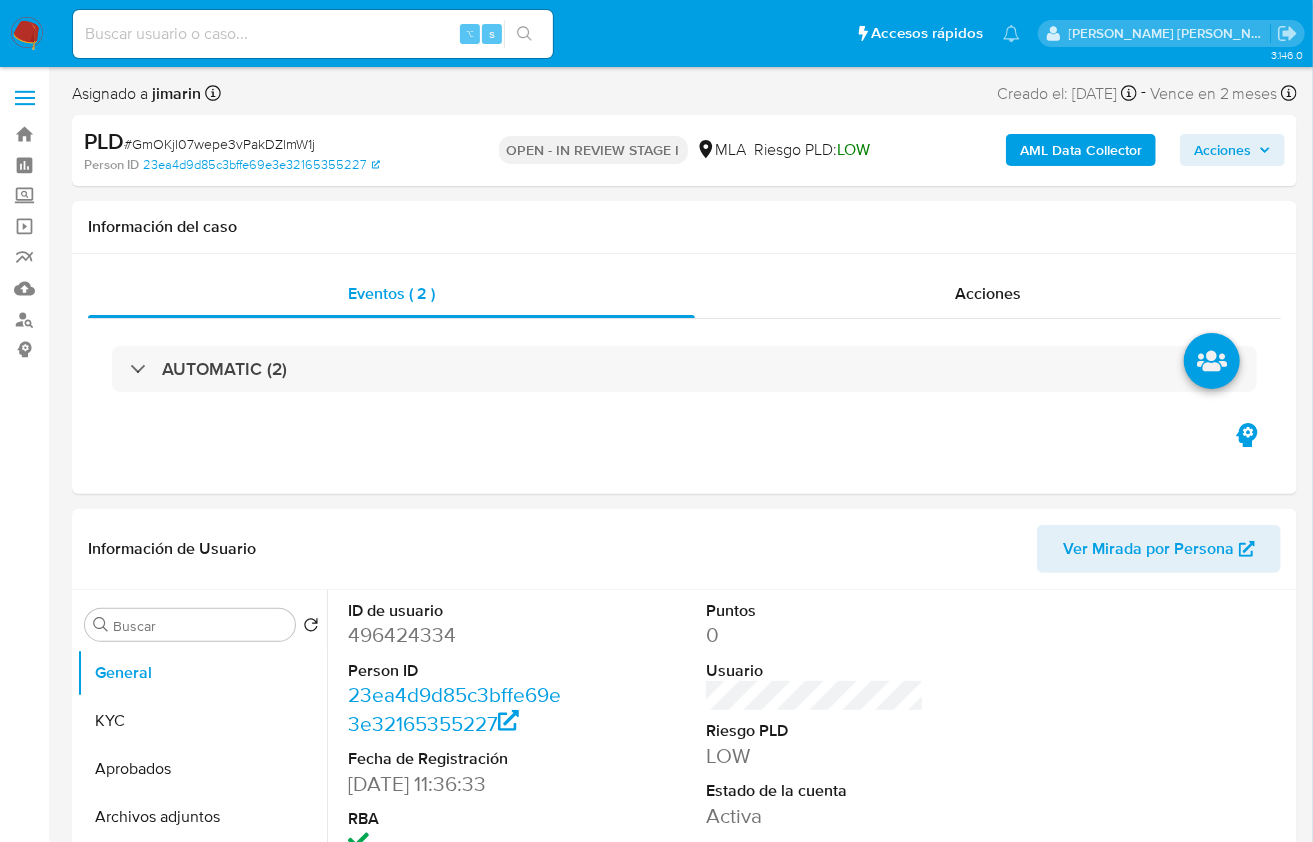 click on "# GmOKjl07wepe3vPakDZlmW1j" at bounding box center [219, 144] 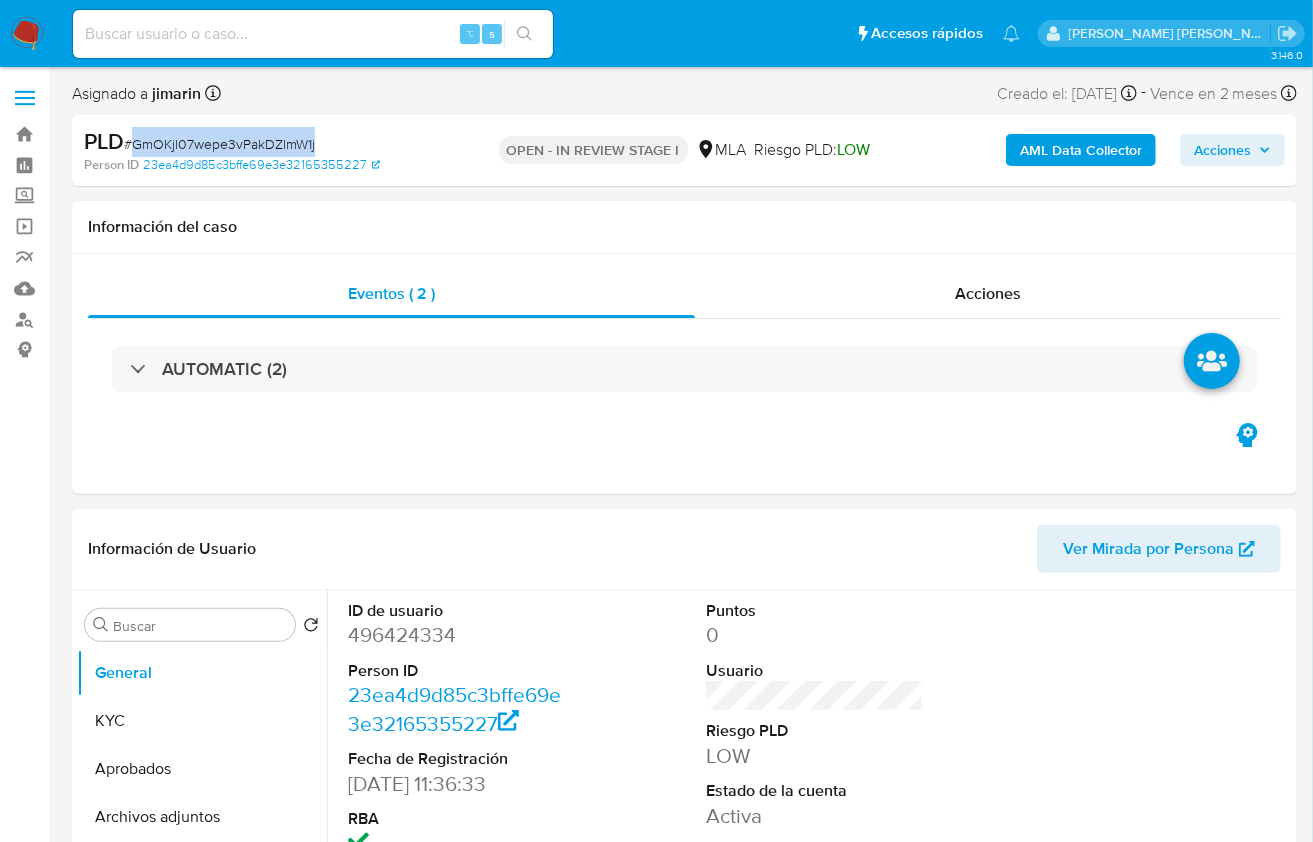 click on "# GmOKjl07wepe3vPakDZlmW1j" at bounding box center (219, 144) 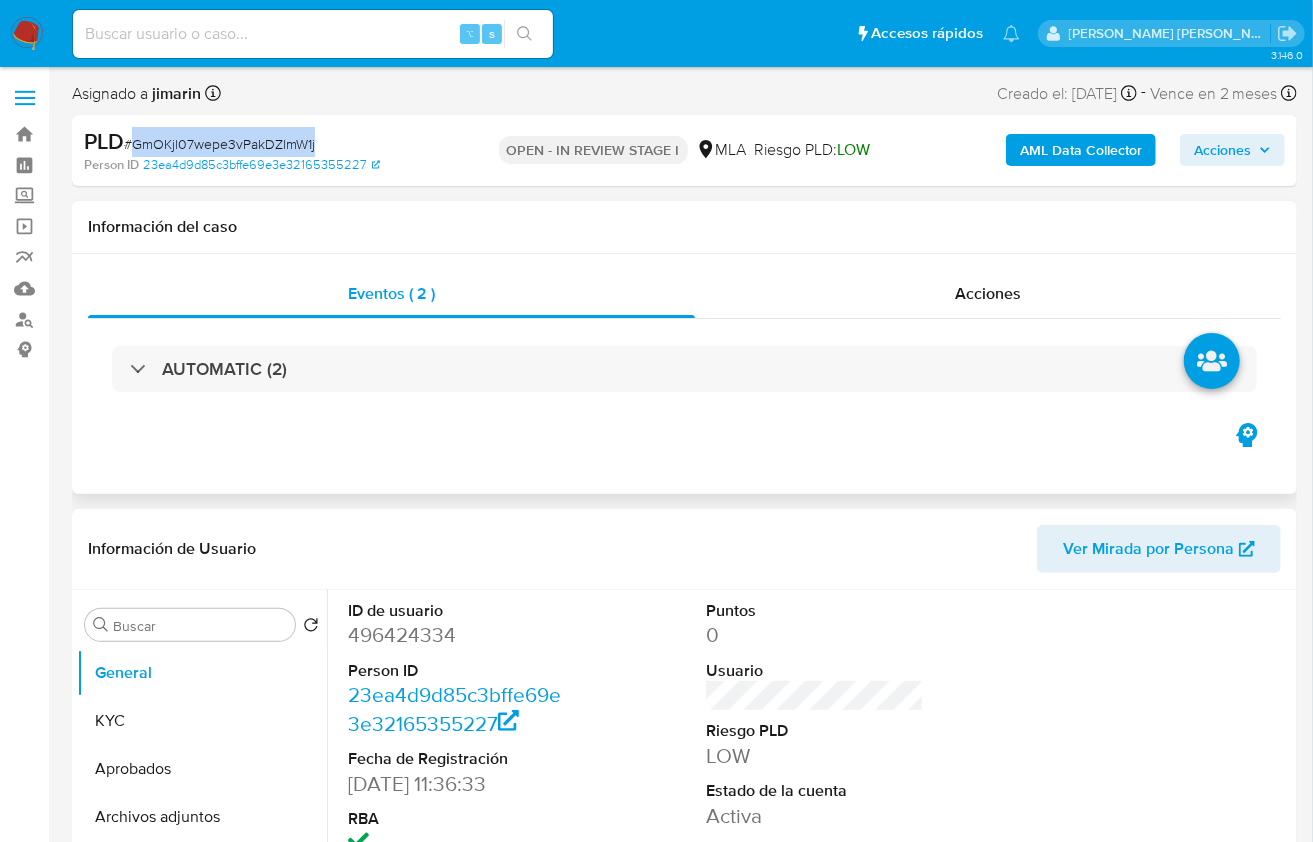 copy on "GmOKjl07wepe3vPakDZlmW1j" 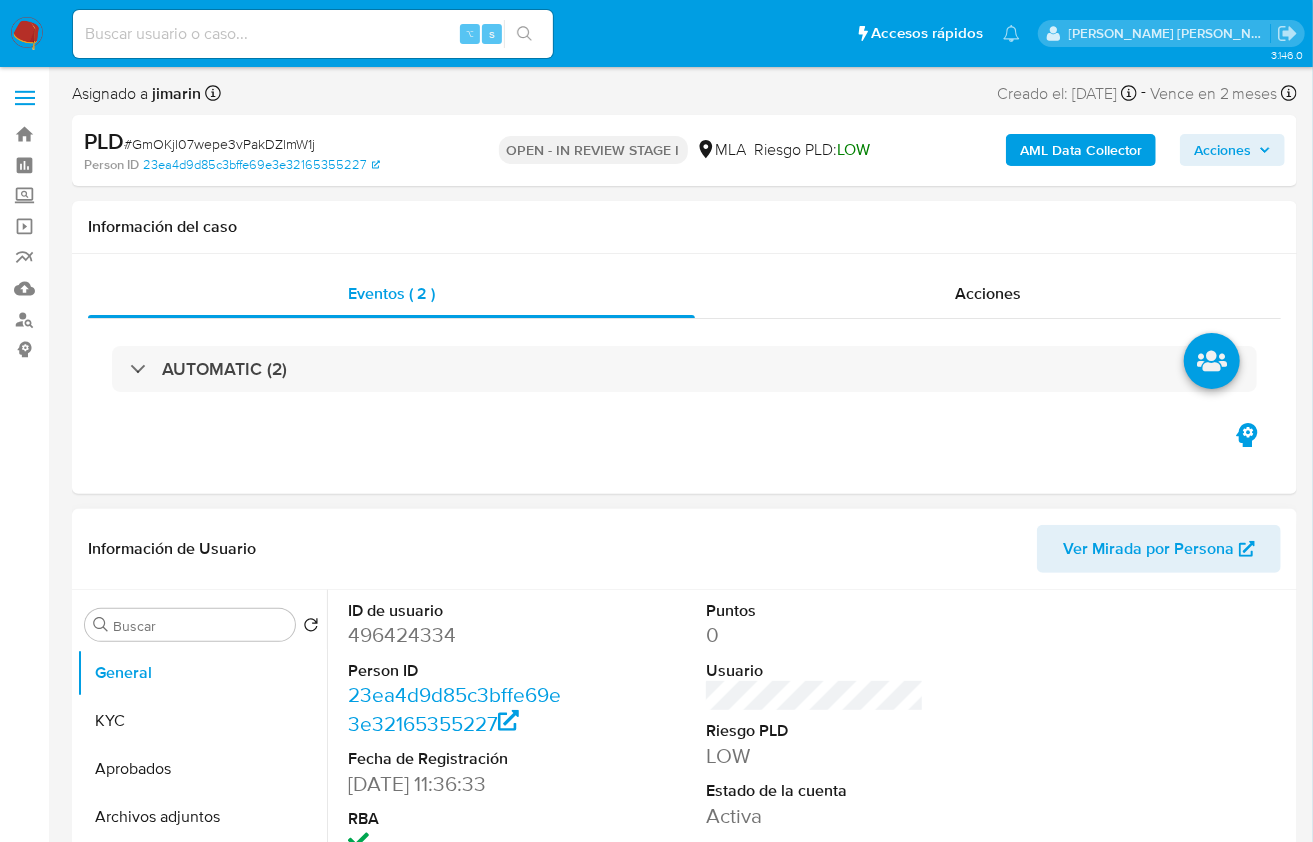 click on "496424334" at bounding box center (457, 635) 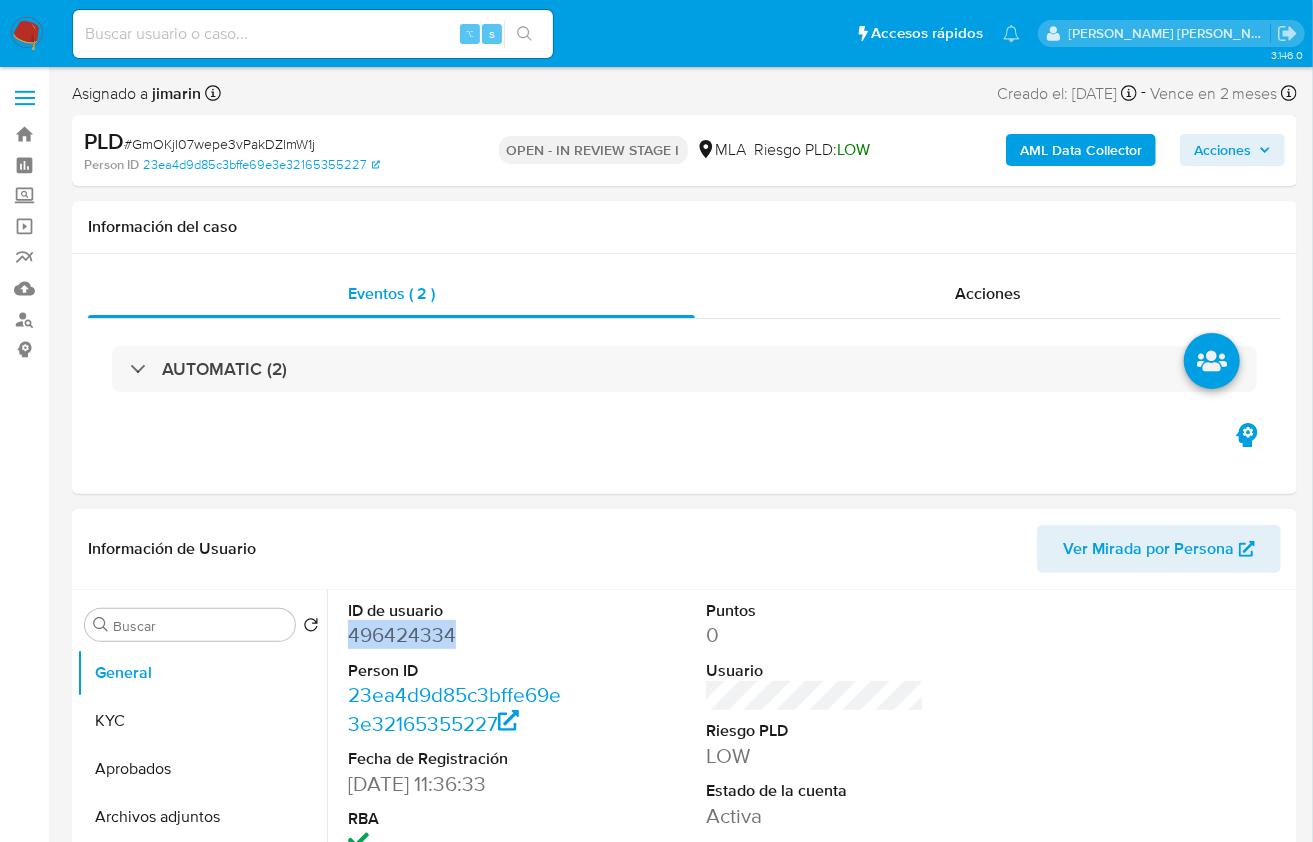 click on "496424334" at bounding box center (457, 635) 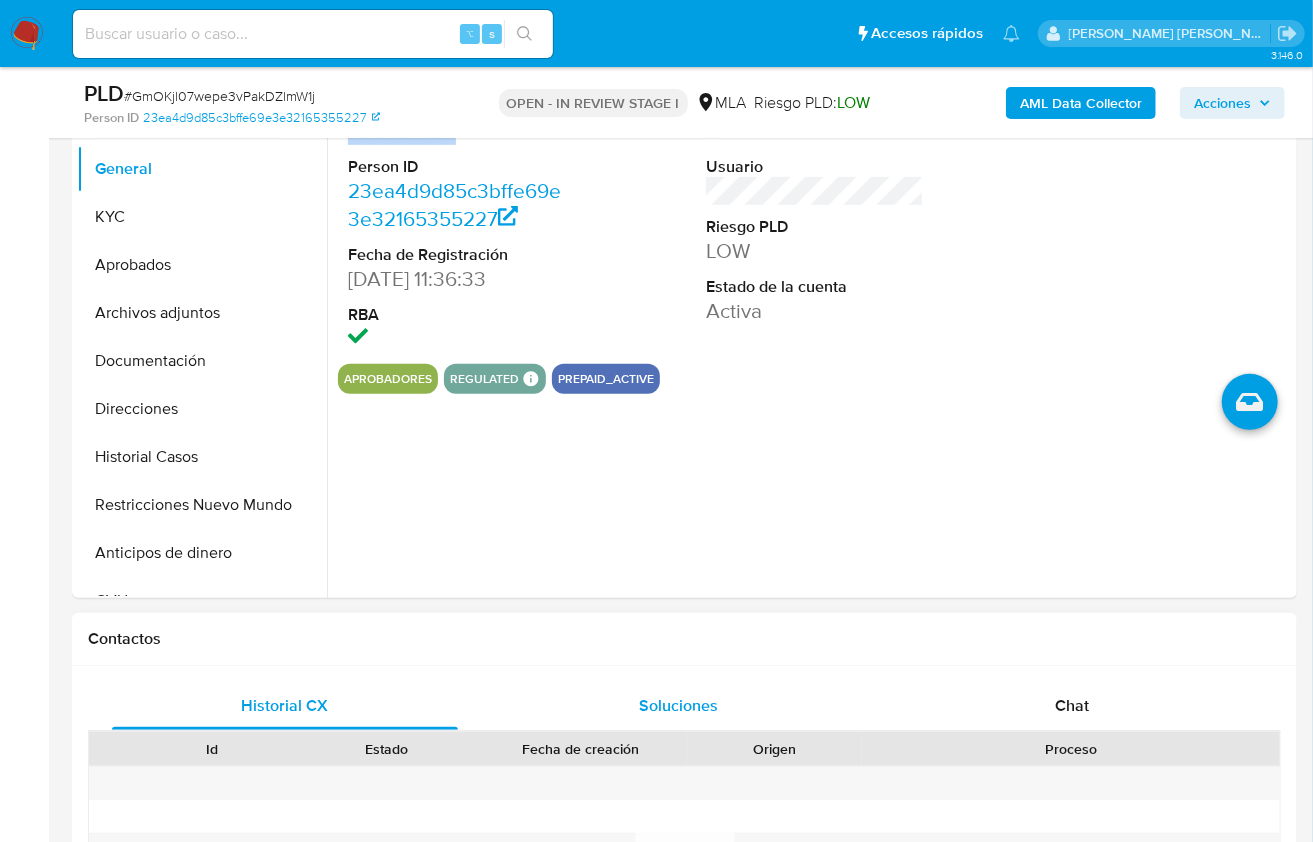 scroll, scrollTop: 525, scrollLeft: 0, axis: vertical 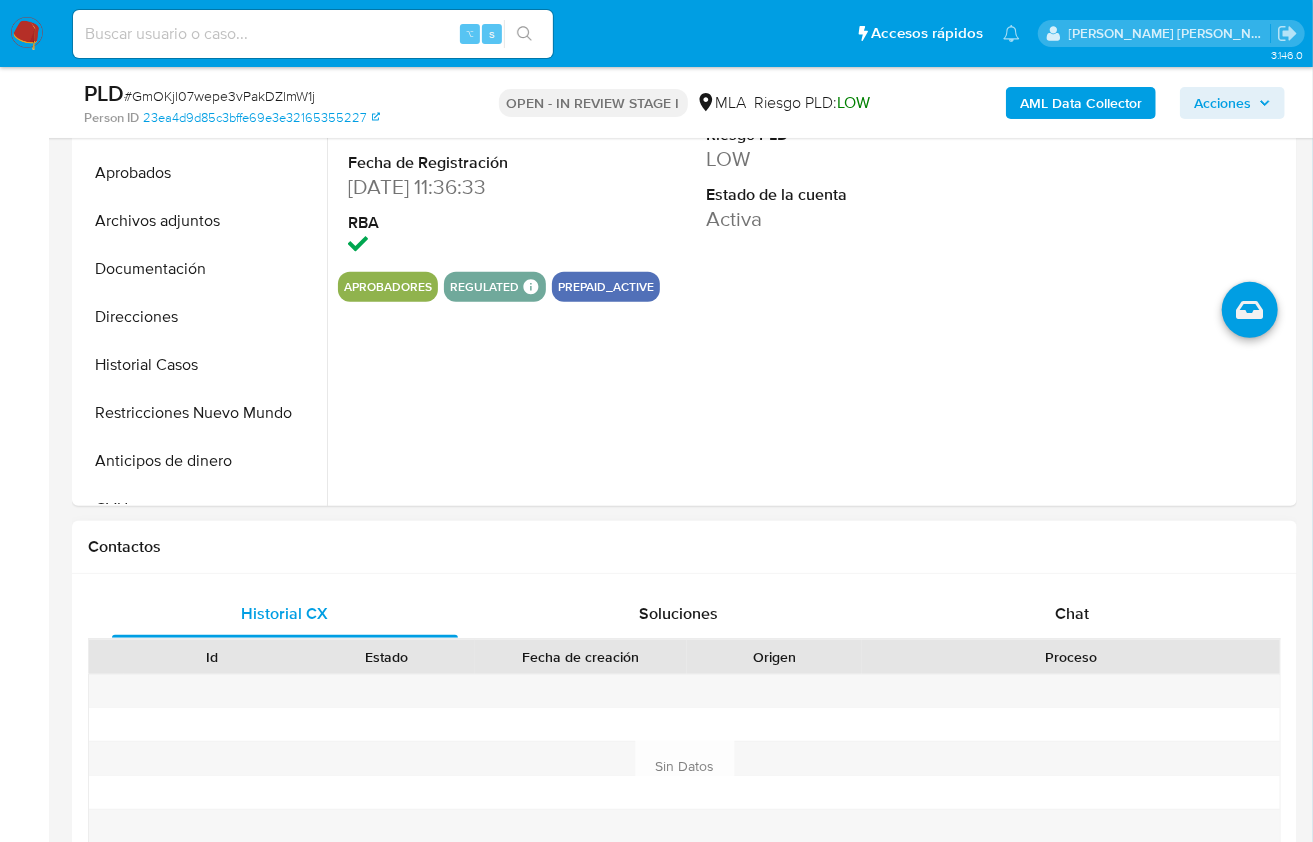 click on "Proceso" at bounding box center (1071, 657) 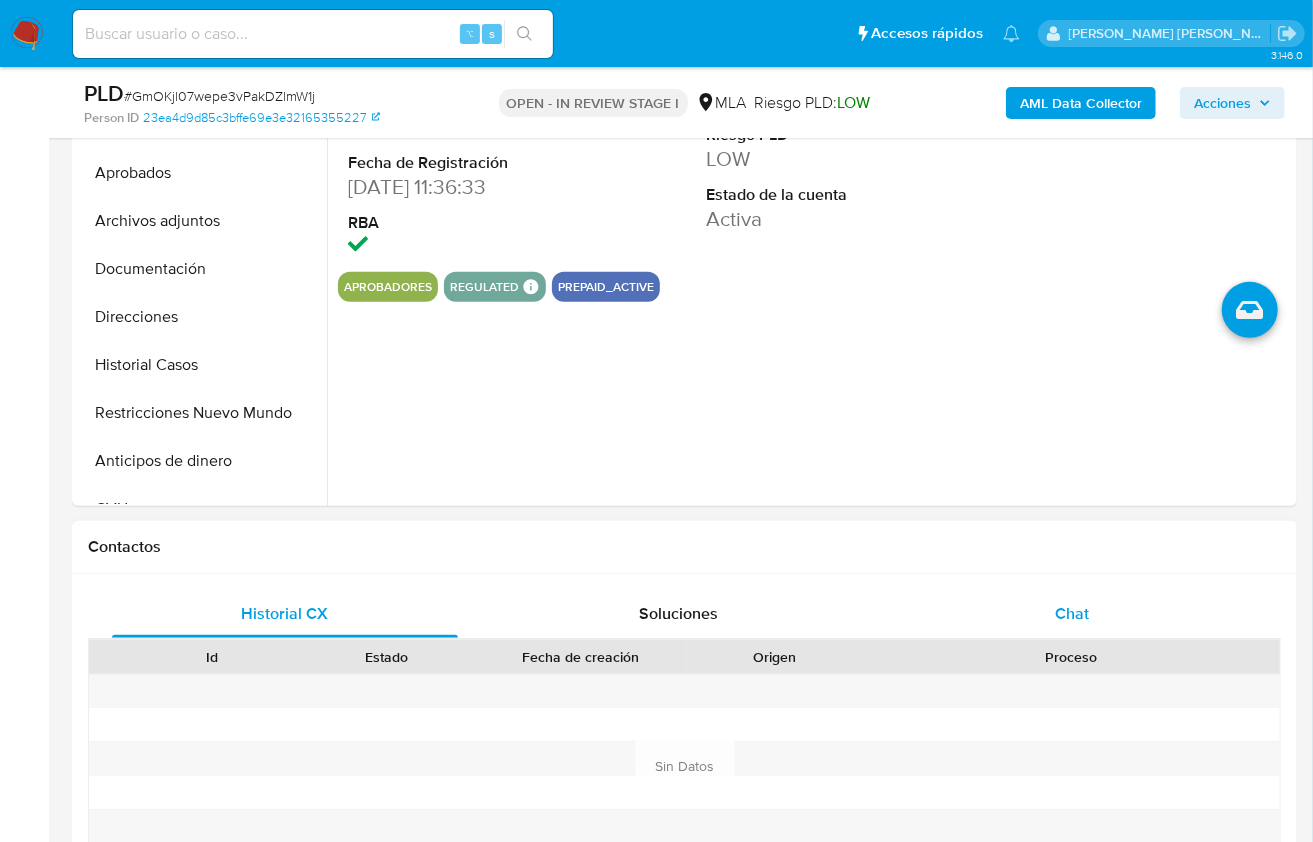 click on "Chat" at bounding box center [1072, 614] 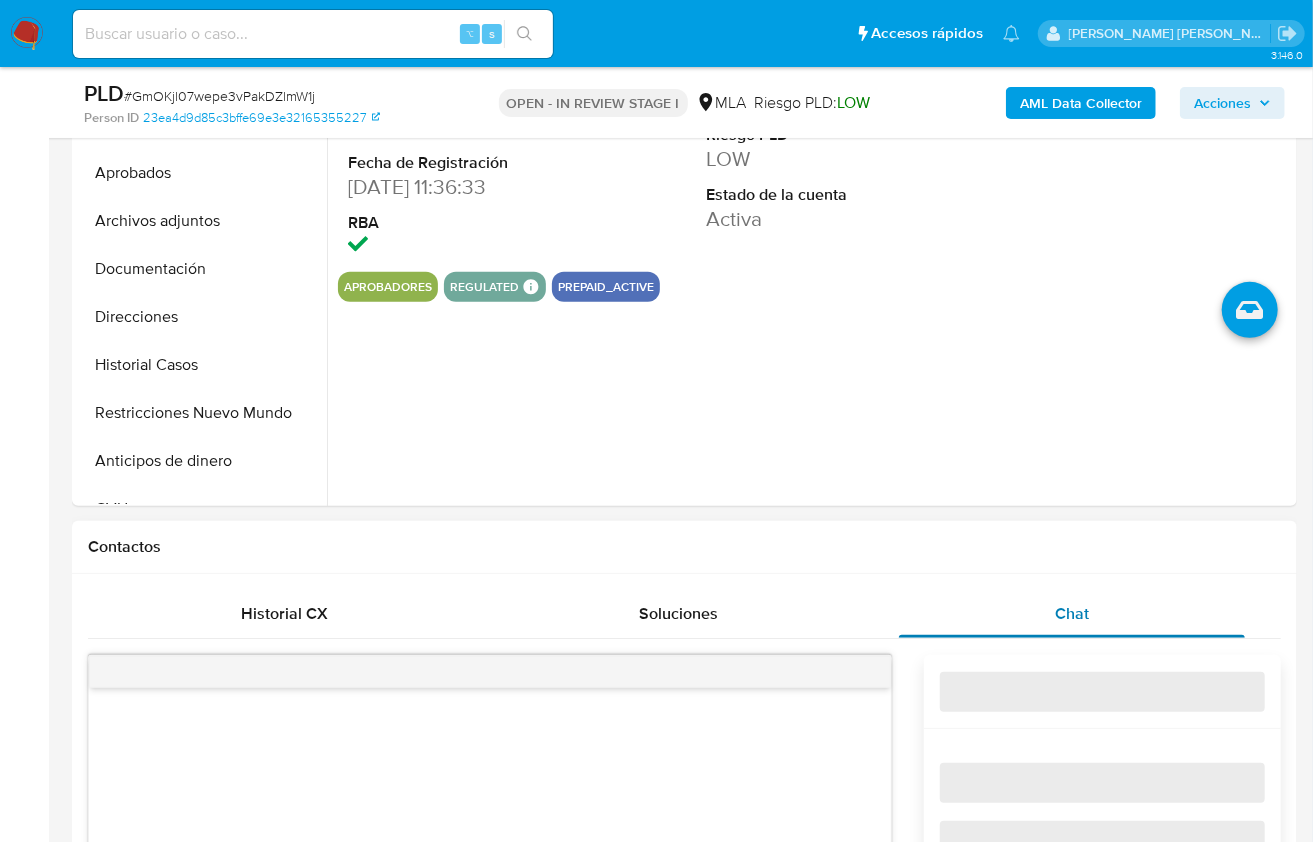 click on "Chat" at bounding box center (1072, 614) 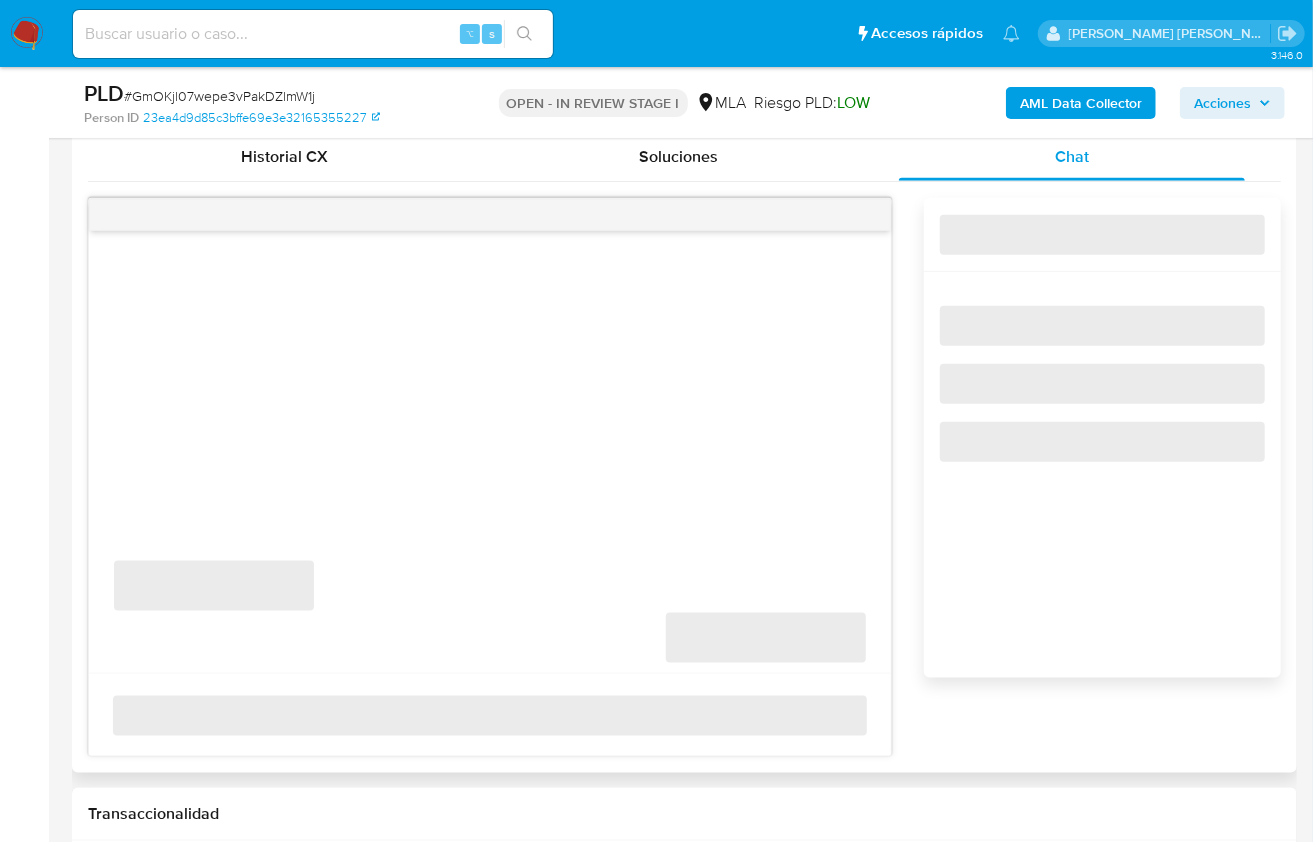 scroll, scrollTop: 990, scrollLeft: 0, axis: vertical 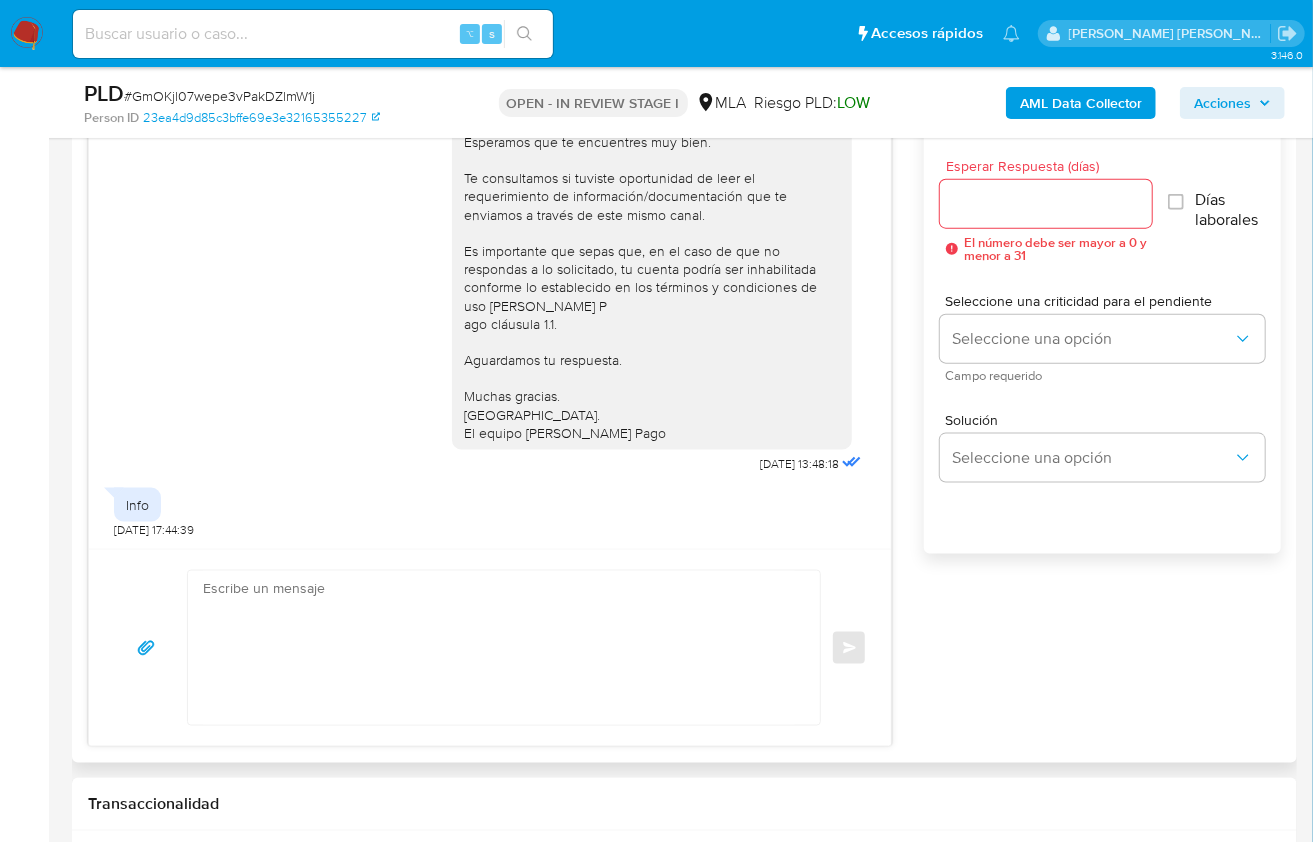 type 